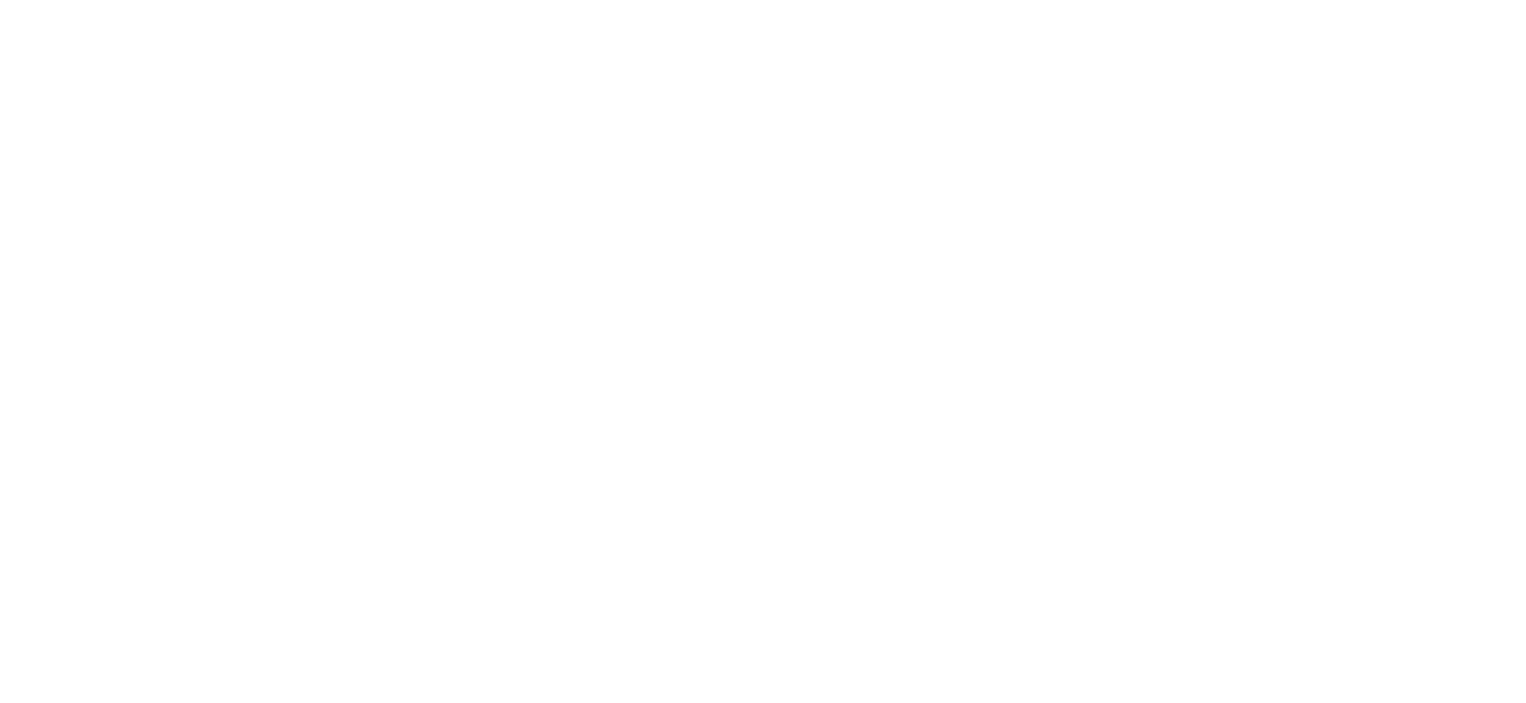 scroll, scrollTop: 0, scrollLeft: 0, axis: both 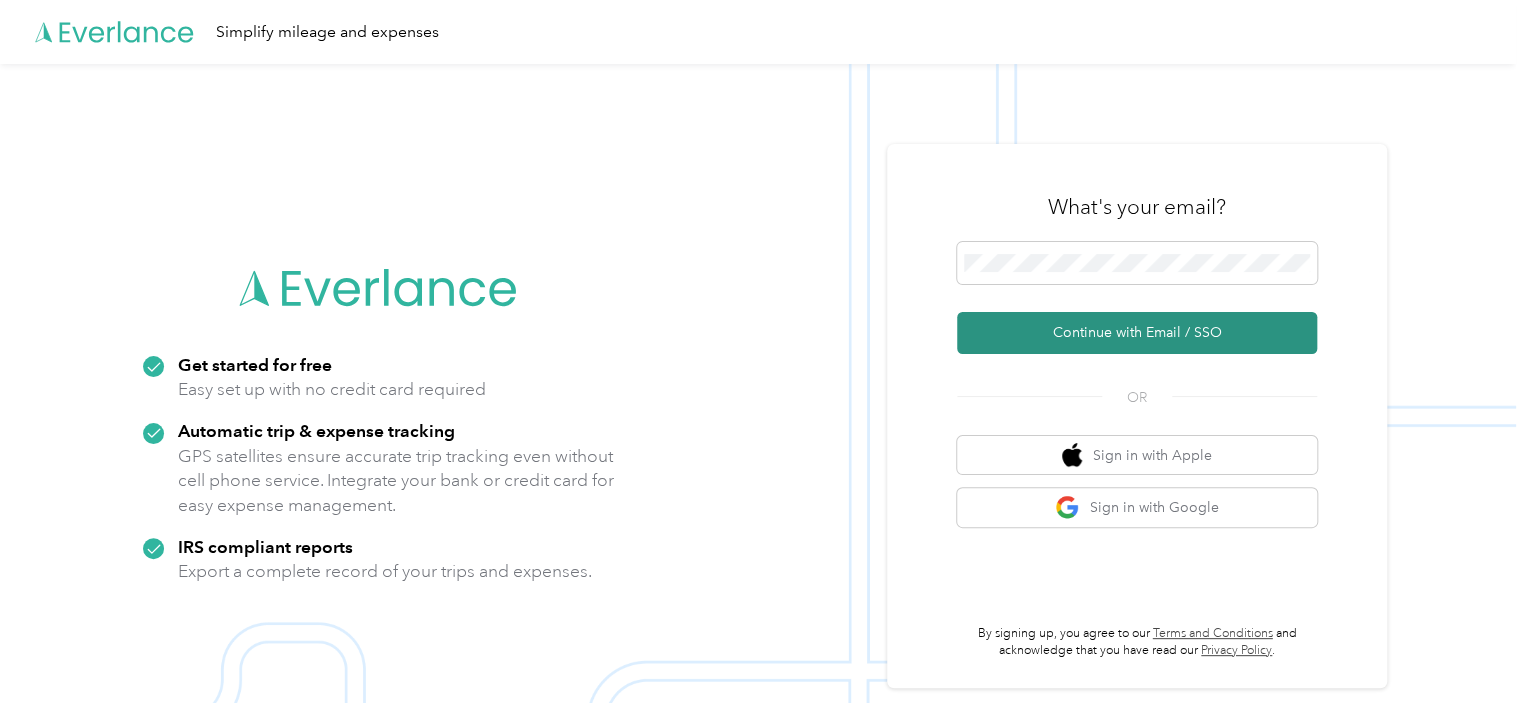 click on "Continue with Email / SSO" at bounding box center [1137, 333] 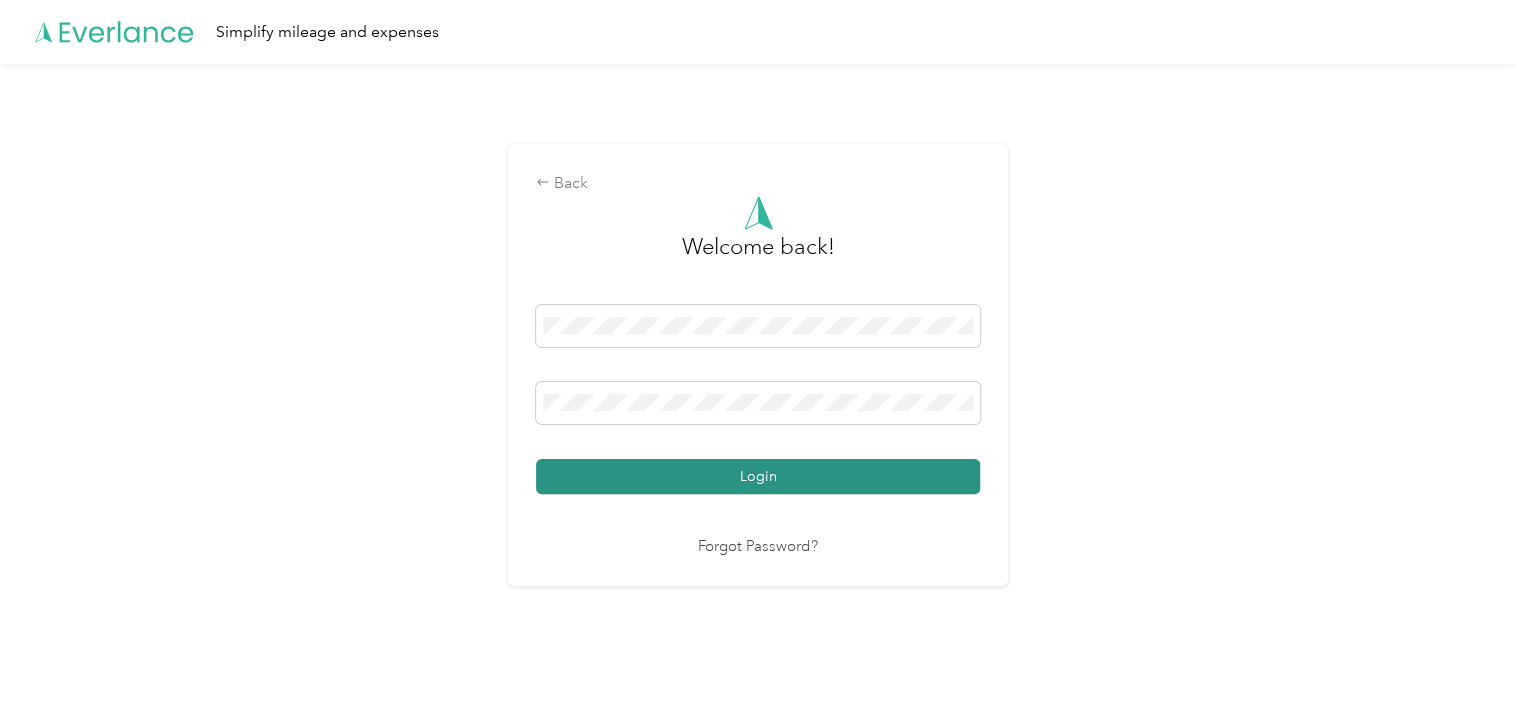 click on "Login" at bounding box center (758, 476) 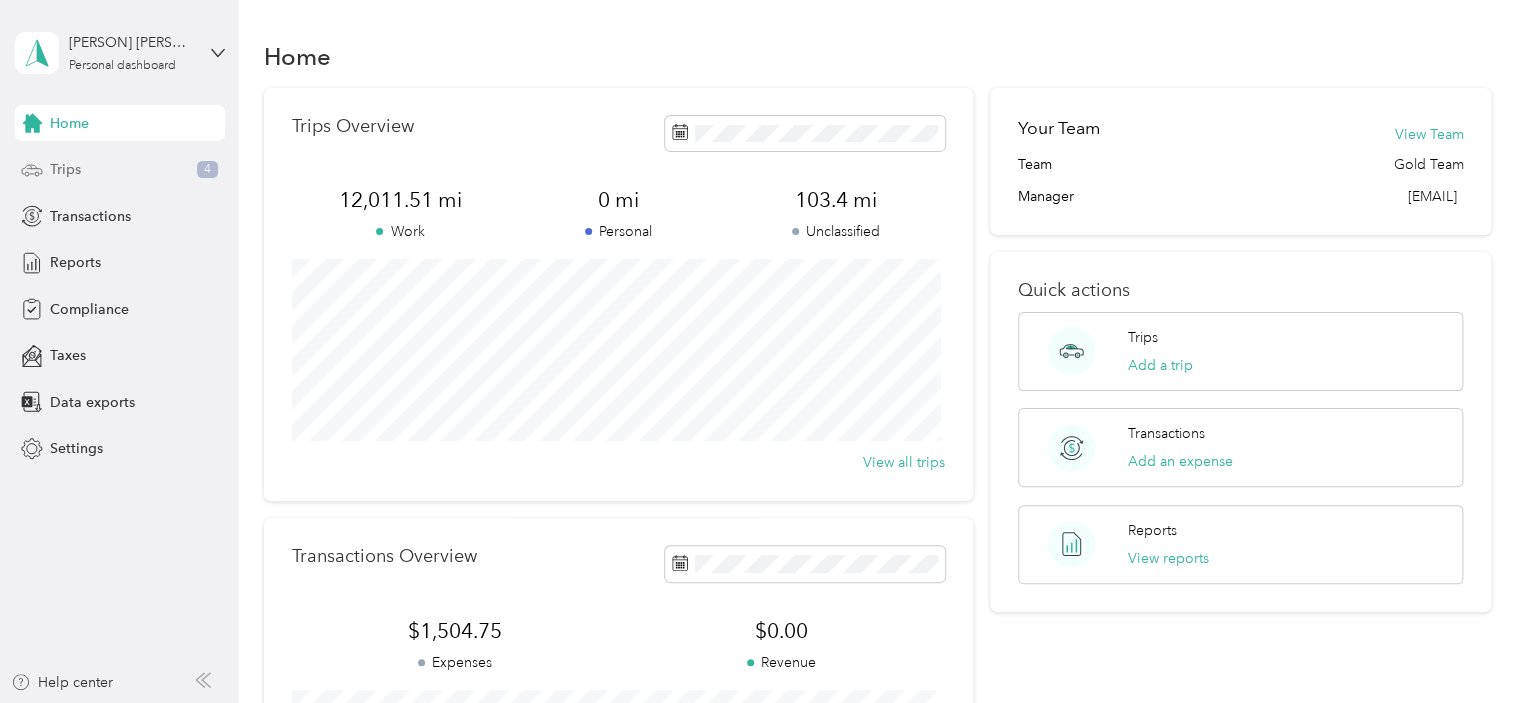 click on "Trips 4" at bounding box center (120, 170) 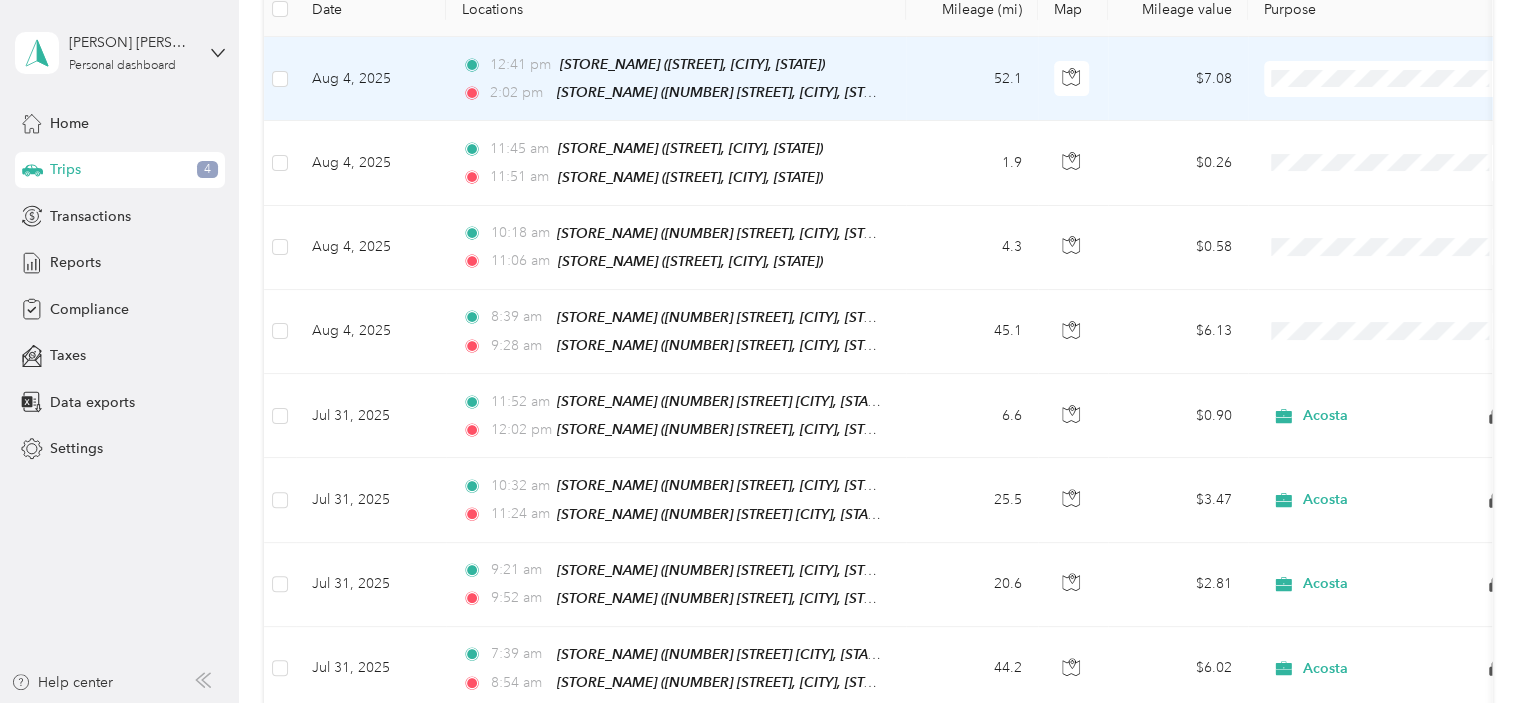 scroll, scrollTop: 0, scrollLeft: 0, axis: both 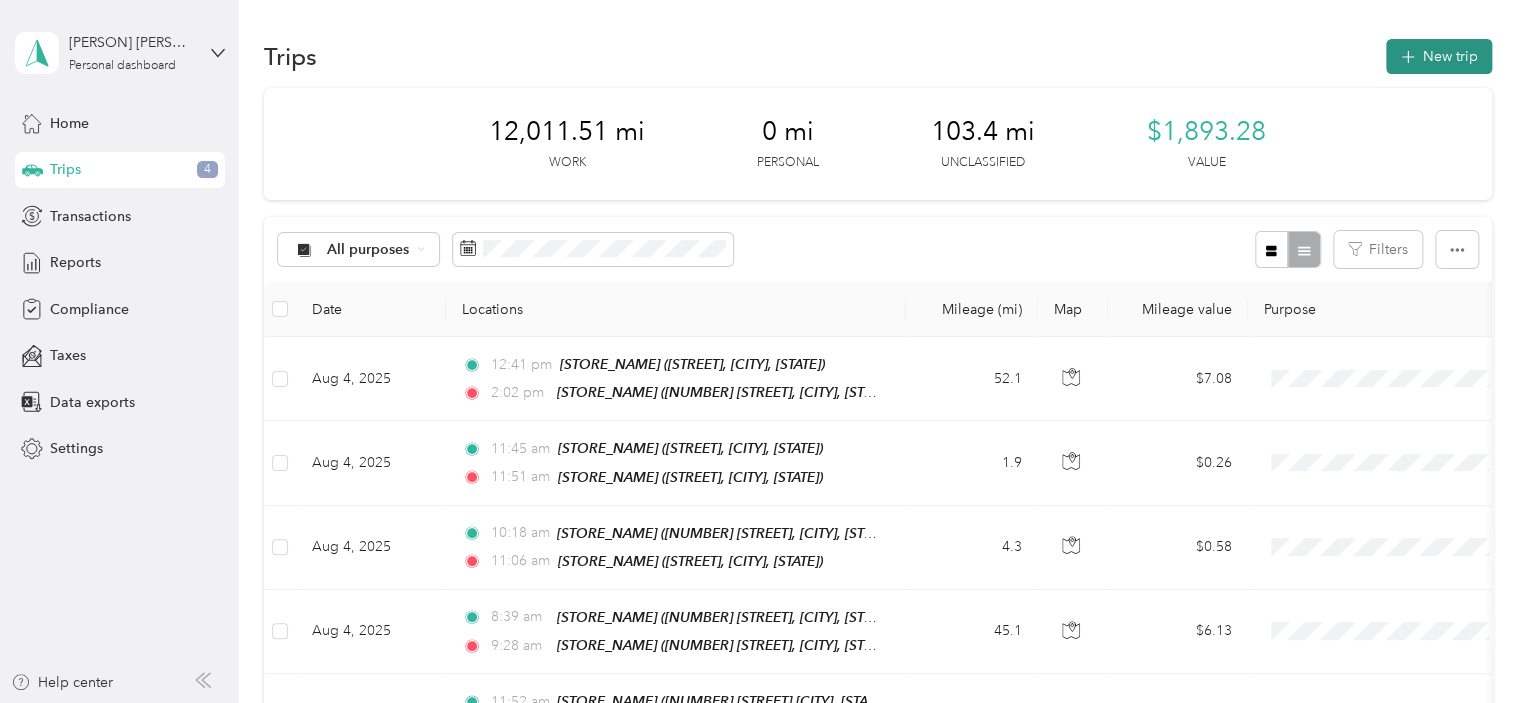 click on "New trip" at bounding box center [1439, 56] 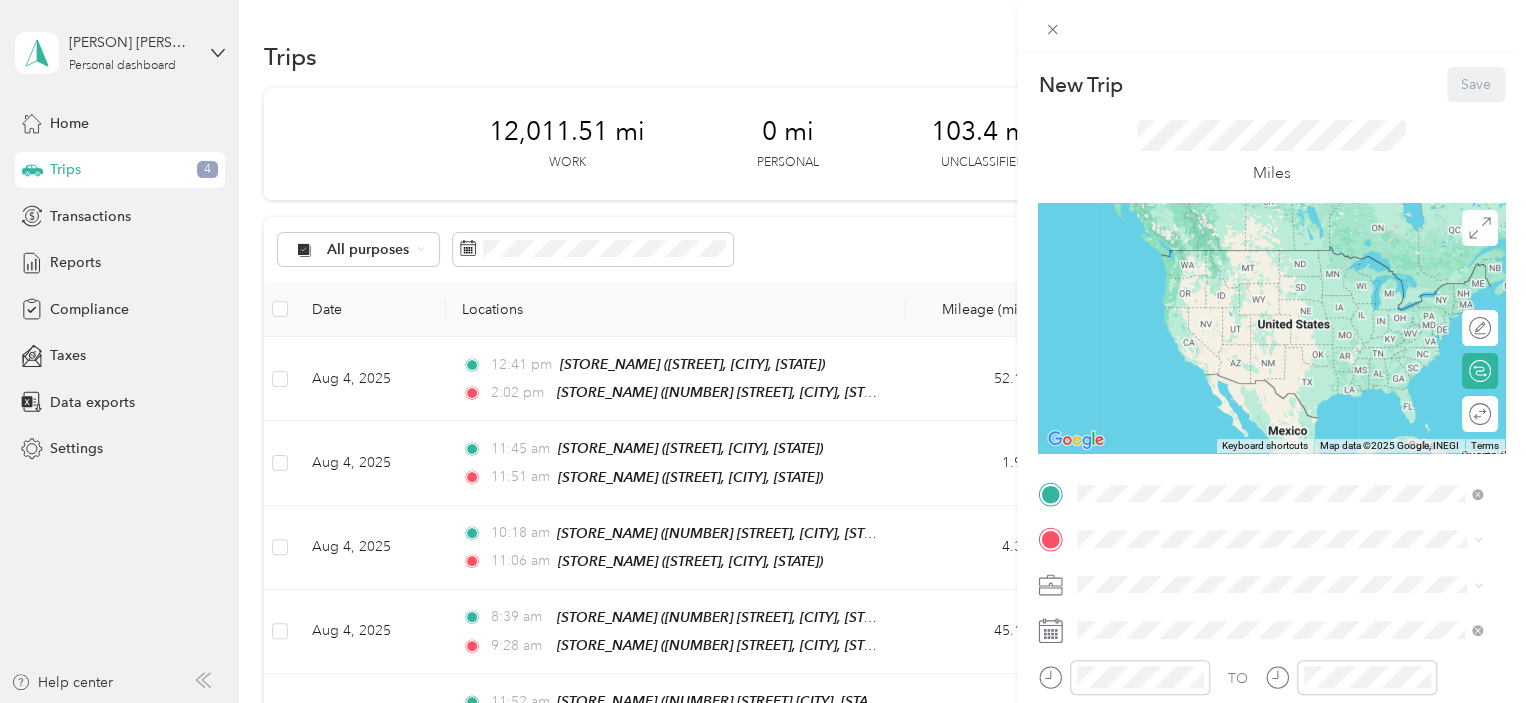 click on "[STORE_NAME] [NUMBER] [STREET], [CITY], [STATE], [COUNTRY], [POSTAL_CODE], [COUNTY], [STATE], [COUNTRY]" at bounding box center [1295, 279] 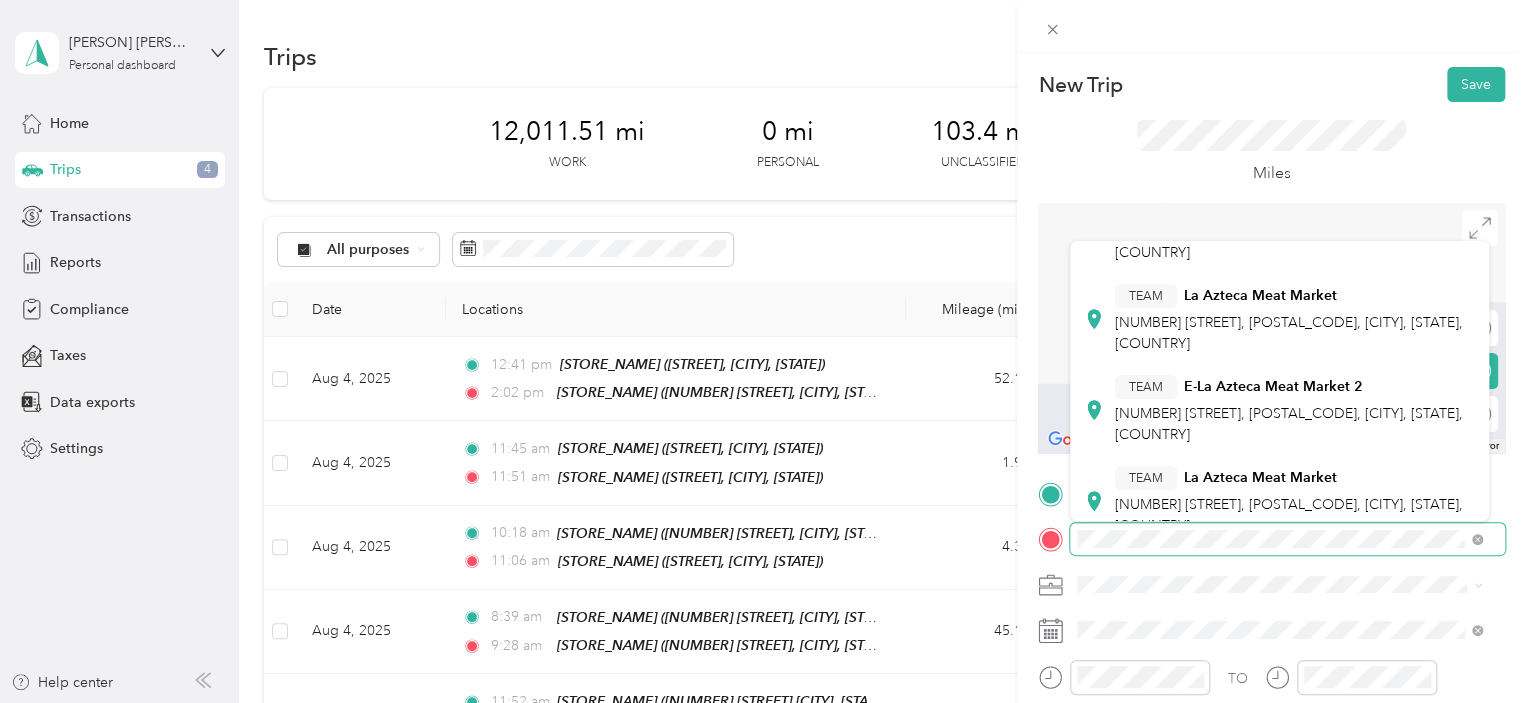 scroll, scrollTop: 300, scrollLeft: 0, axis: vertical 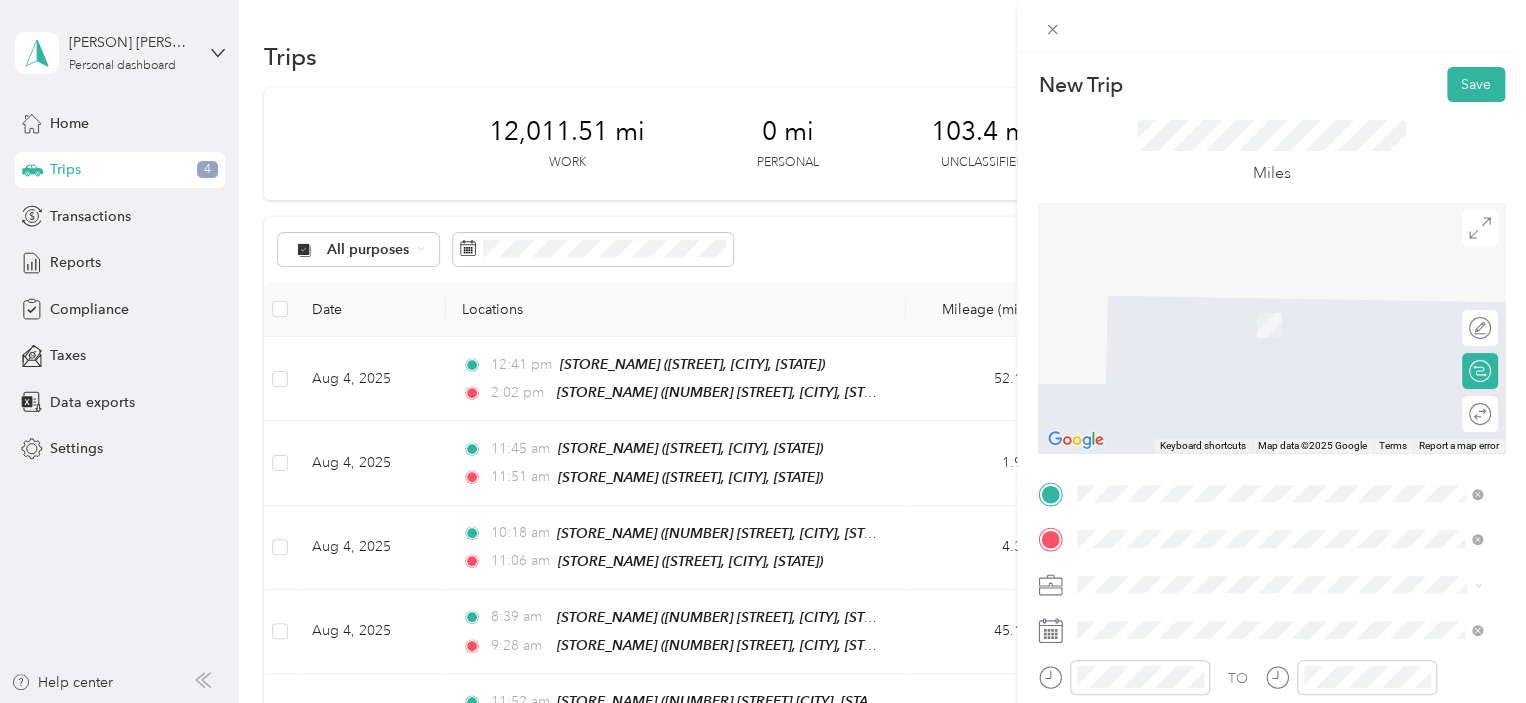 click on "La Azteca Meat Market #5" at bounding box center [1202, 549] 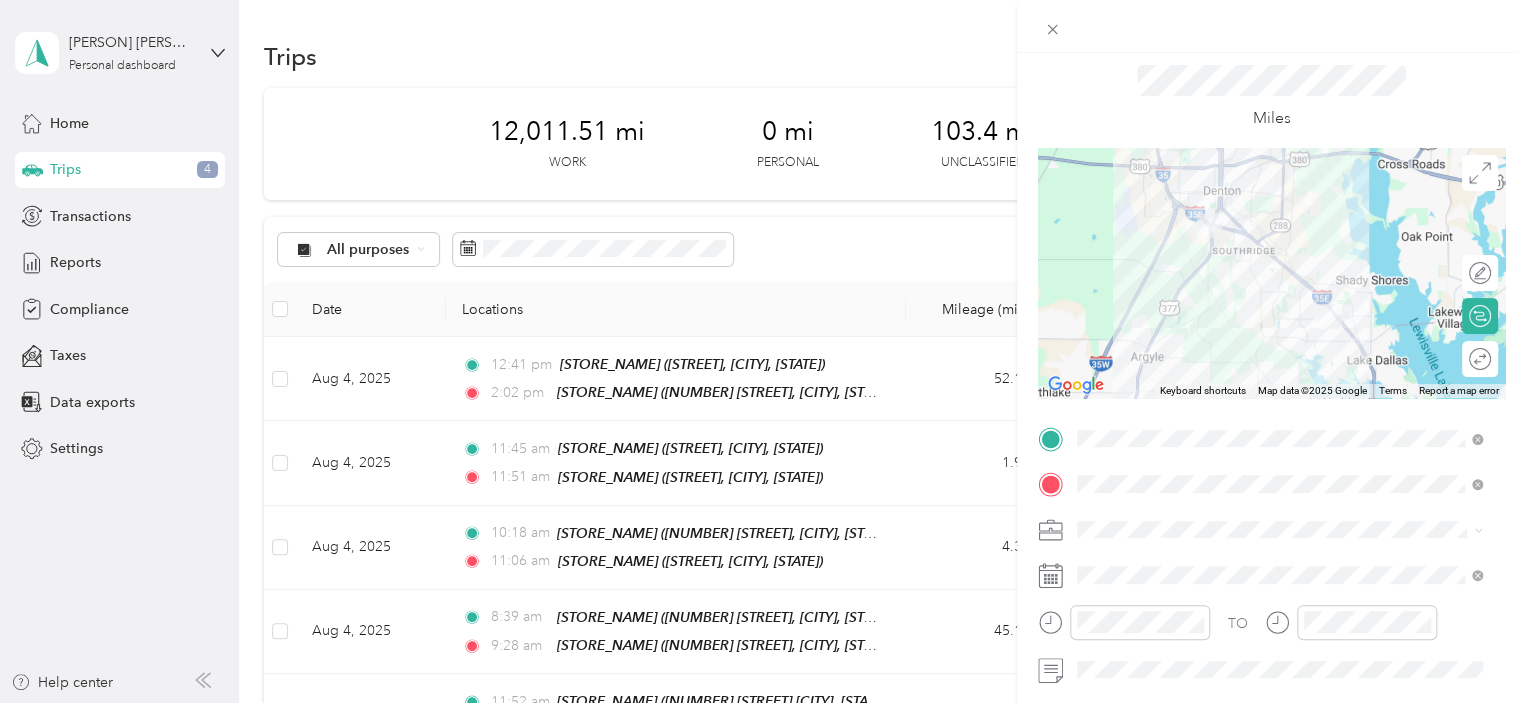 scroll, scrollTop: 100, scrollLeft: 0, axis: vertical 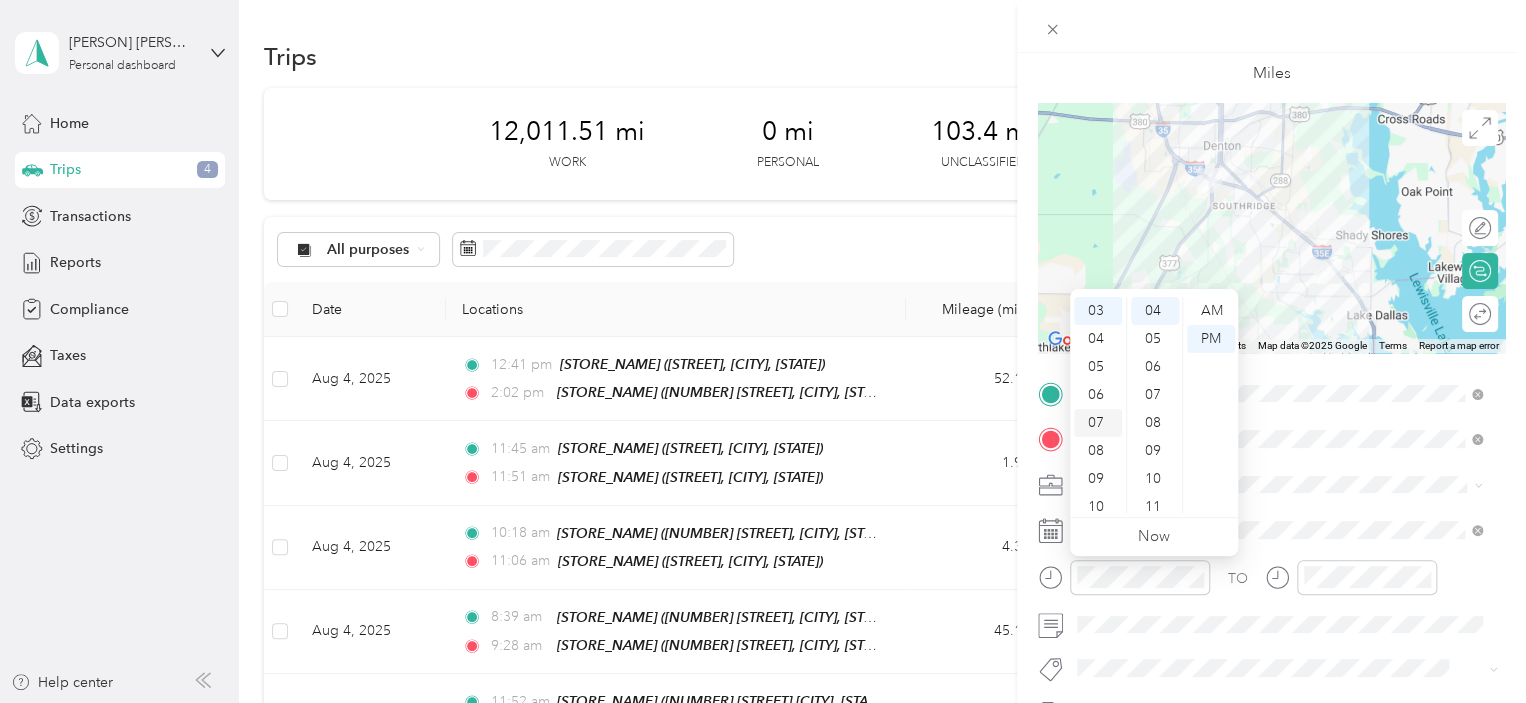 click on "07" at bounding box center [1098, 423] 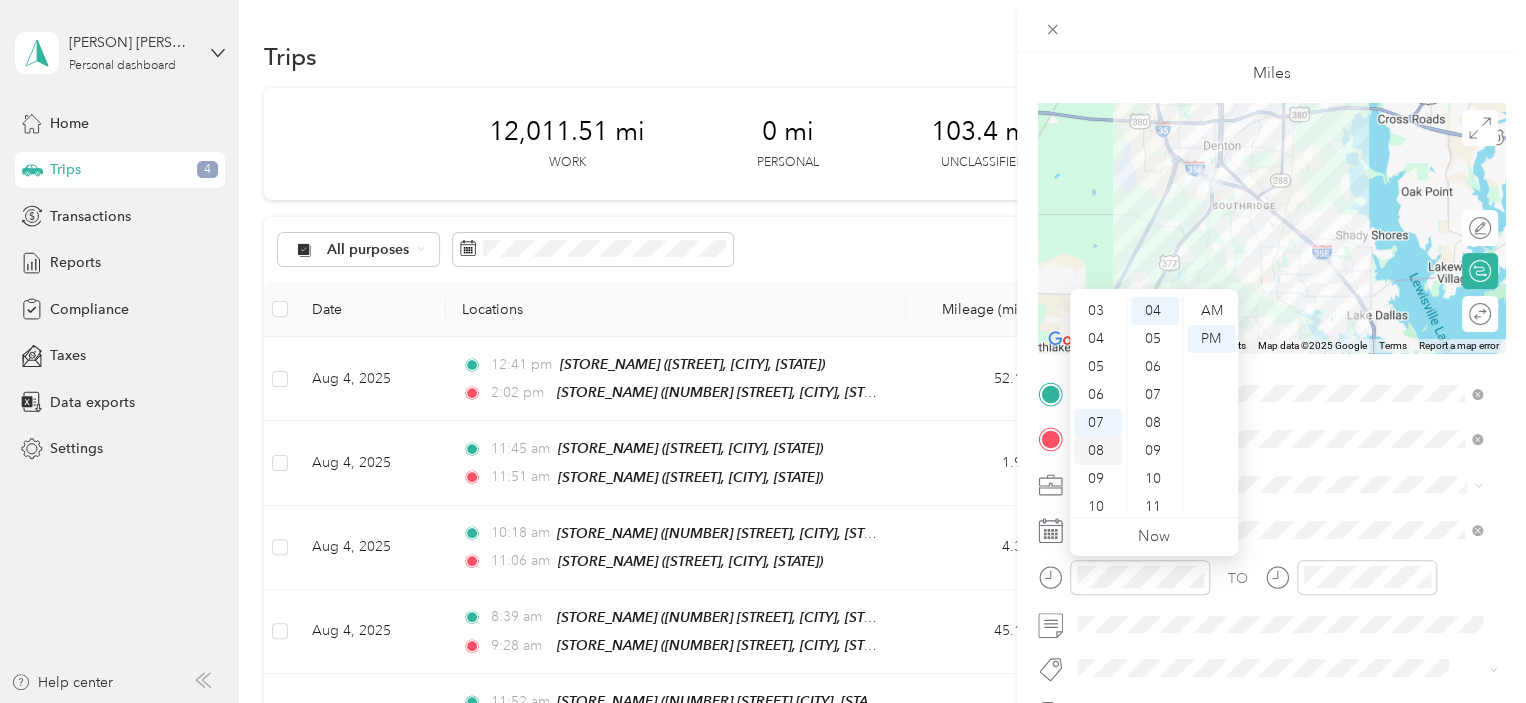 scroll, scrollTop: 120, scrollLeft: 0, axis: vertical 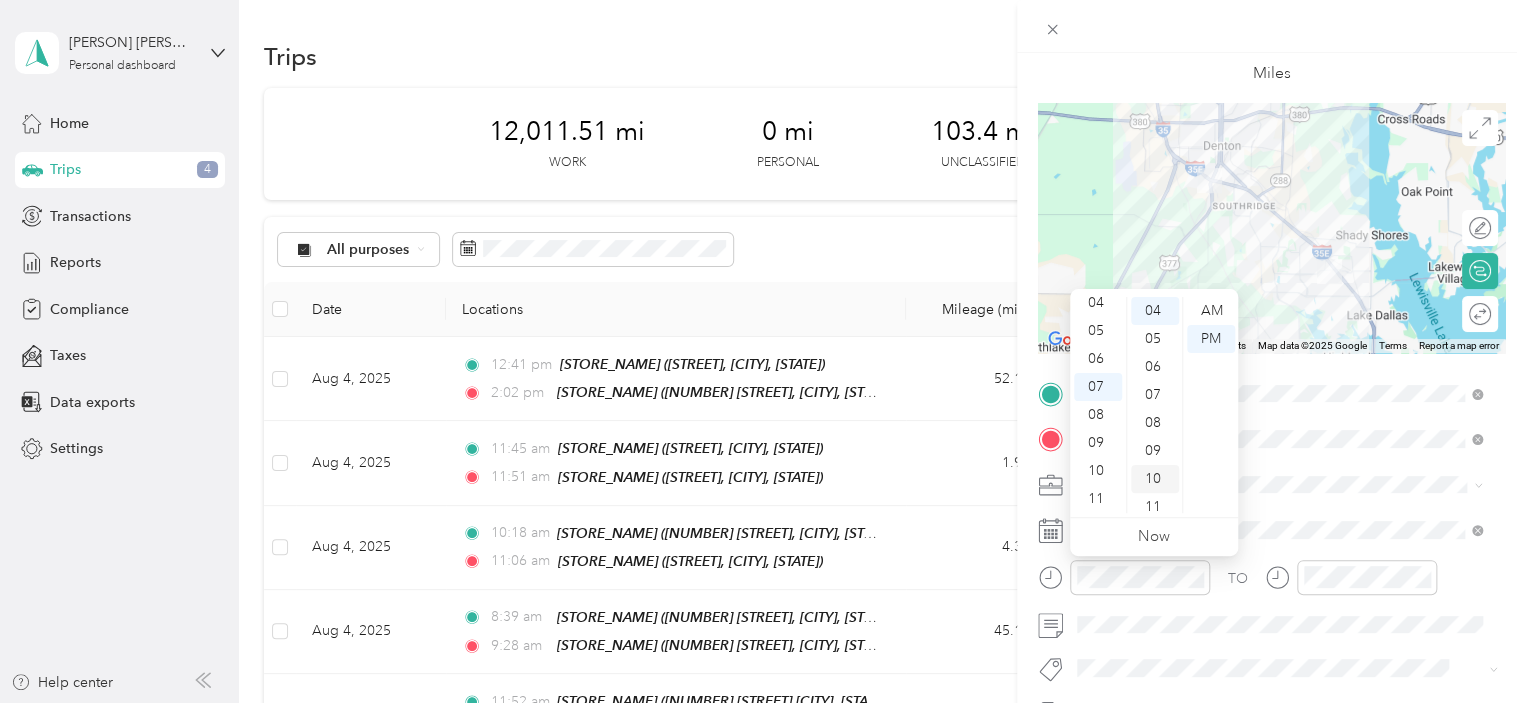 click on "10" at bounding box center (1155, 479) 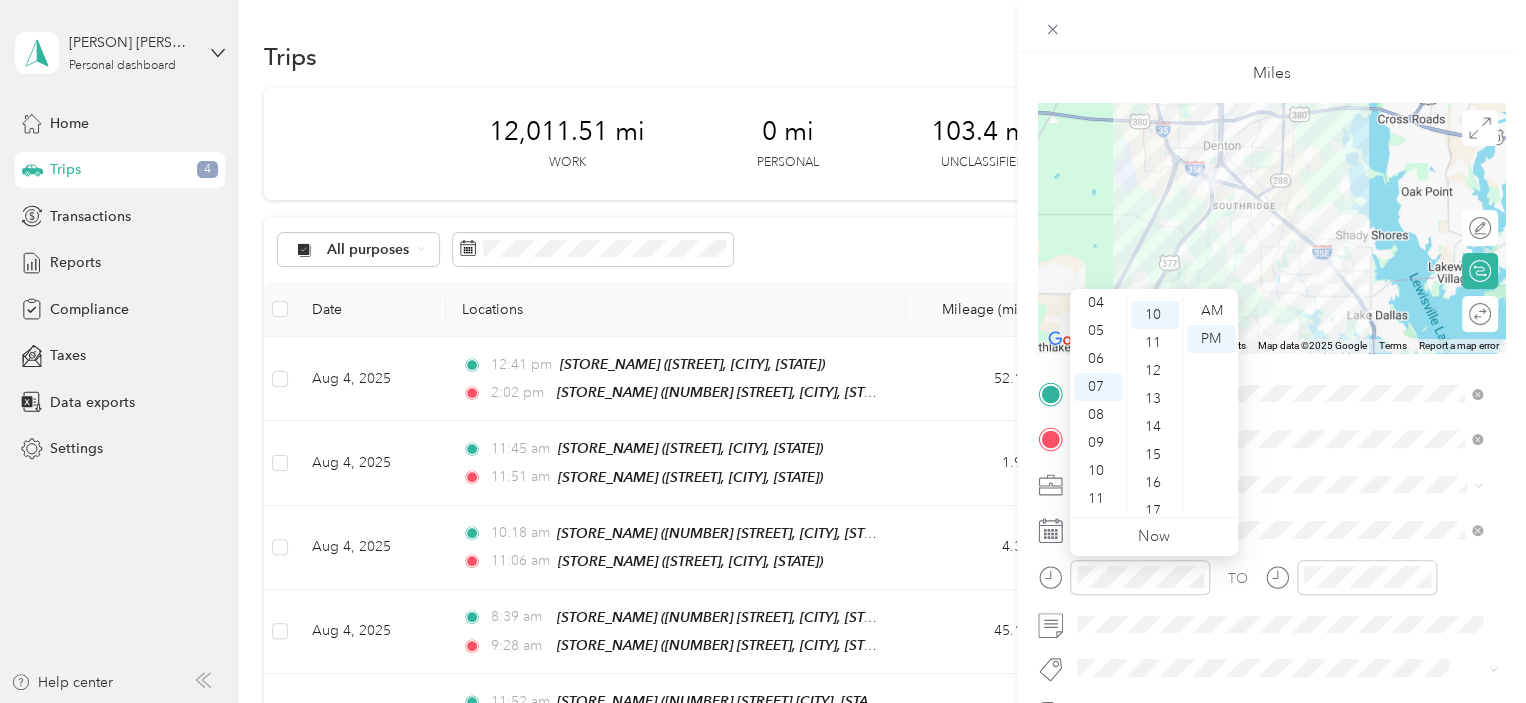 scroll, scrollTop: 280, scrollLeft: 0, axis: vertical 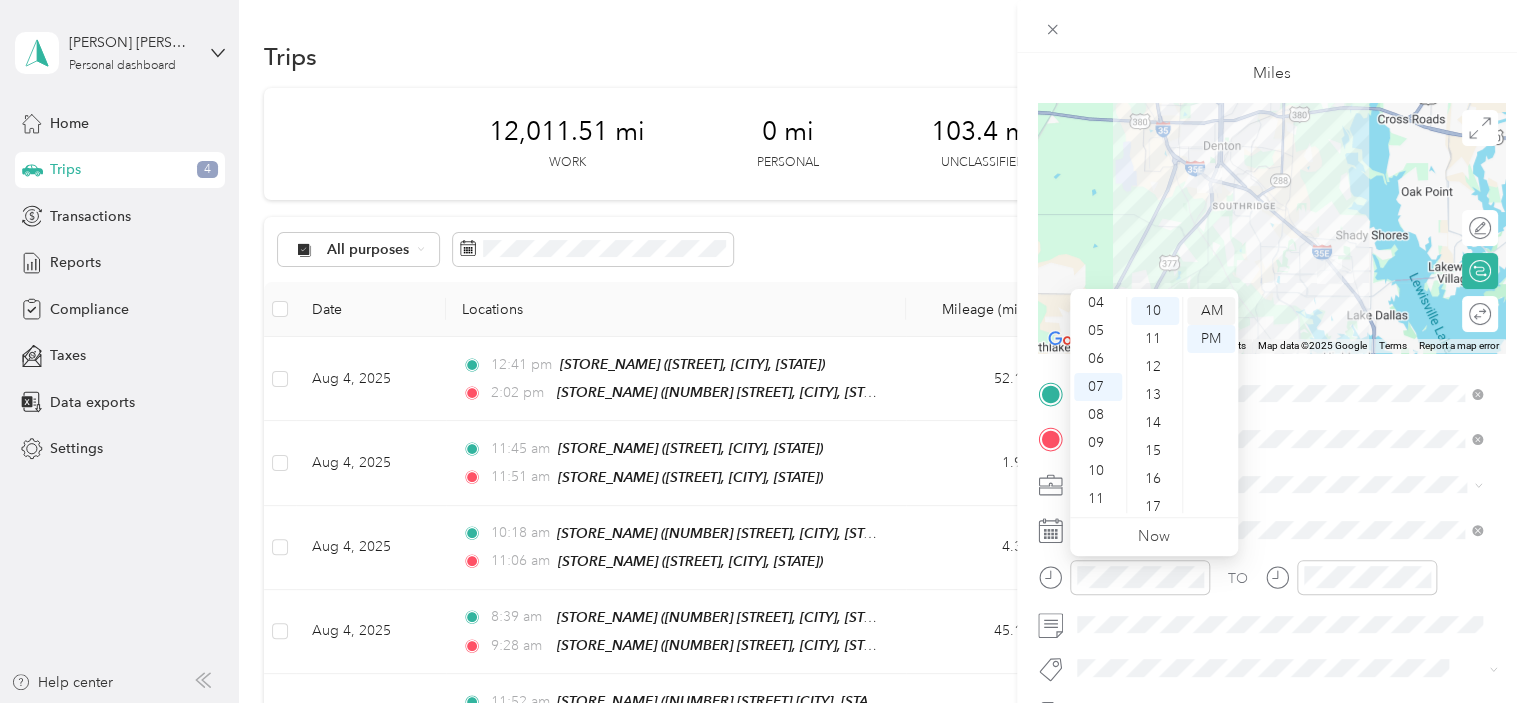 click on "AM" at bounding box center (1211, 311) 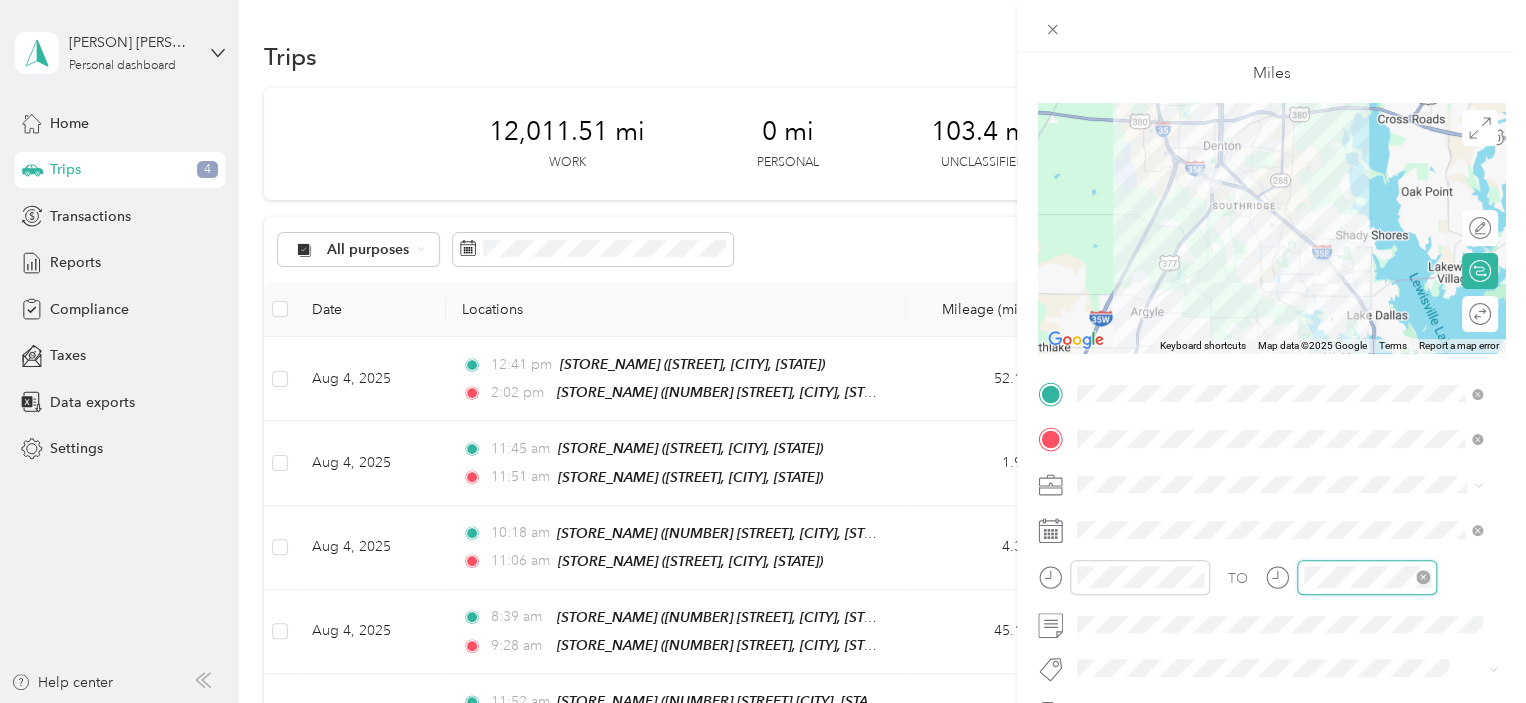 scroll, scrollTop: 81, scrollLeft: 0, axis: vertical 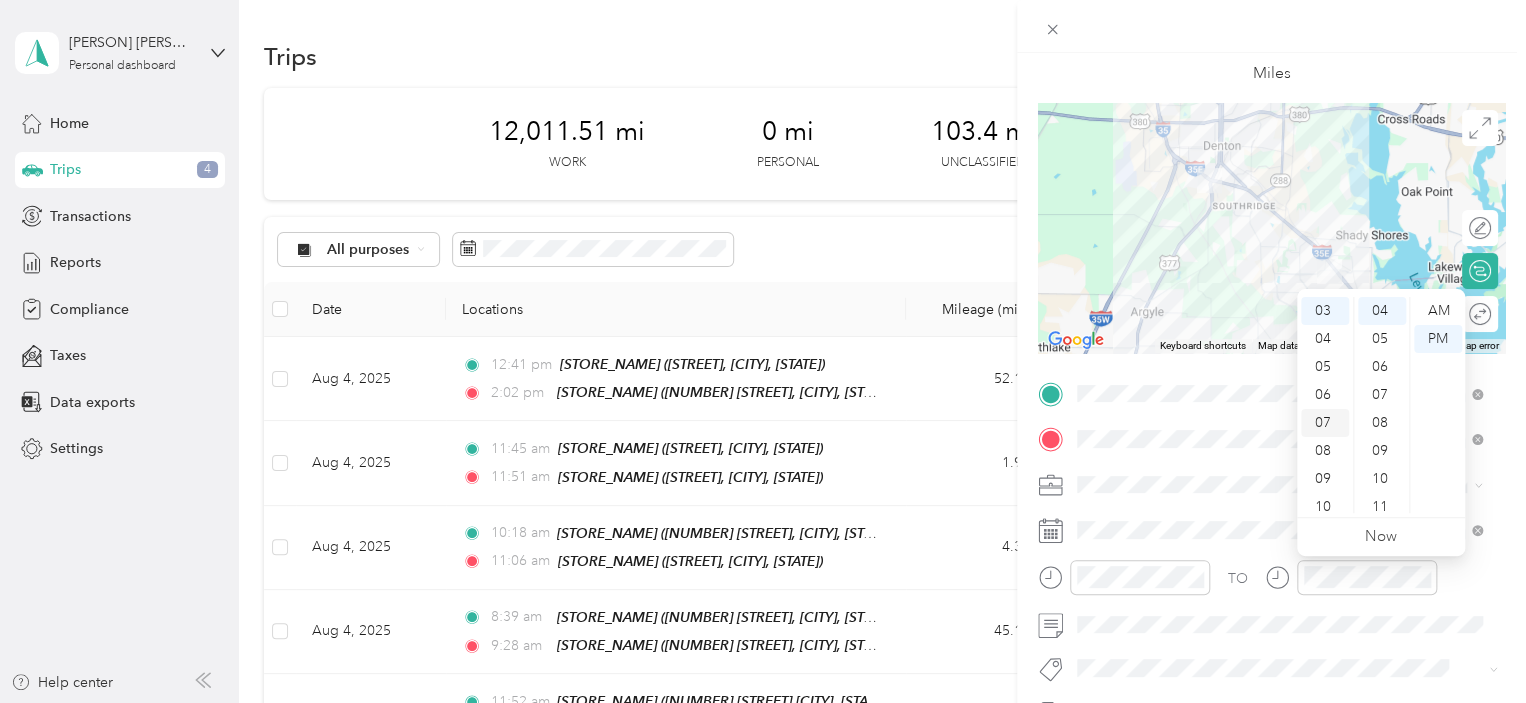 click on "07" at bounding box center [1325, 423] 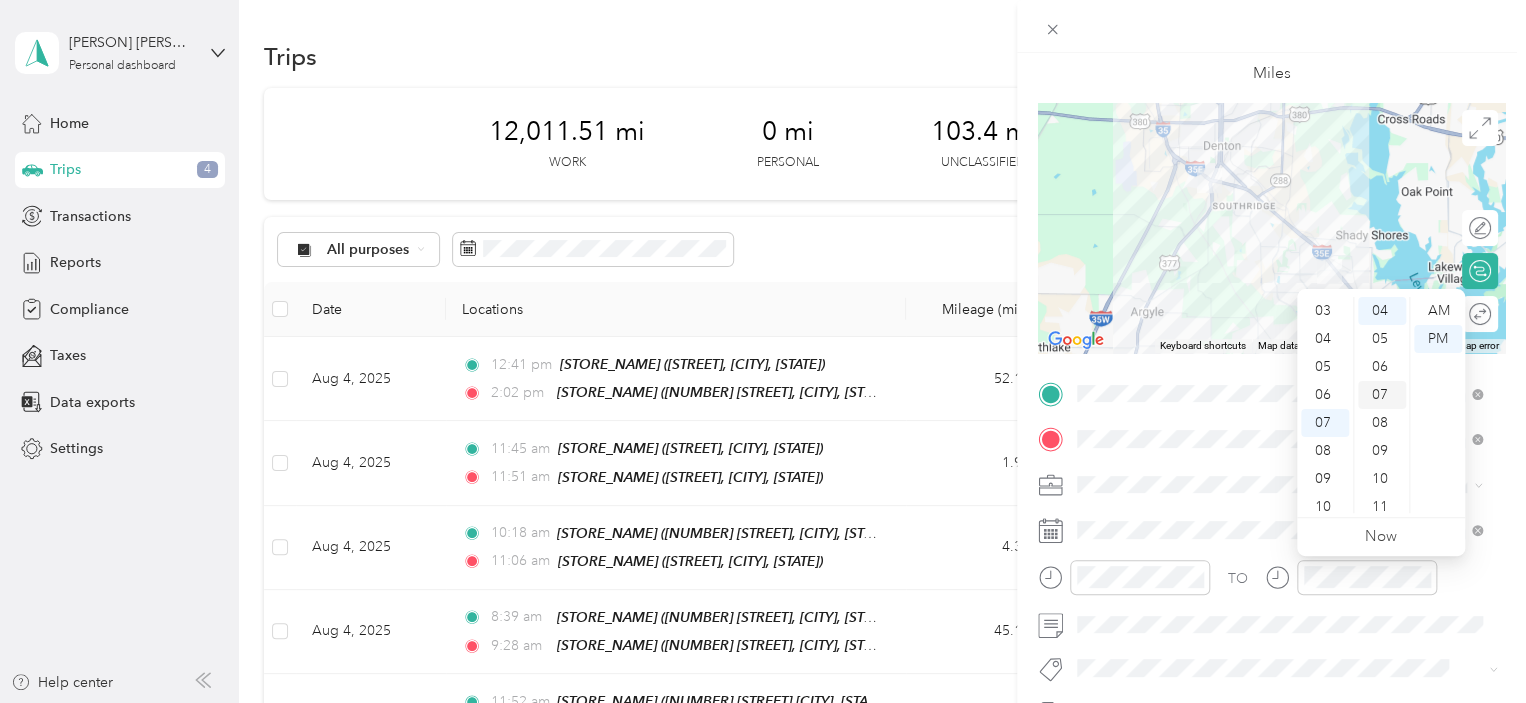 scroll, scrollTop: 120, scrollLeft: 0, axis: vertical 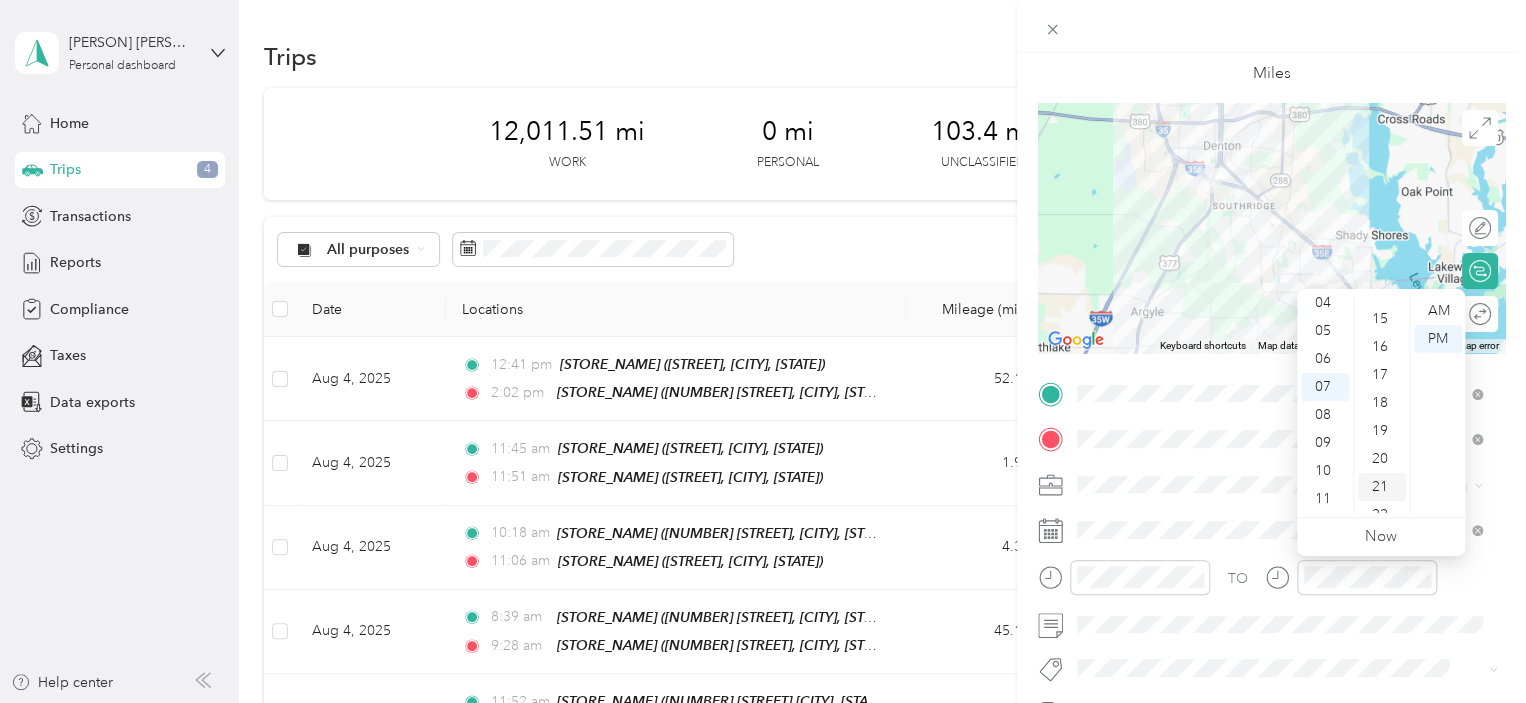 click on "21" at bounding box center [1382, 487] 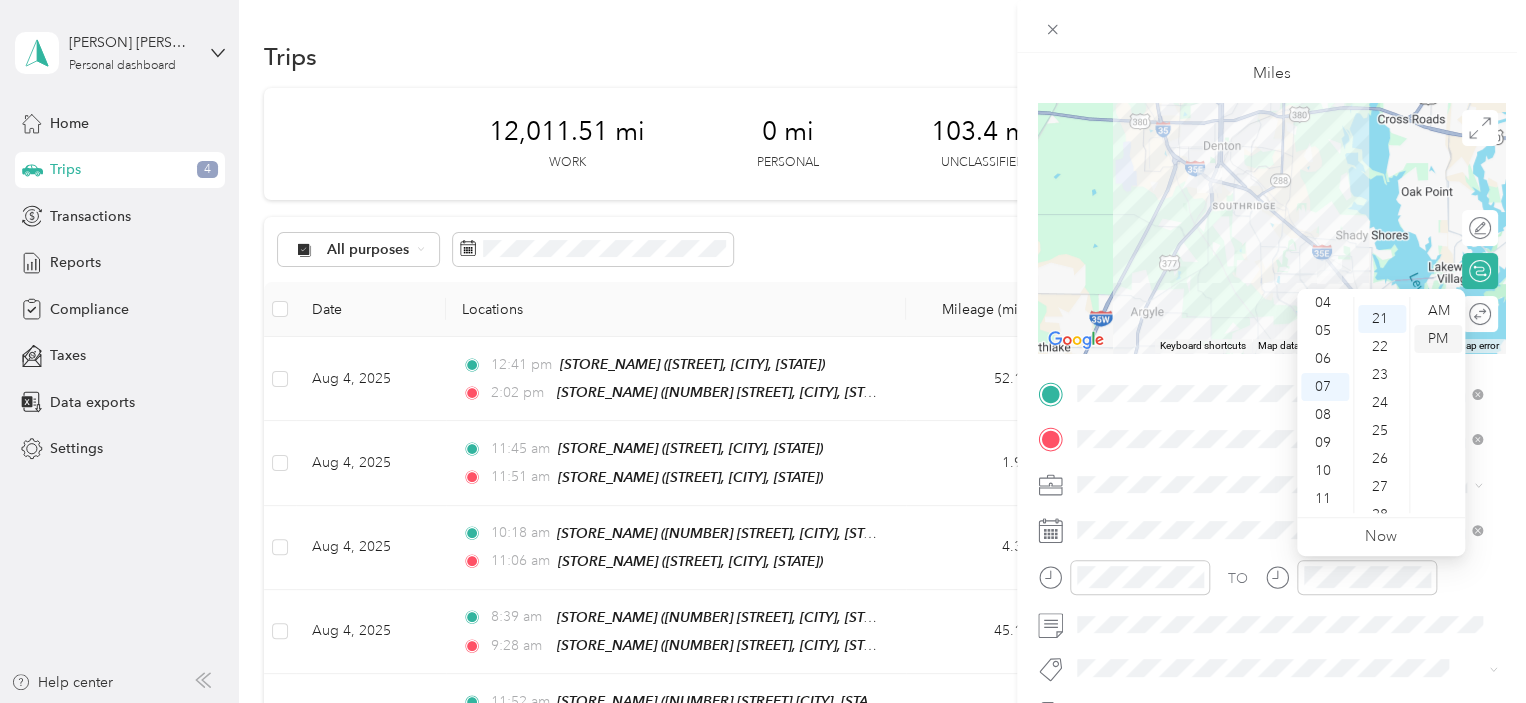 scroll, scrollTop: 588, scrollLeft: 0, axis: vertical 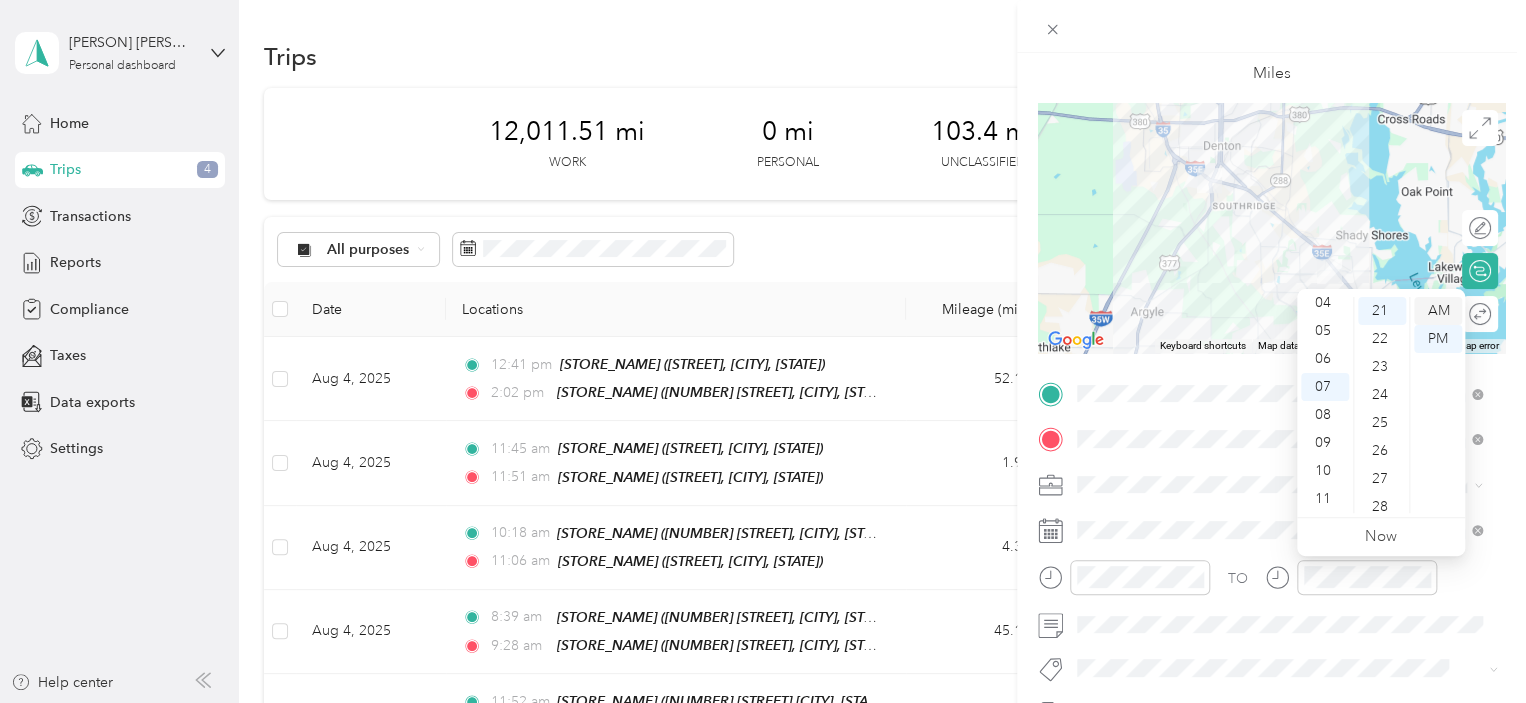 click on "AM" at bounding box center (1438, 311) 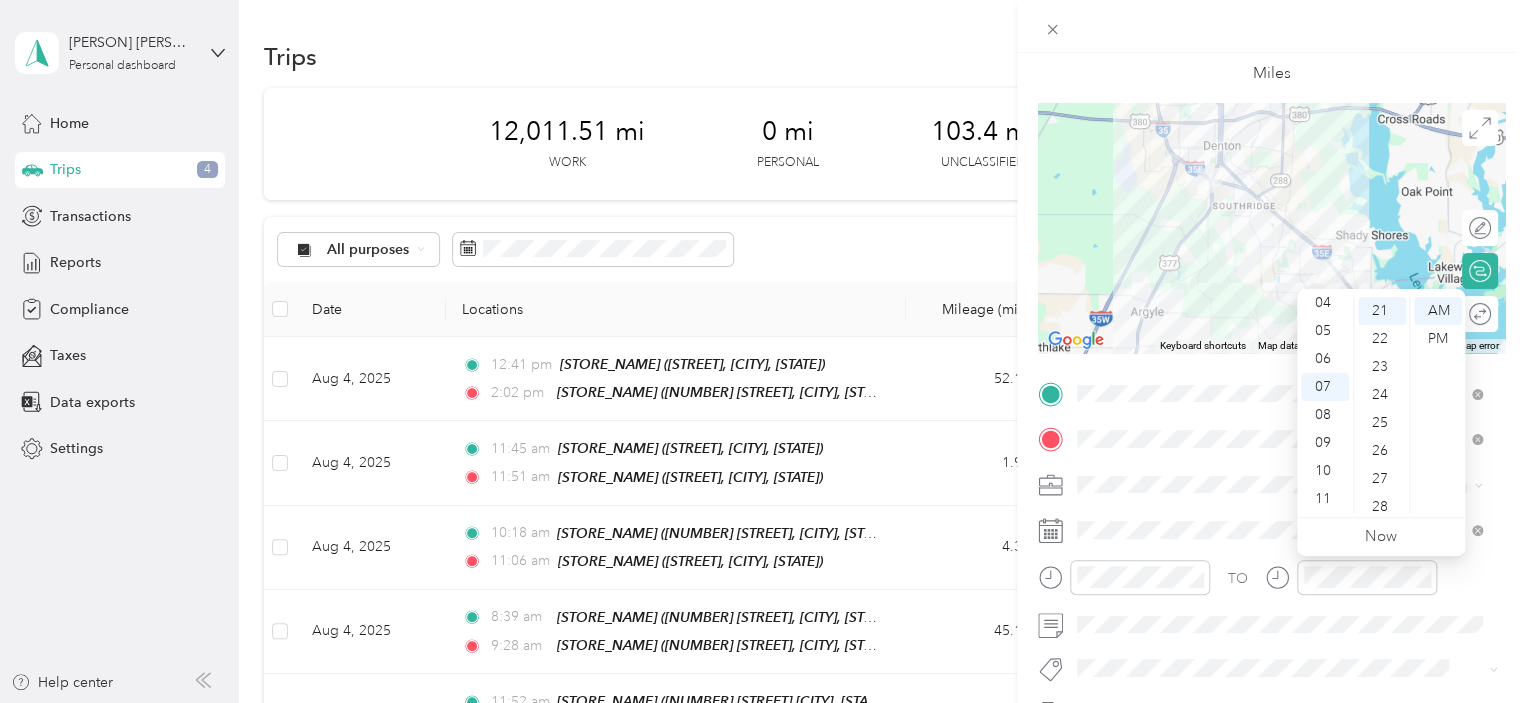 click on "TO Add photo" at bounding box center [1271, 619] 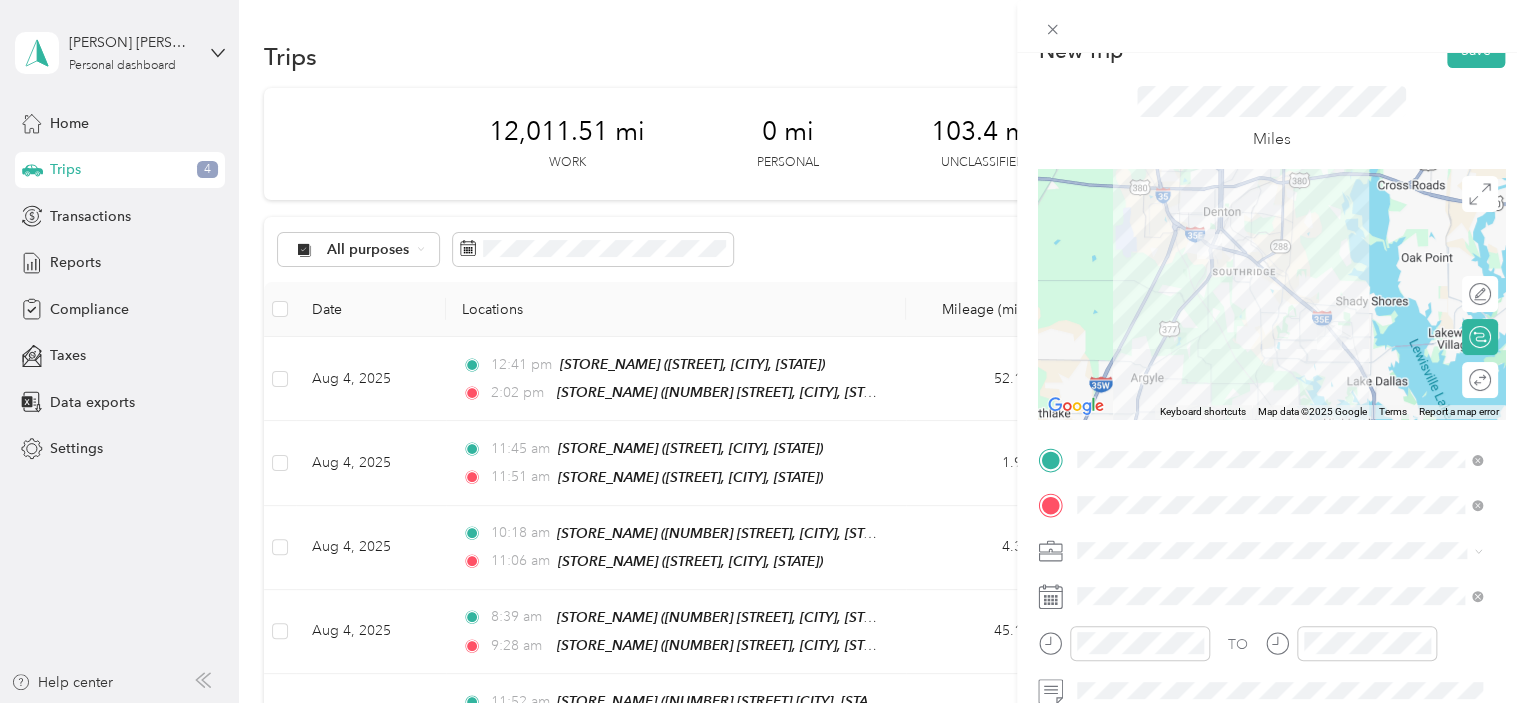 scroll, scrollTop: 0, scrollLeft: 0, axis: both 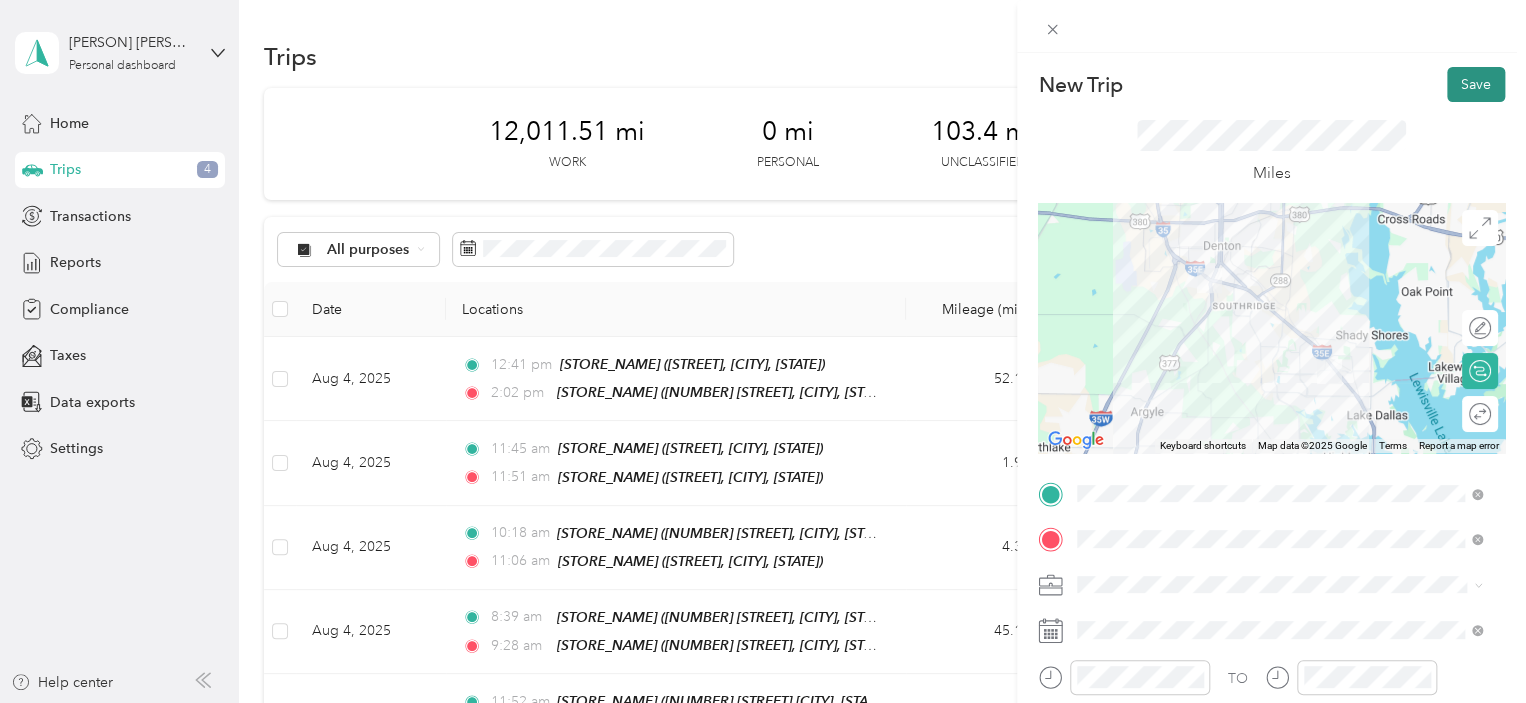 click on "Save" at bounding box center (1476, 84) 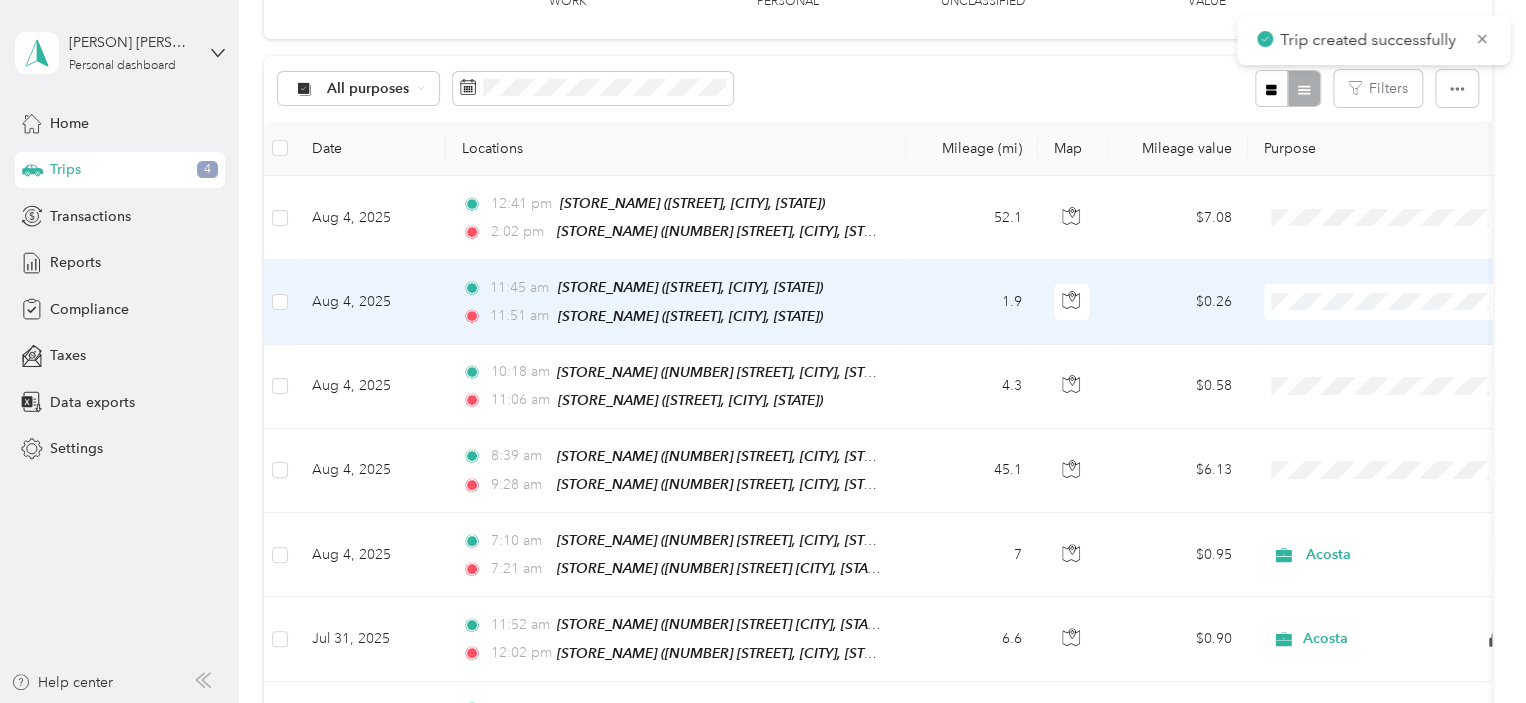 scroll, scrollTop: 400, scrollLeft: 0, axis: vertical 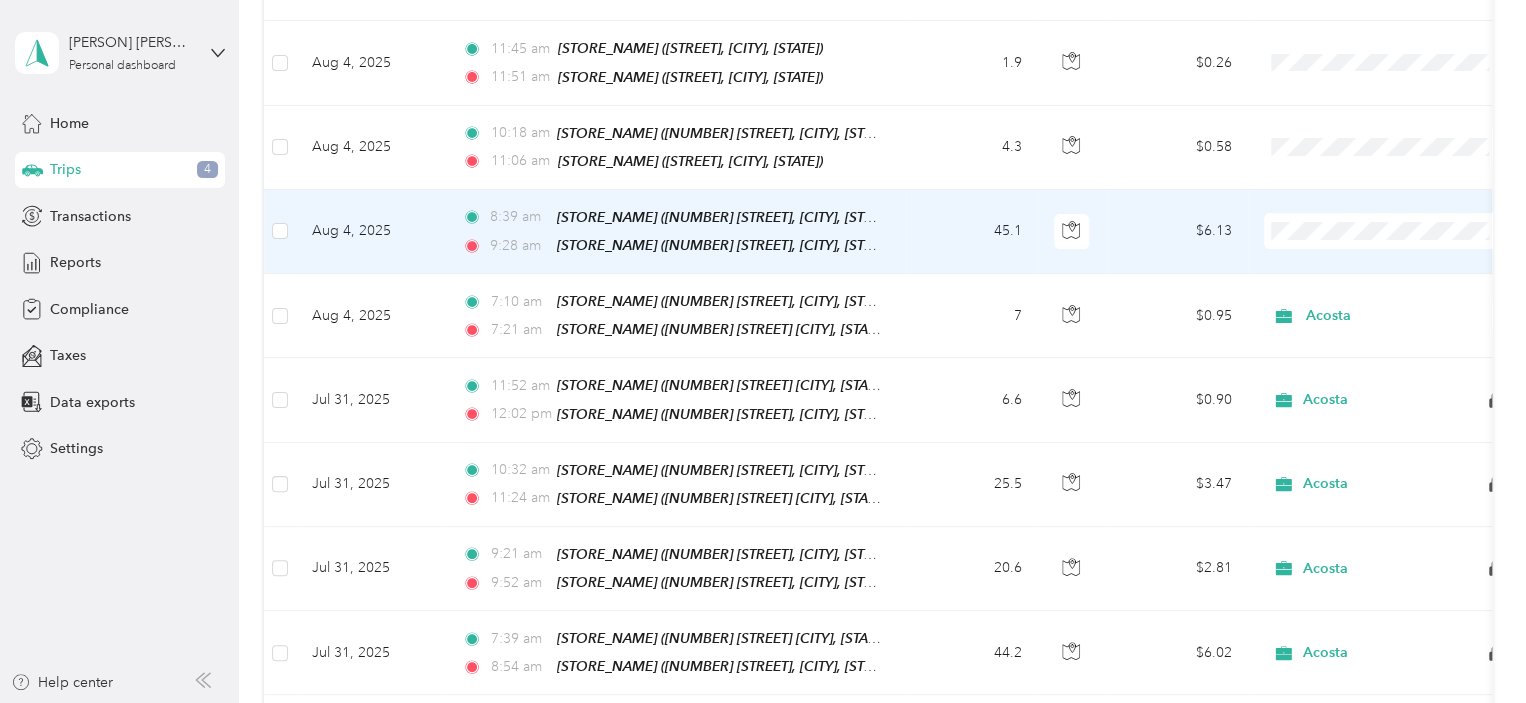 click on "45.1" at bounding box center (972, 232) 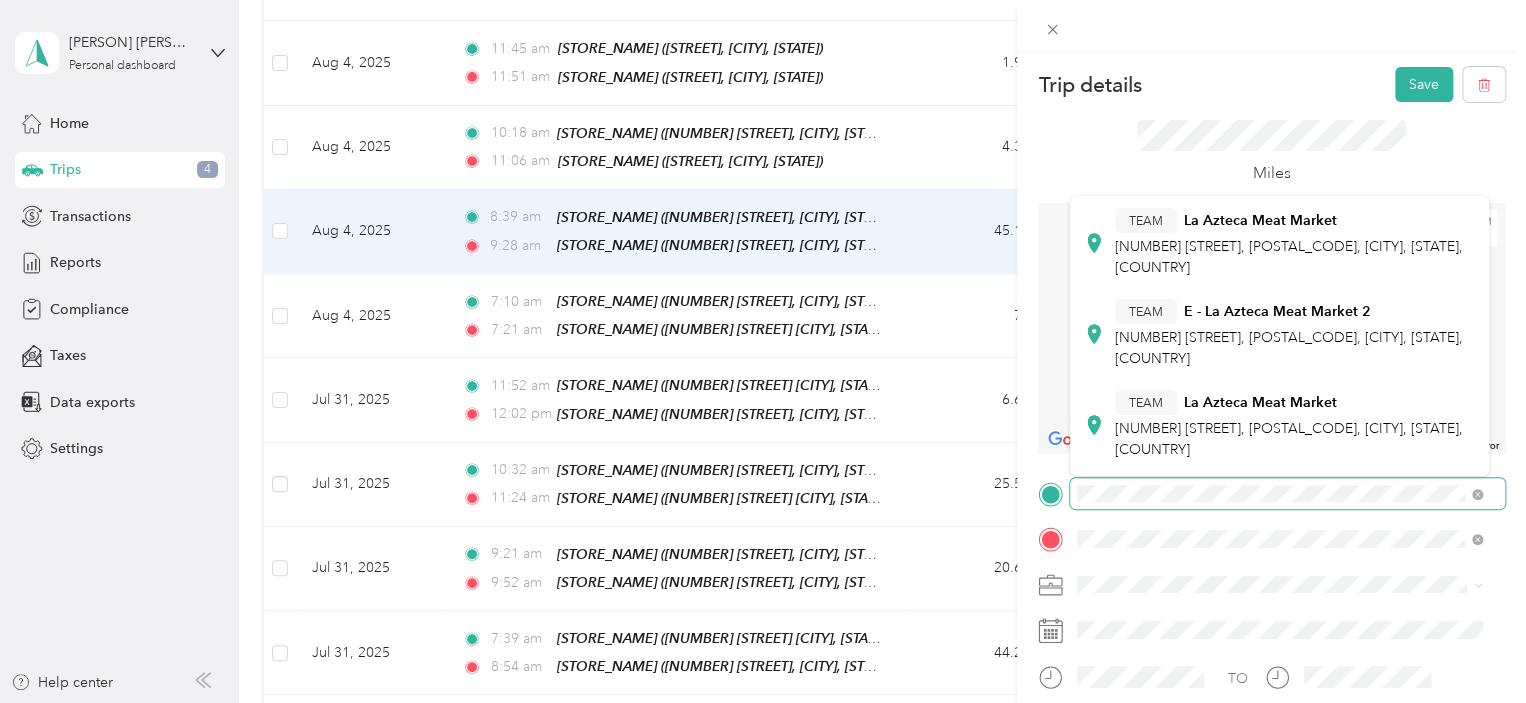 scroll, scrollTop: 400, scrollLeft: 0, axis: vertical 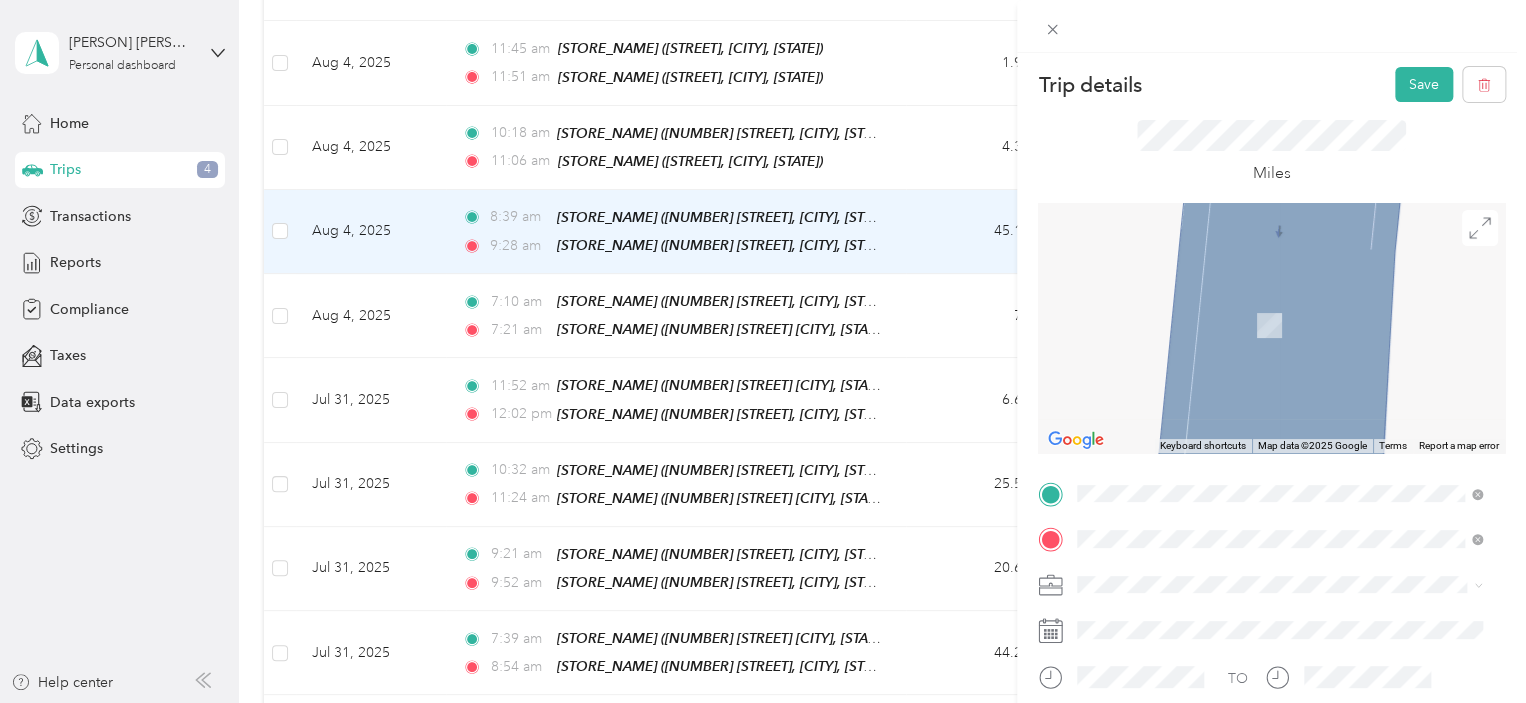 click on "[NUMBER] [STREET] [CITY], [STATE] [POSTAL_CODE], [COUNTRY], [POSTAL_CODE], [COUNTY], [STATE]" at bounding box center (1285, 436) 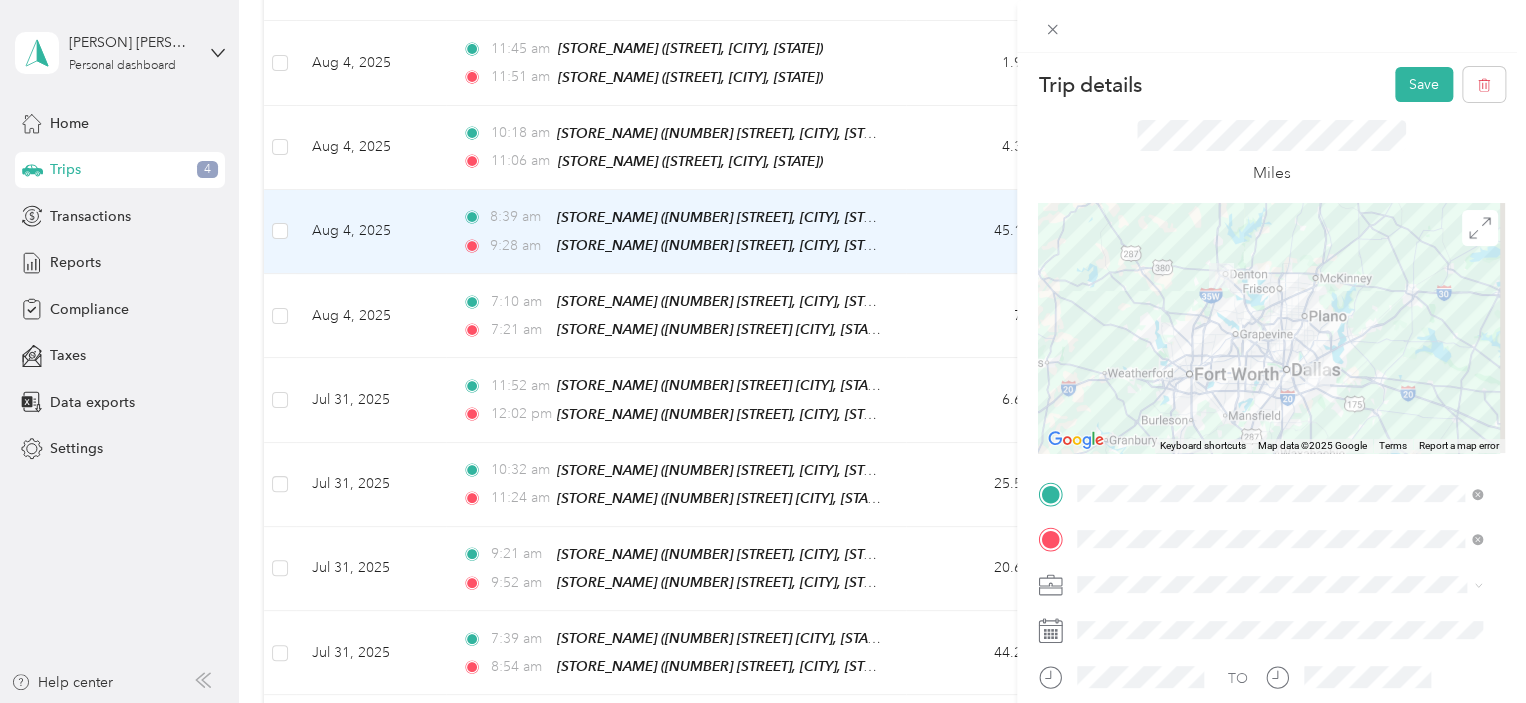 click on "Acosta" at bounding box center [1105, 613] 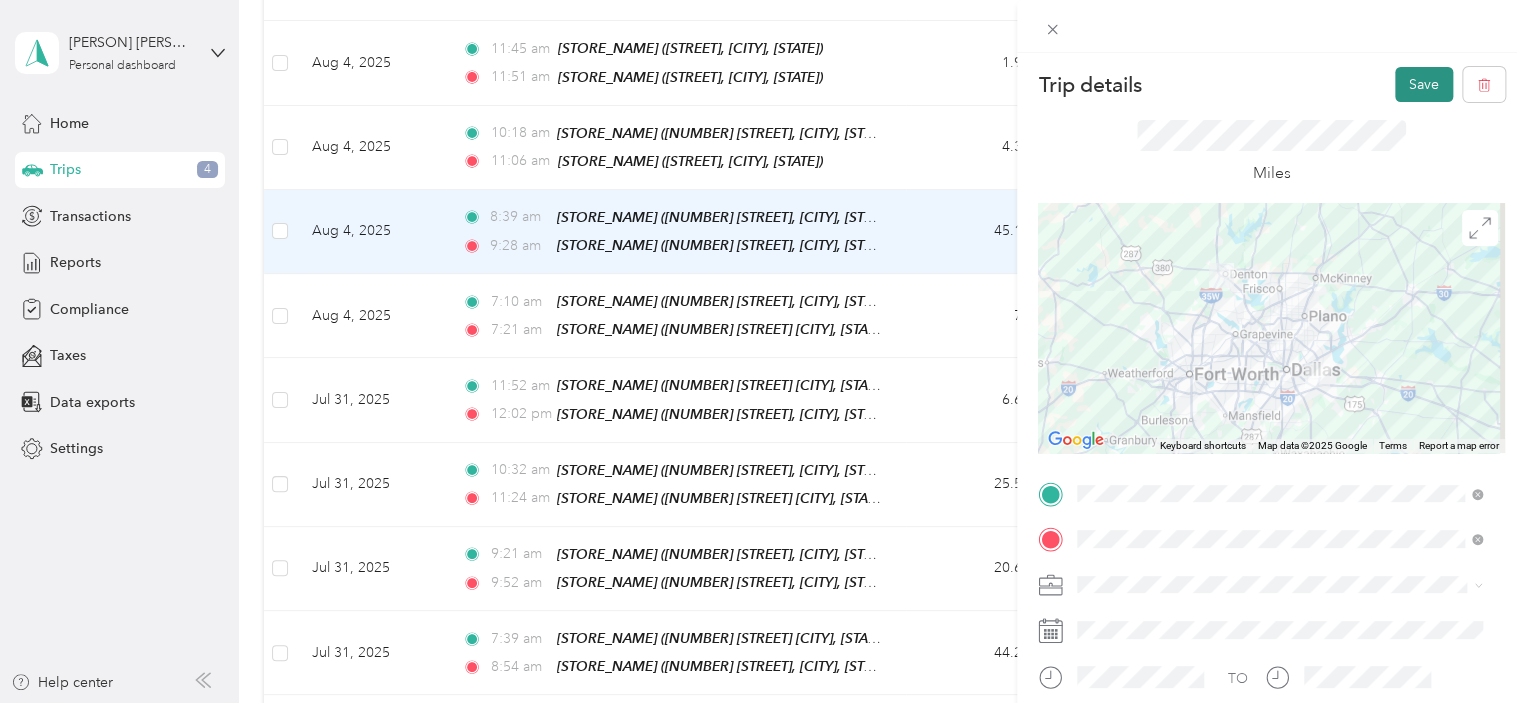 click on "Save" at bounding box center (1424, 84) 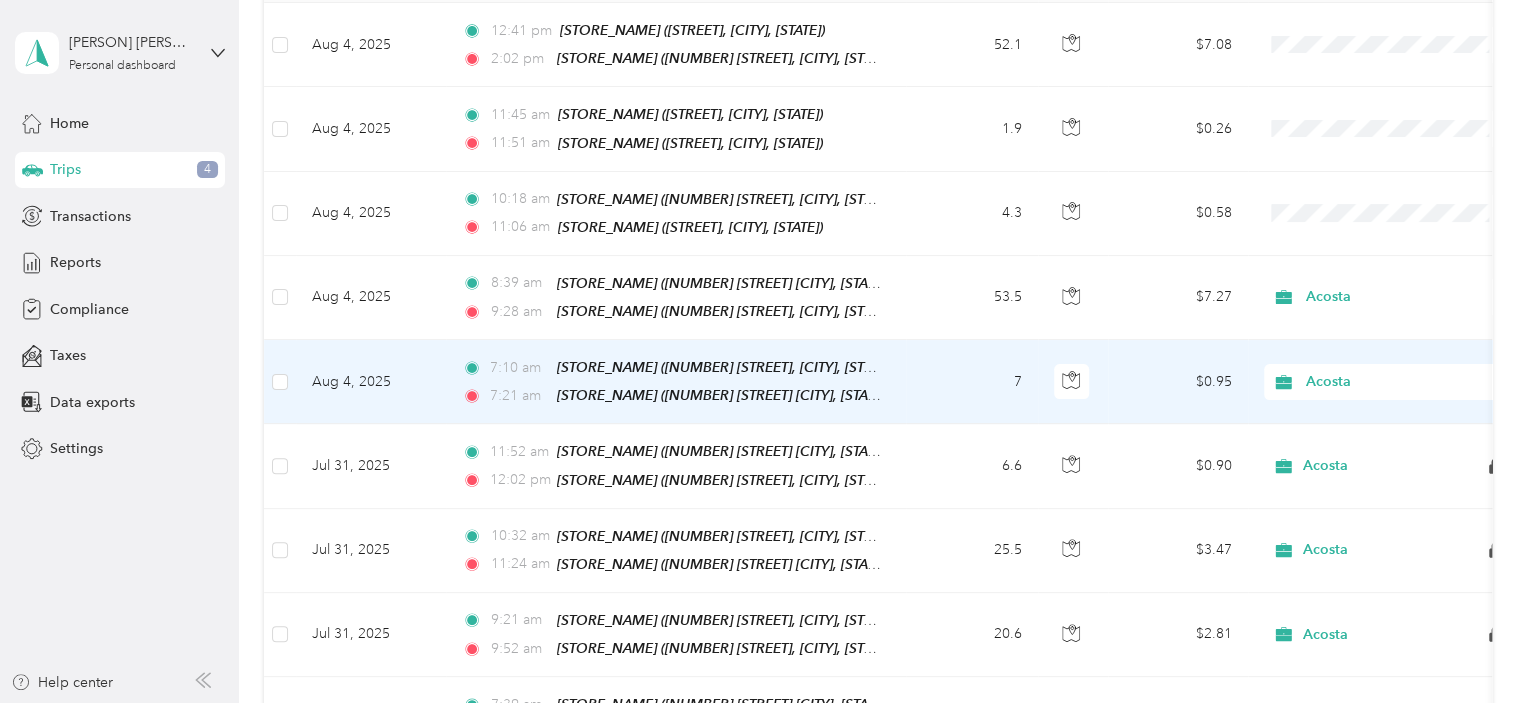 scroll, scrollTop: 300, scrollLeft: 0, axis: vertical 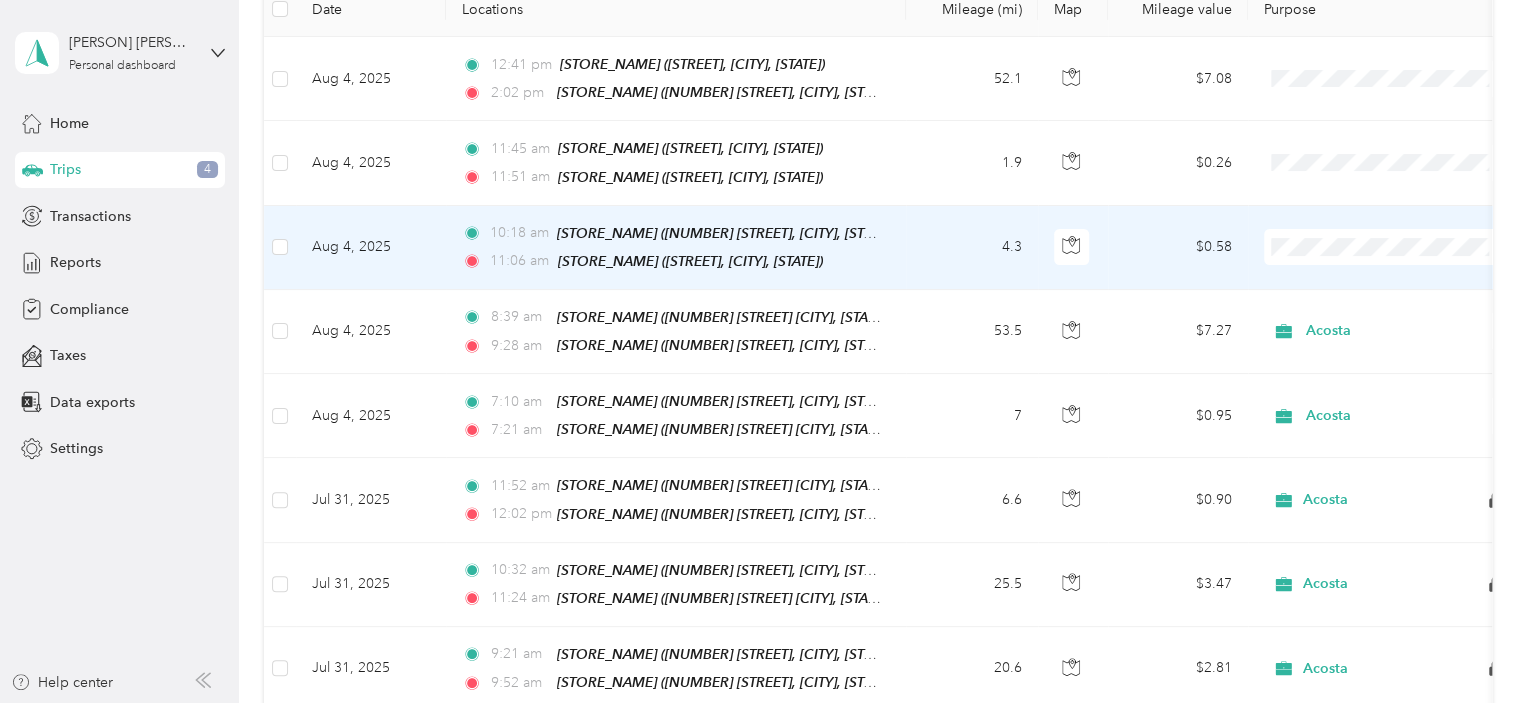 click on "[TIME] [STORE_NAME] ([NUMBER] [STREET], [CITY], [STATE]) [TIME] [STORE_NAME]  ([STREET], [CITY], [STATE])" at bounding box center [676, 248] 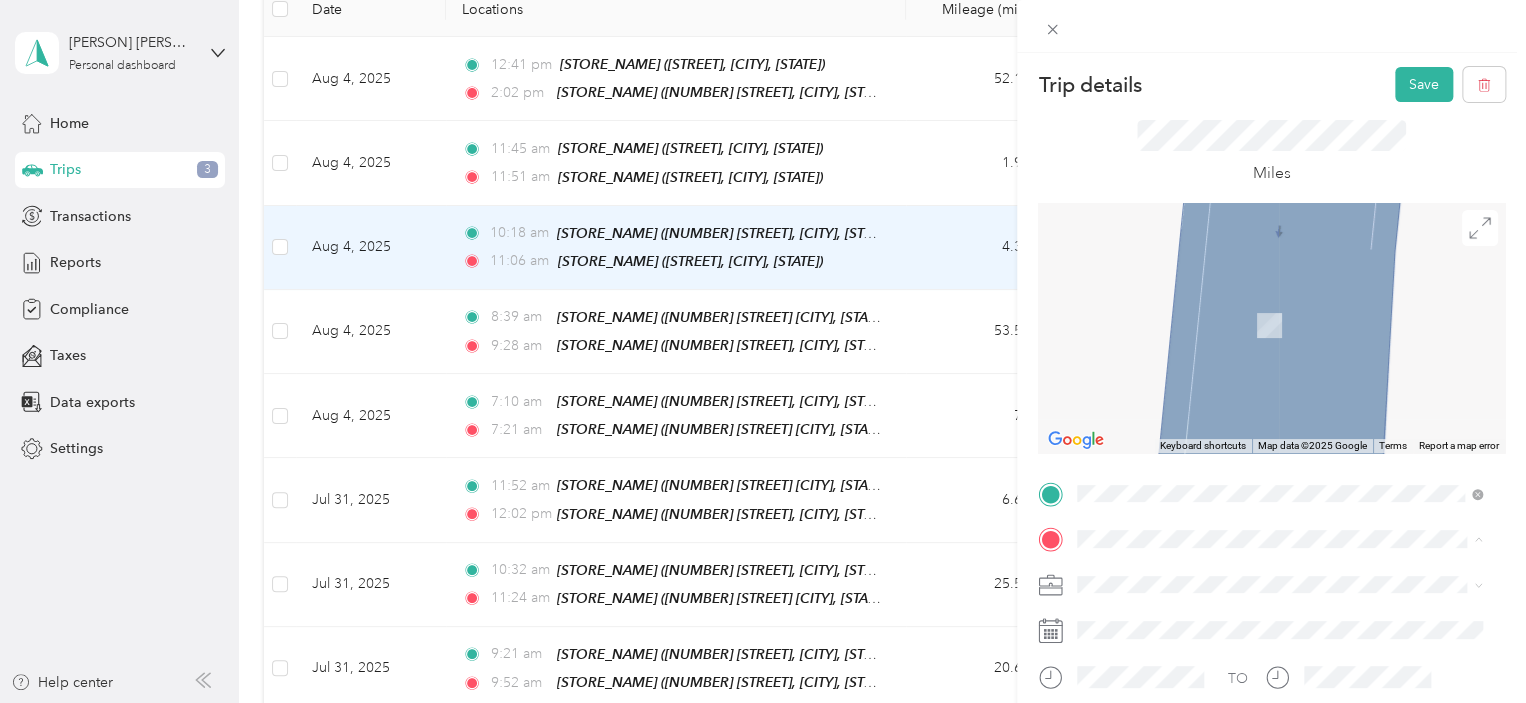 click on "TEAM [STORE_NAME] [NUMBER] [STREET], [POSTAL_CODE], [CITY], [STATE], [COUNTRY]" at bounding box center [1279, 328] 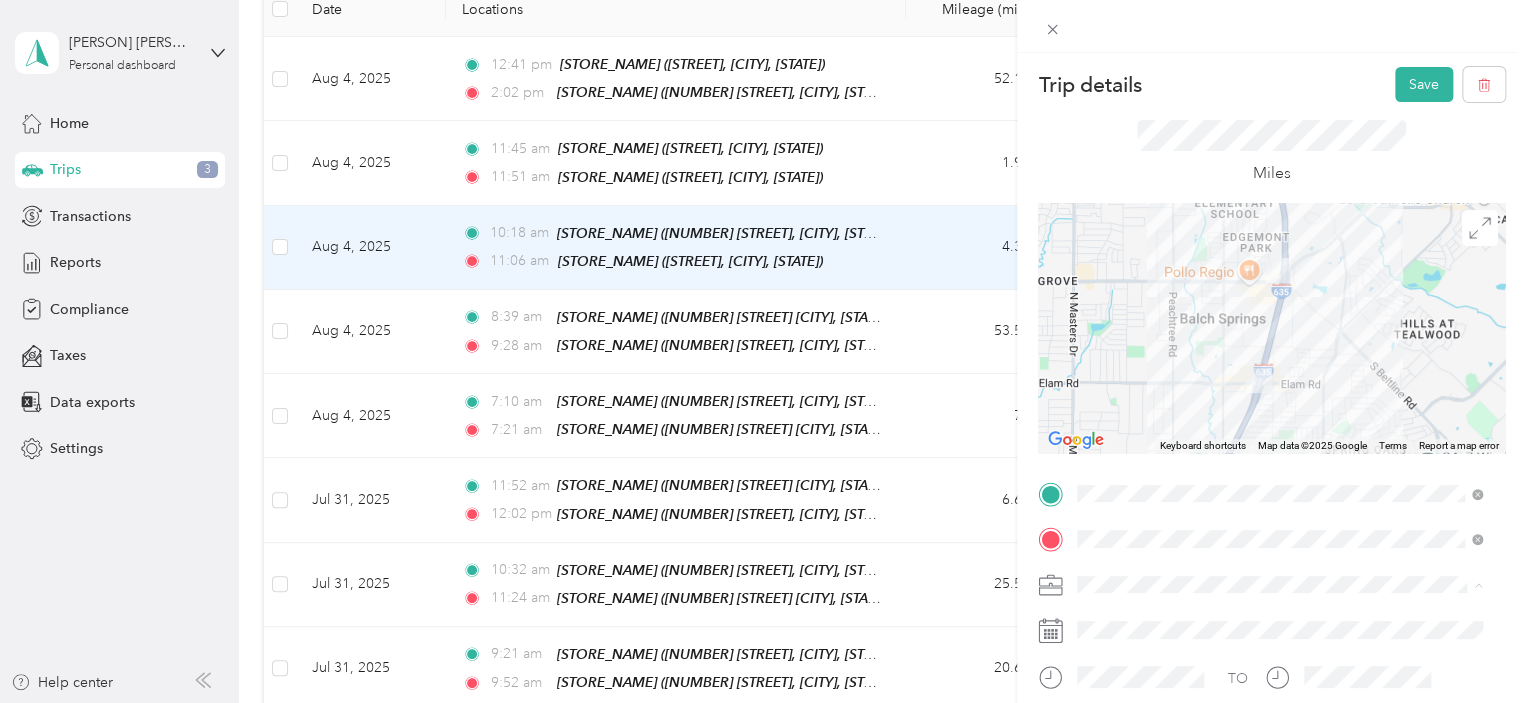 click on "Acosta" at bounding box center [1279, 619] 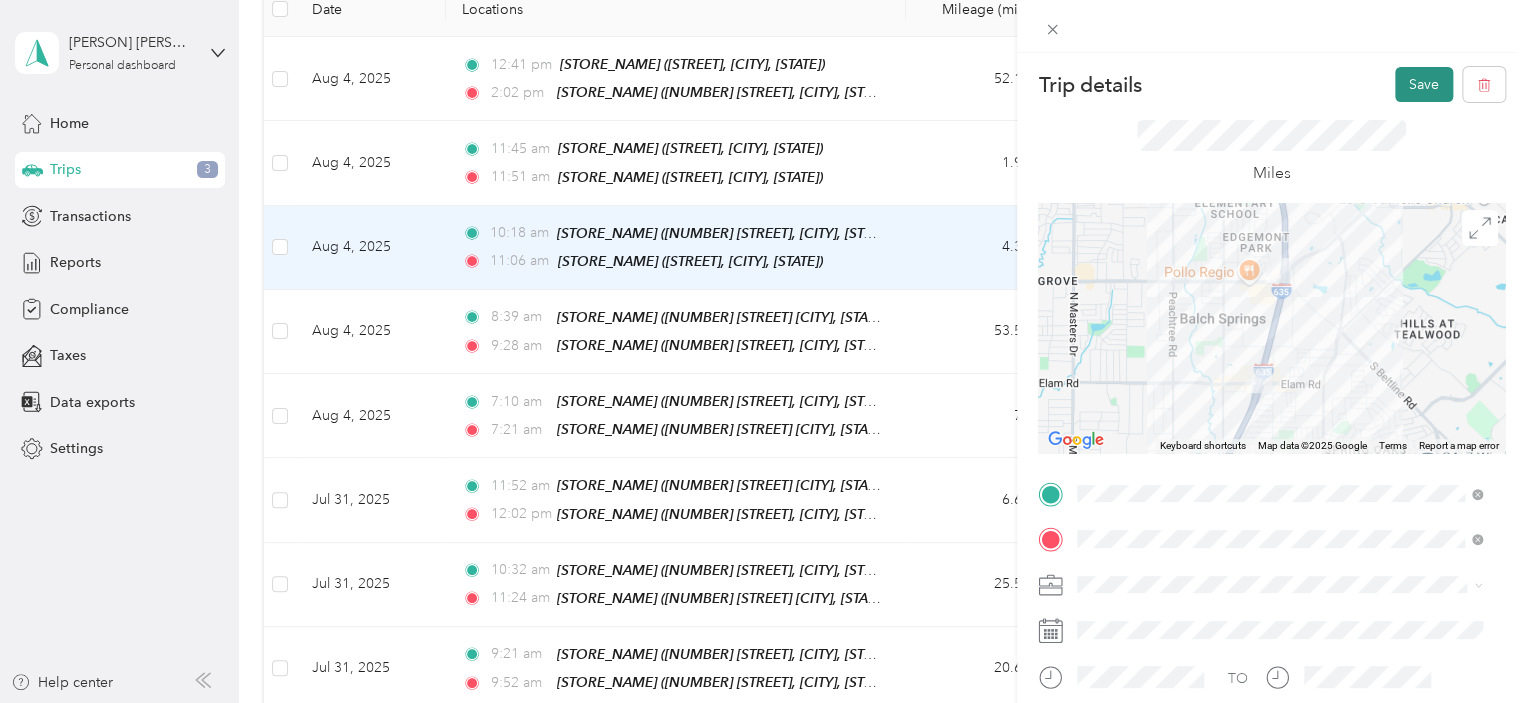 click on "Save" at bounding box center (1424, 84) 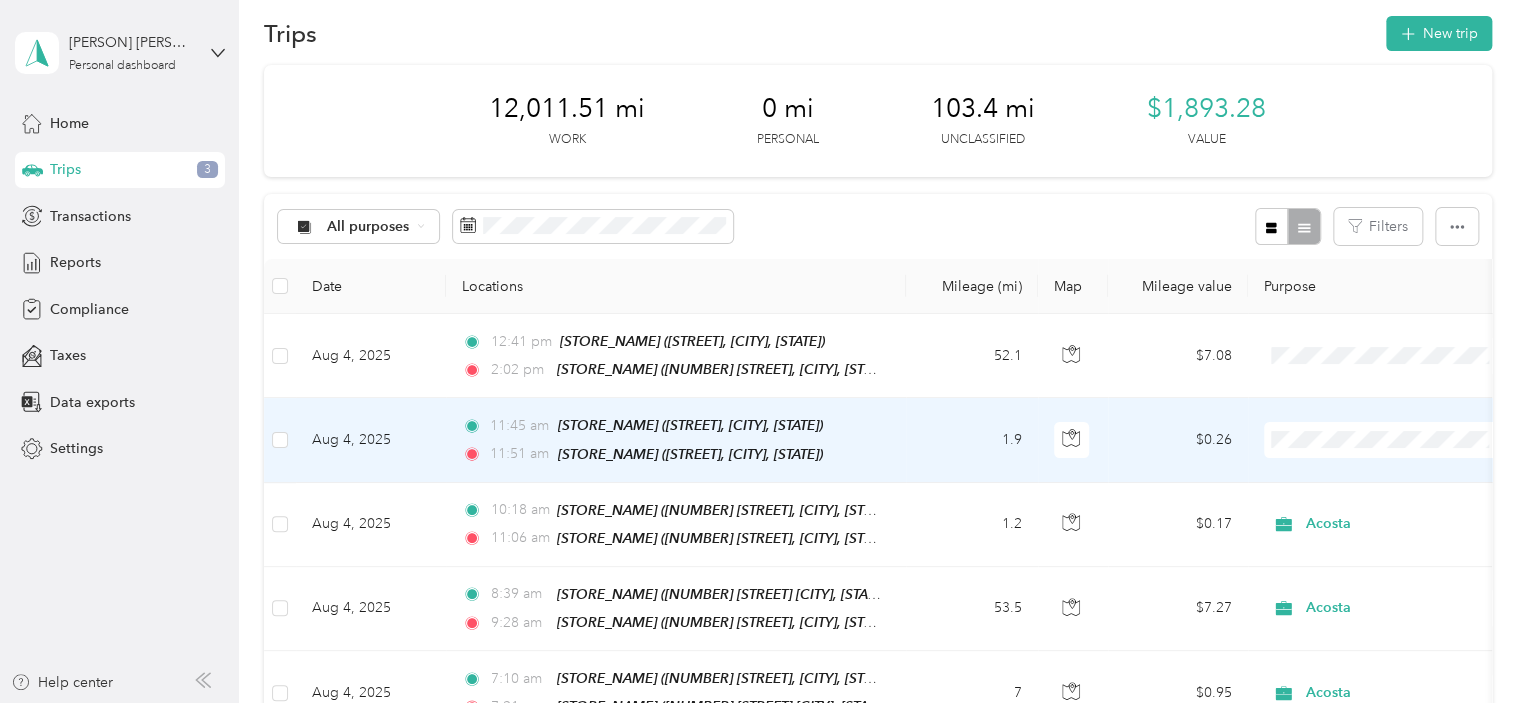 scroll, scrollTop: 0, scrollLeft: 0, axis: both 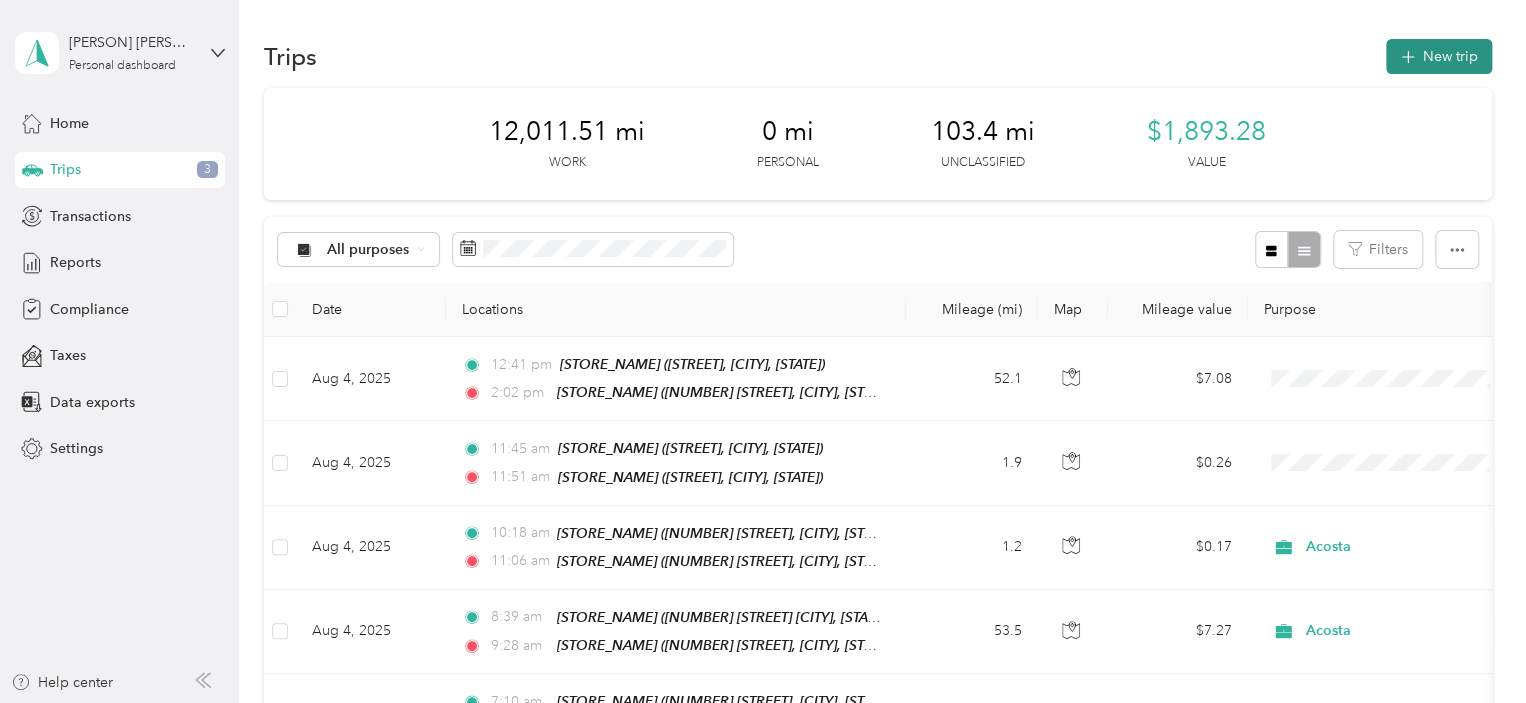 click on "New trip" at bounding box center [1439, 56] 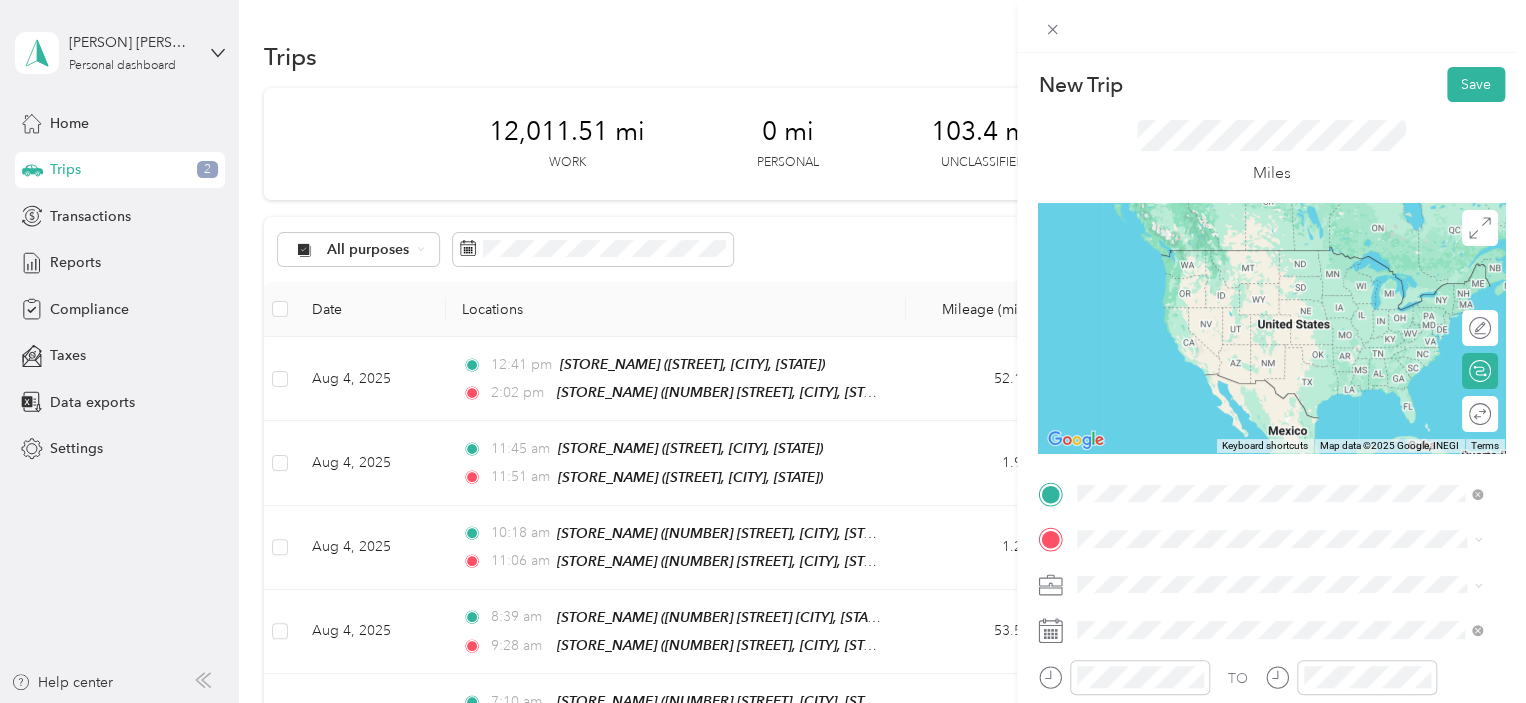 click on "[NUMBER] [STREET], [POSTAL_CODE], [CITY], [STATE], [COUNTRY] , [POSTAL_CODE], [COUNTY], [STATE], [COUNTRY]" at bounding box center (1289, 391) 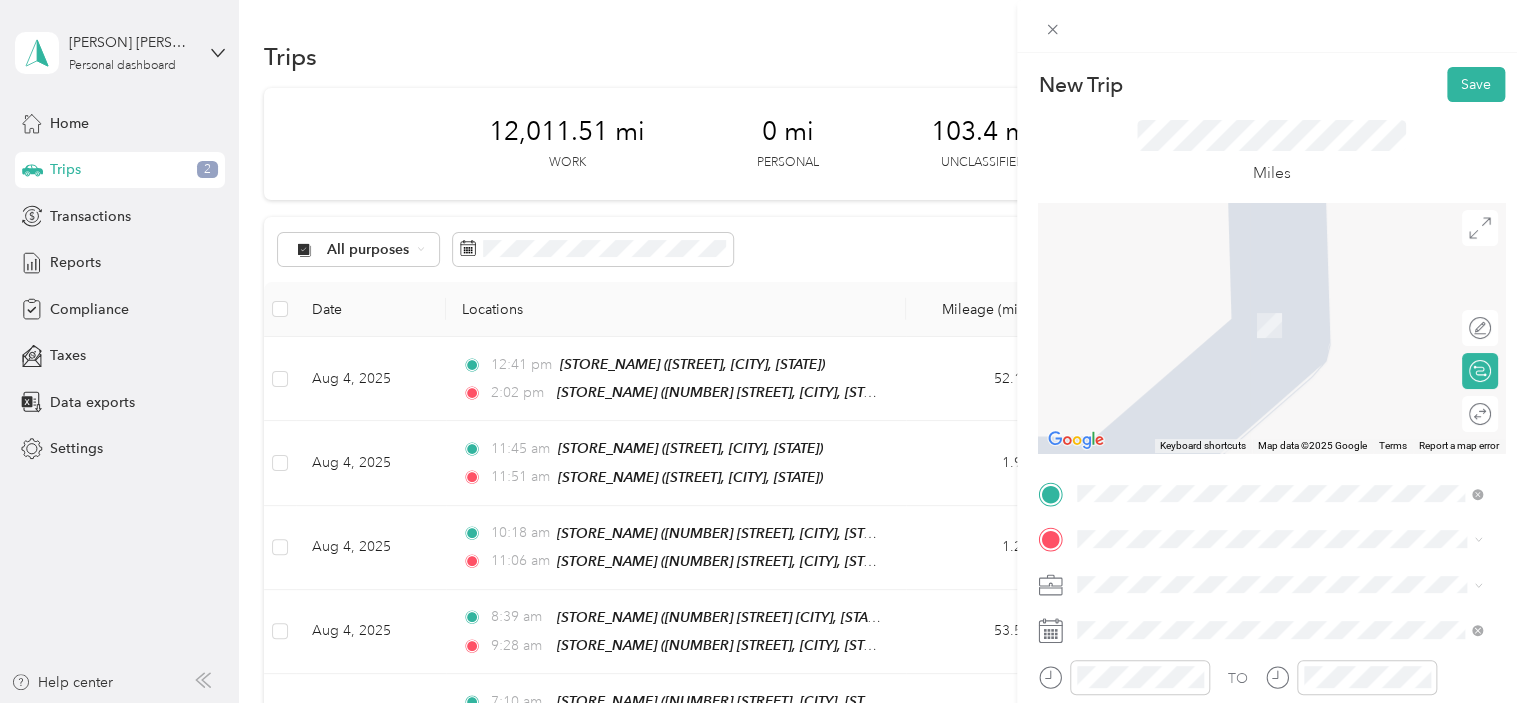 click on "[STREET], [POSTAL_CODE], [CITY], [STATE], [COUNTRY]" at bounding box center (1293, 406) 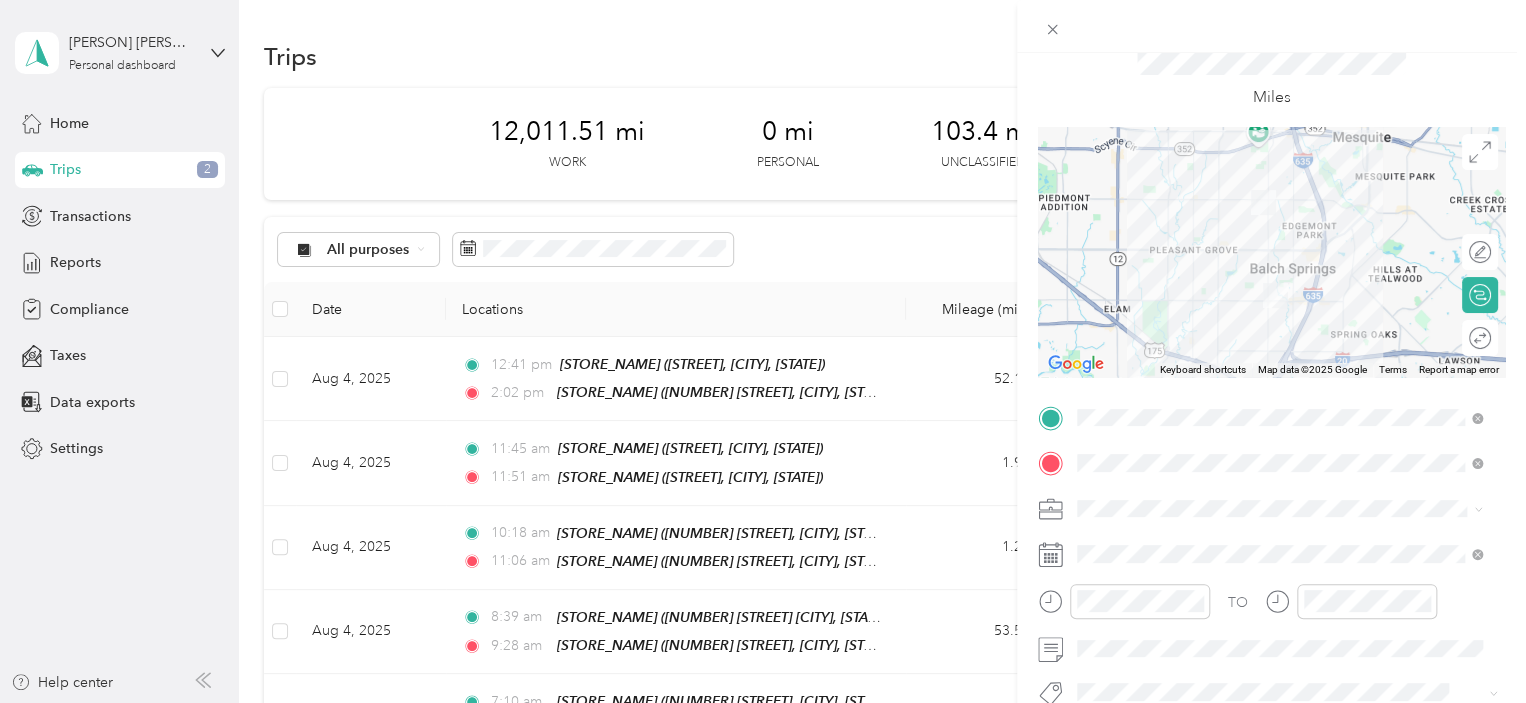 scroll, scrollTop: 300, scrollLeft: 0, axis: vertical 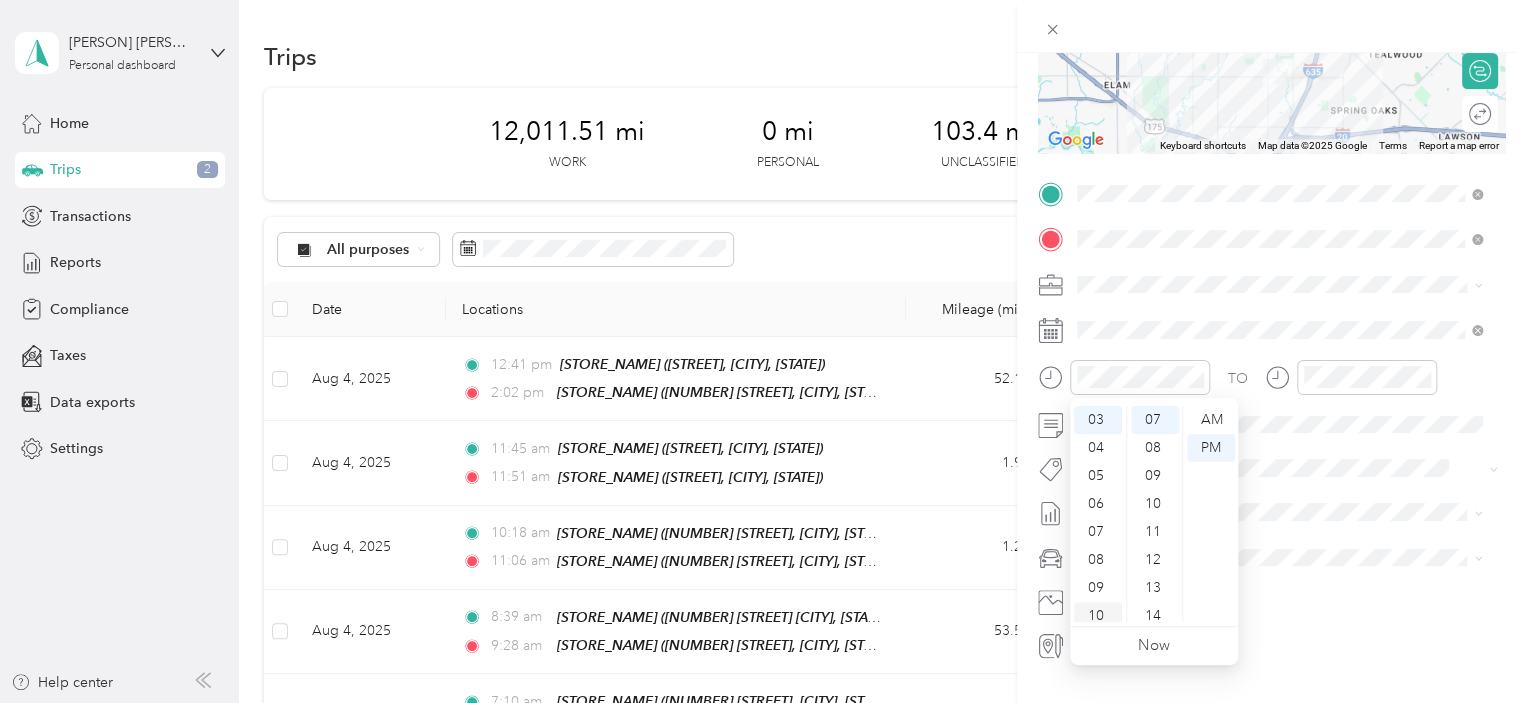 click on "10" at bounding box center [1098, 616] 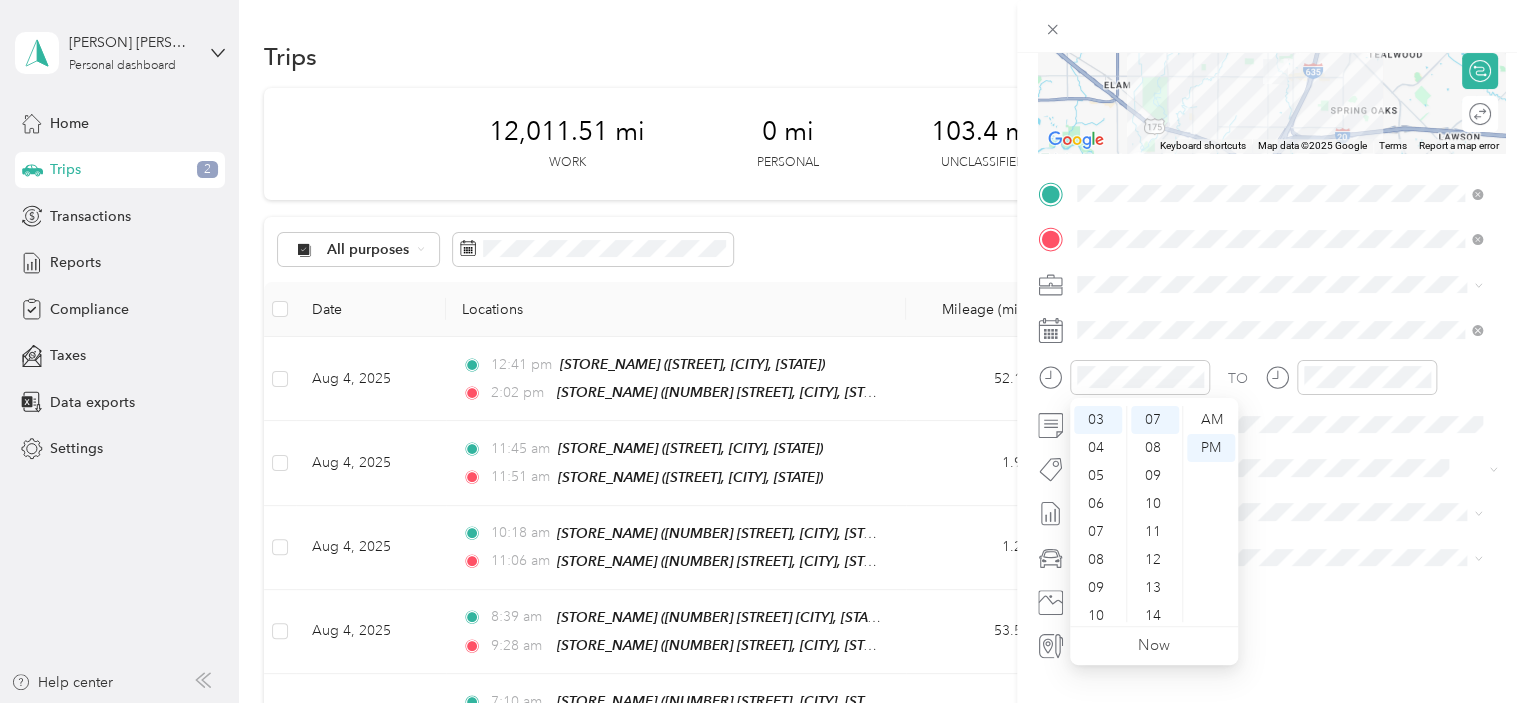 scroll, scrollTop: 120, scrollLeft: 0, axis: vertical 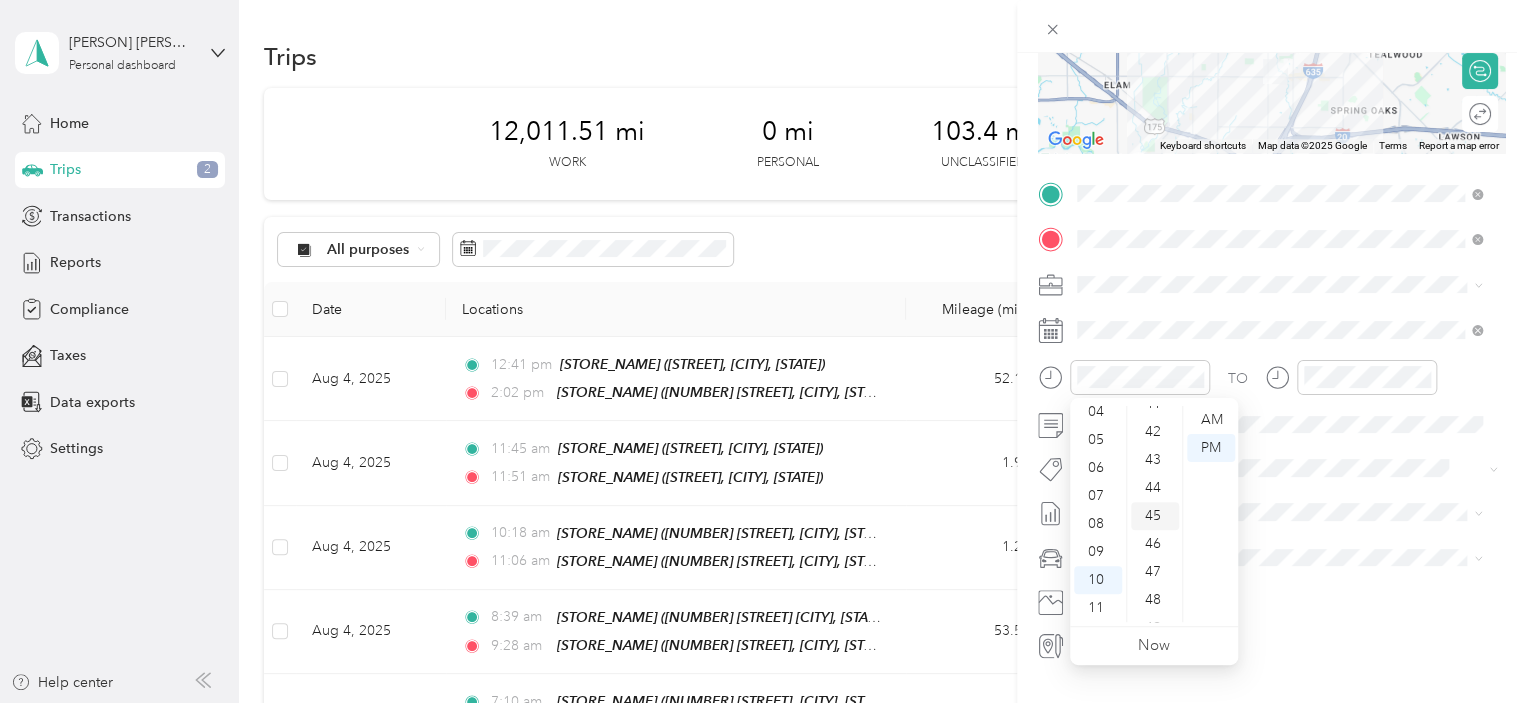 click on "45" at bounding box center (1155, 516) 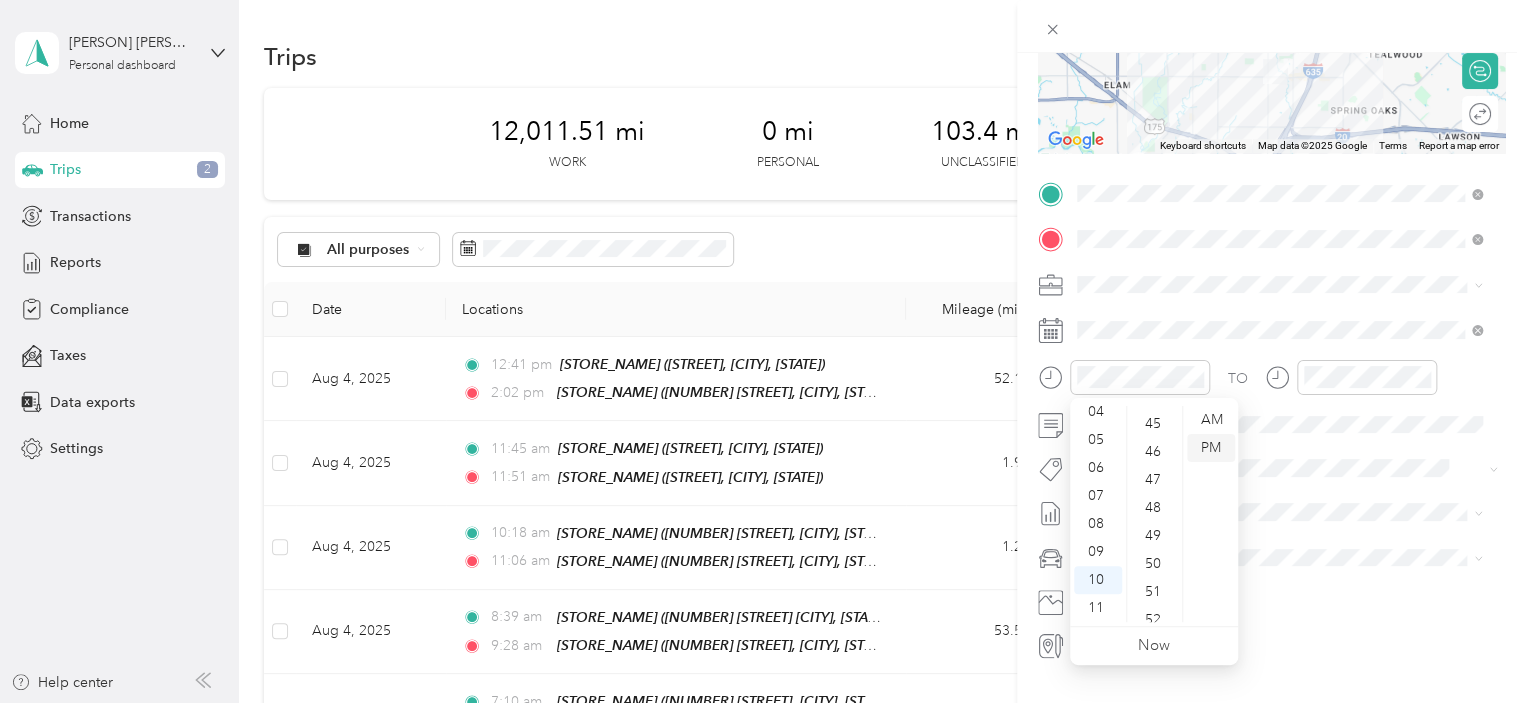 scroll, scrollTop: 1260, scrollLeft: 0, axis: vertical 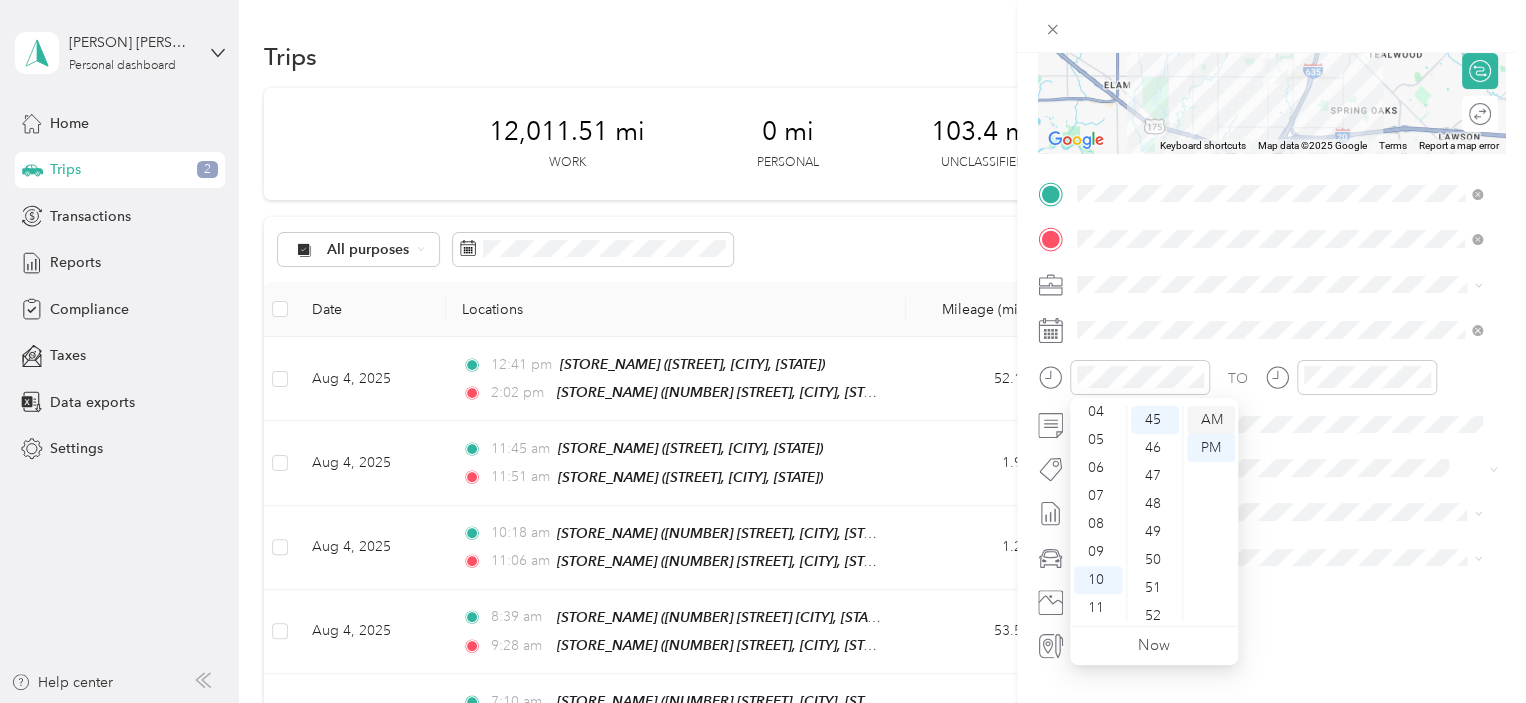 click on "AM" at bounding box center [1211, 420] 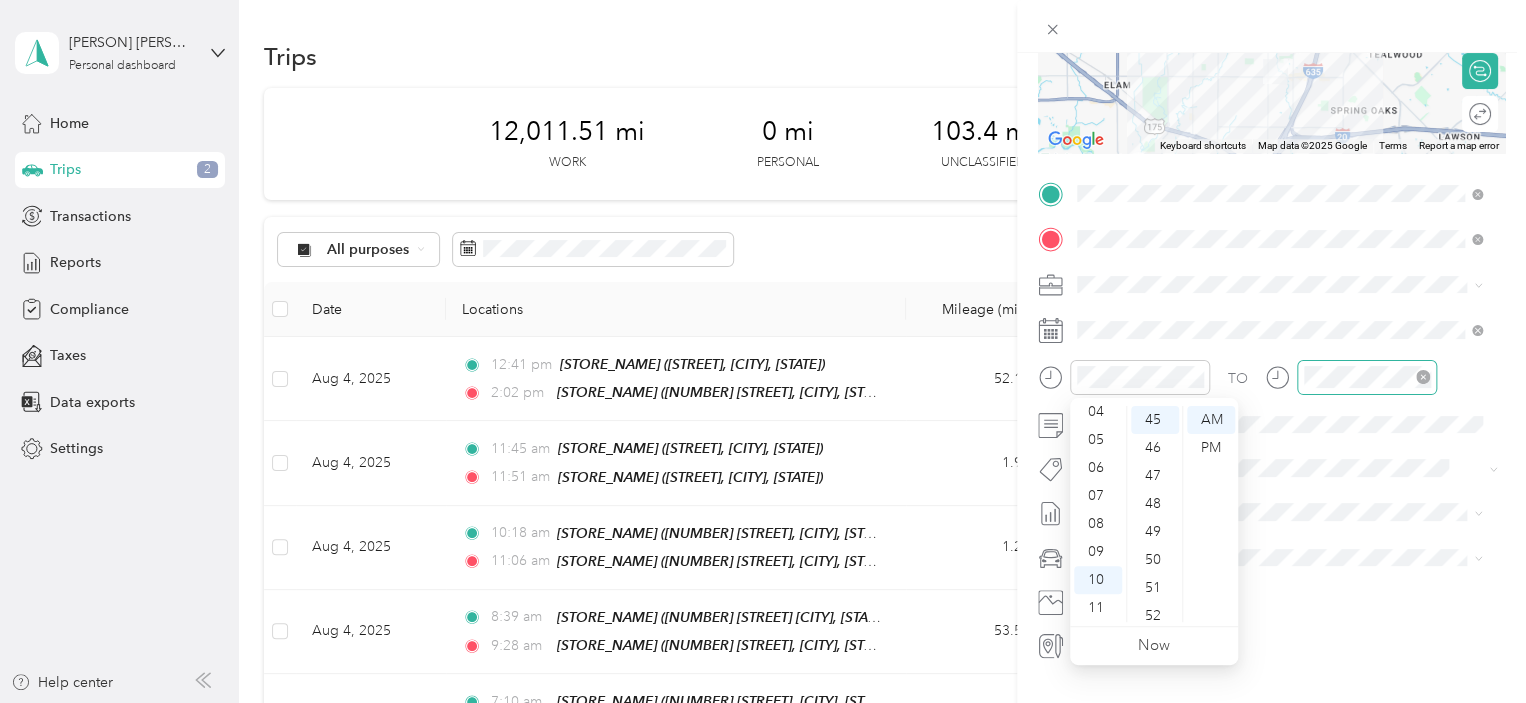 click at bounding box center (1367, 377) 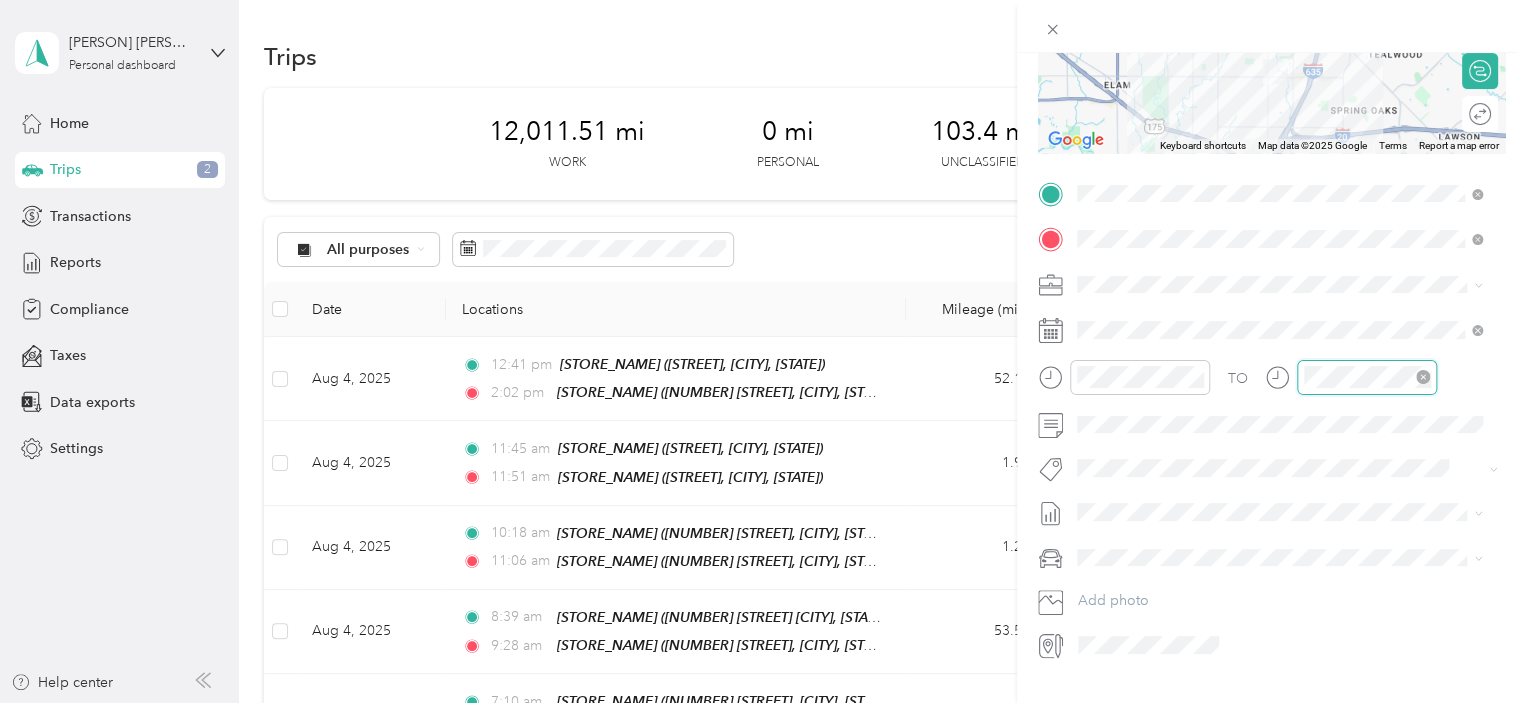 click at bounding box center [1367, 377] 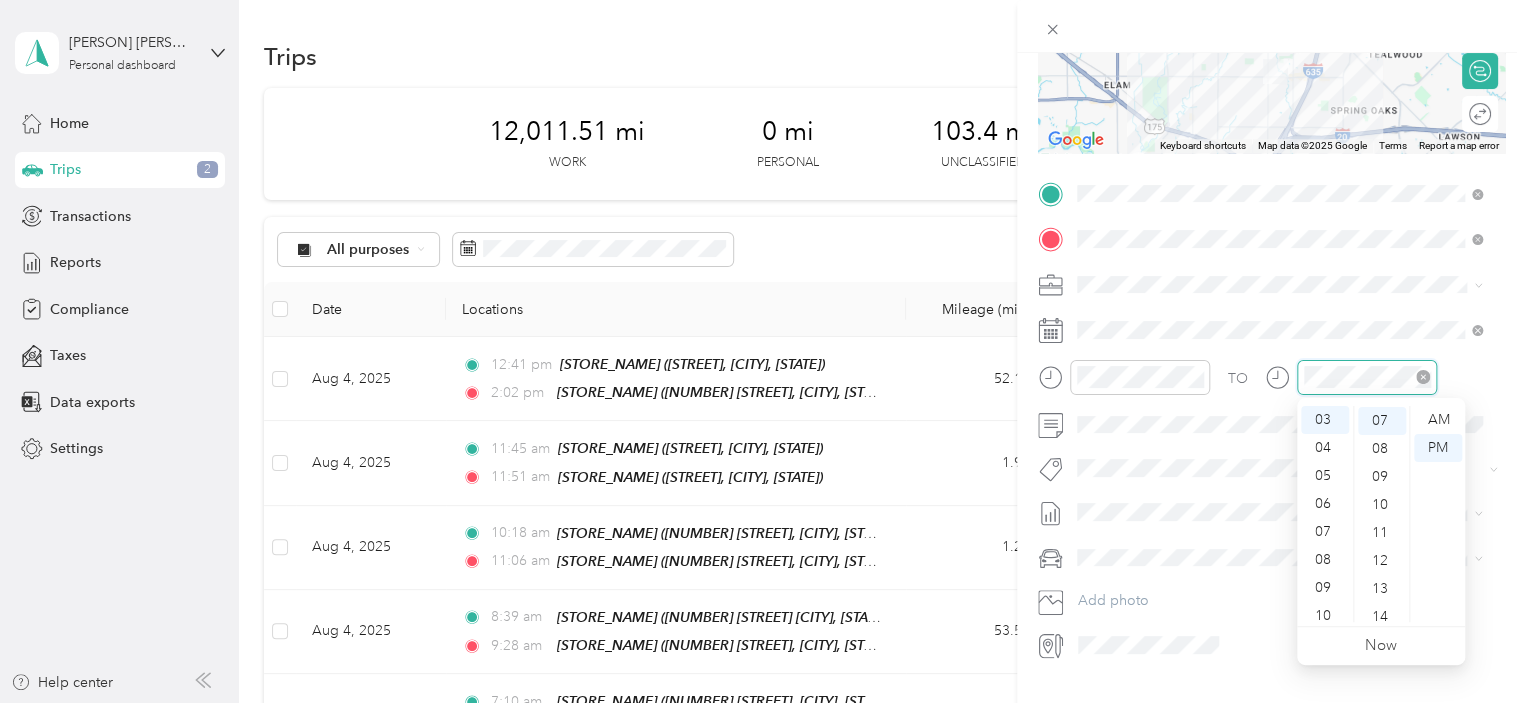scroll, scrollTop: 196, scrollLeft: 0, axis: vertical 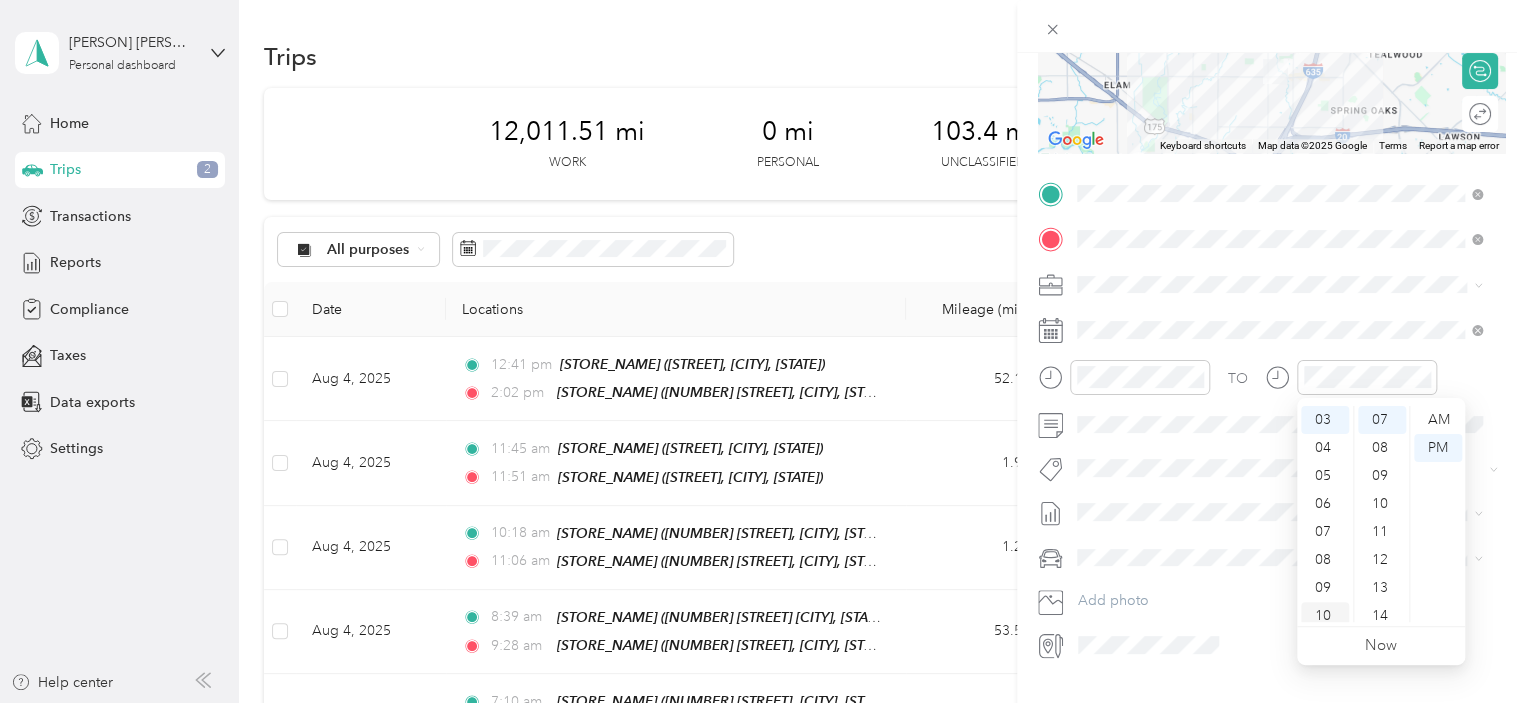 click on "10" at bounding box center (1325, 616) 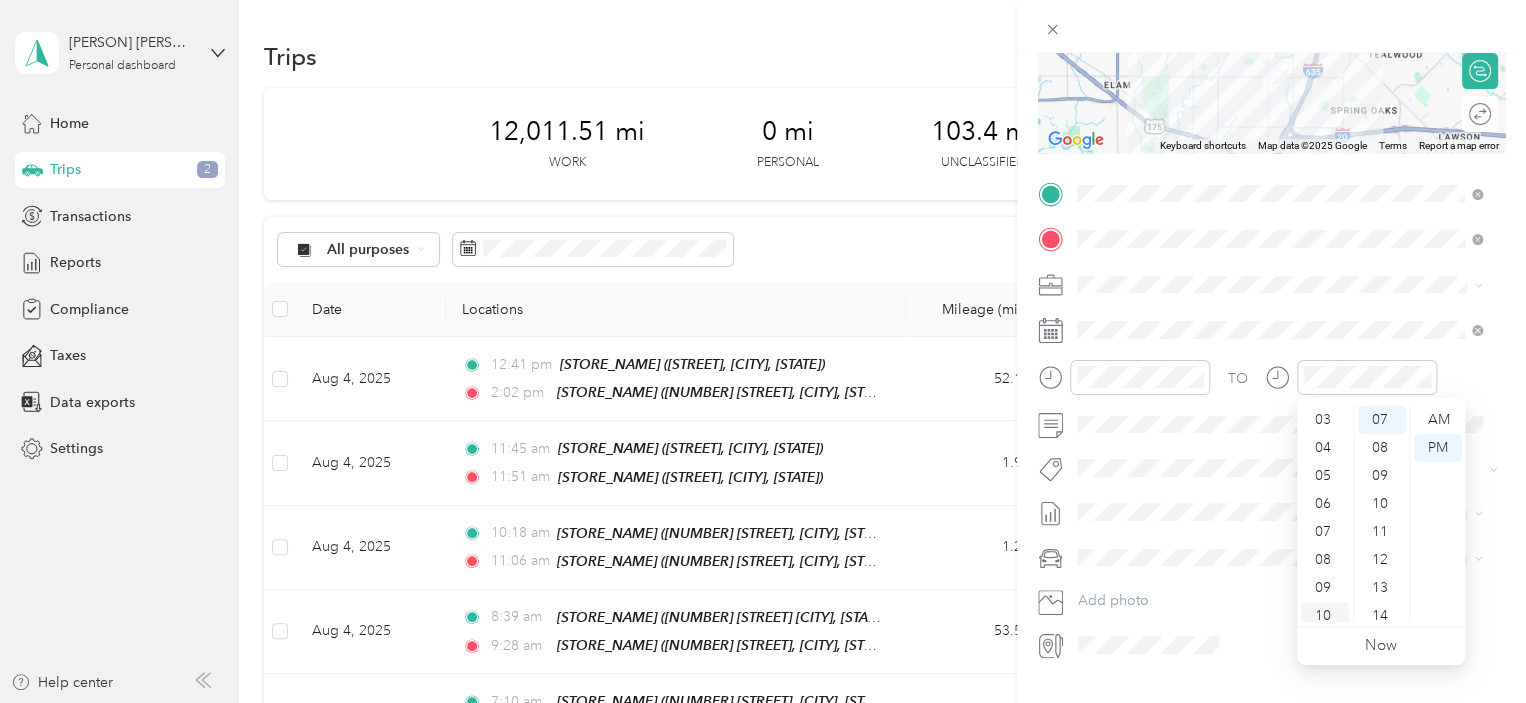 scroll, scrollTop: 120, scrollLeft: 0, axis: vertical 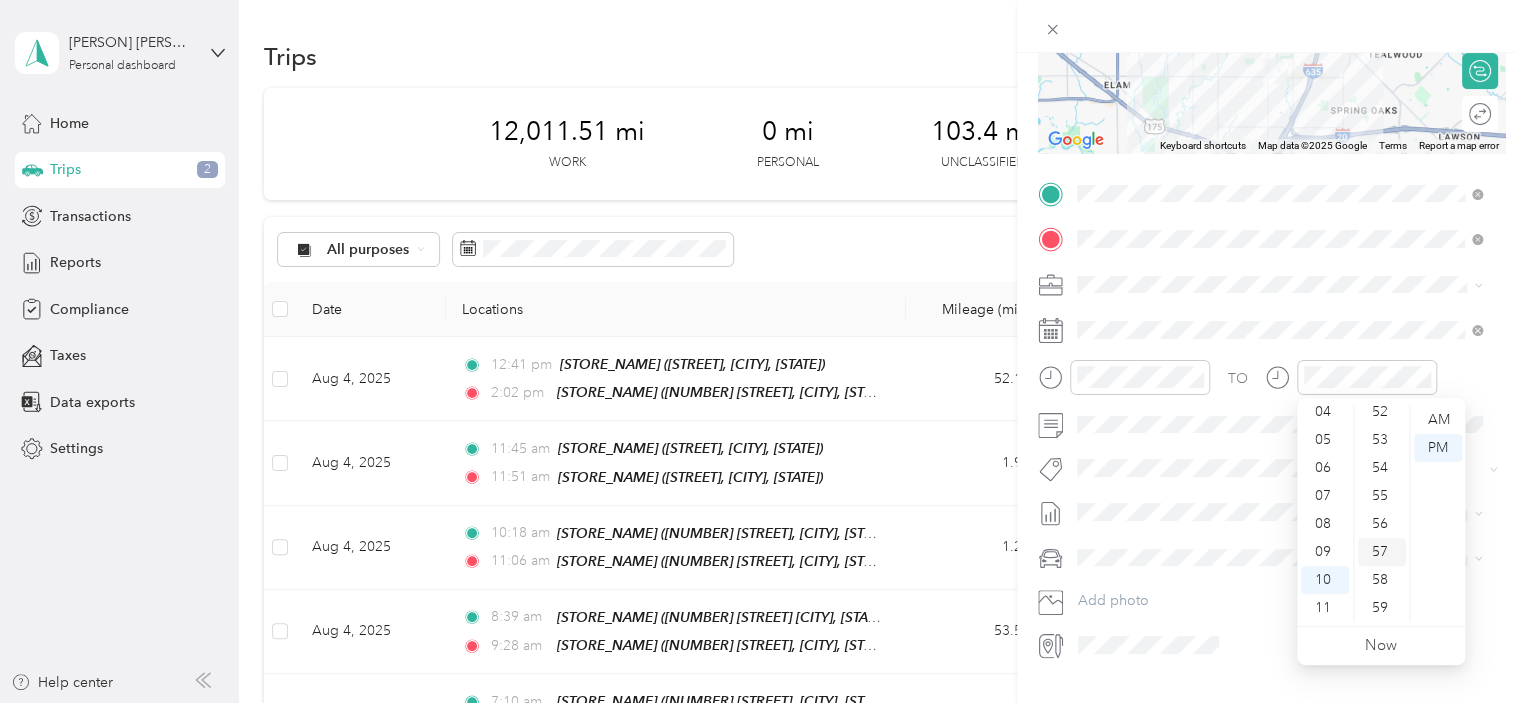click on "57" at bounding box center [1382, 552] 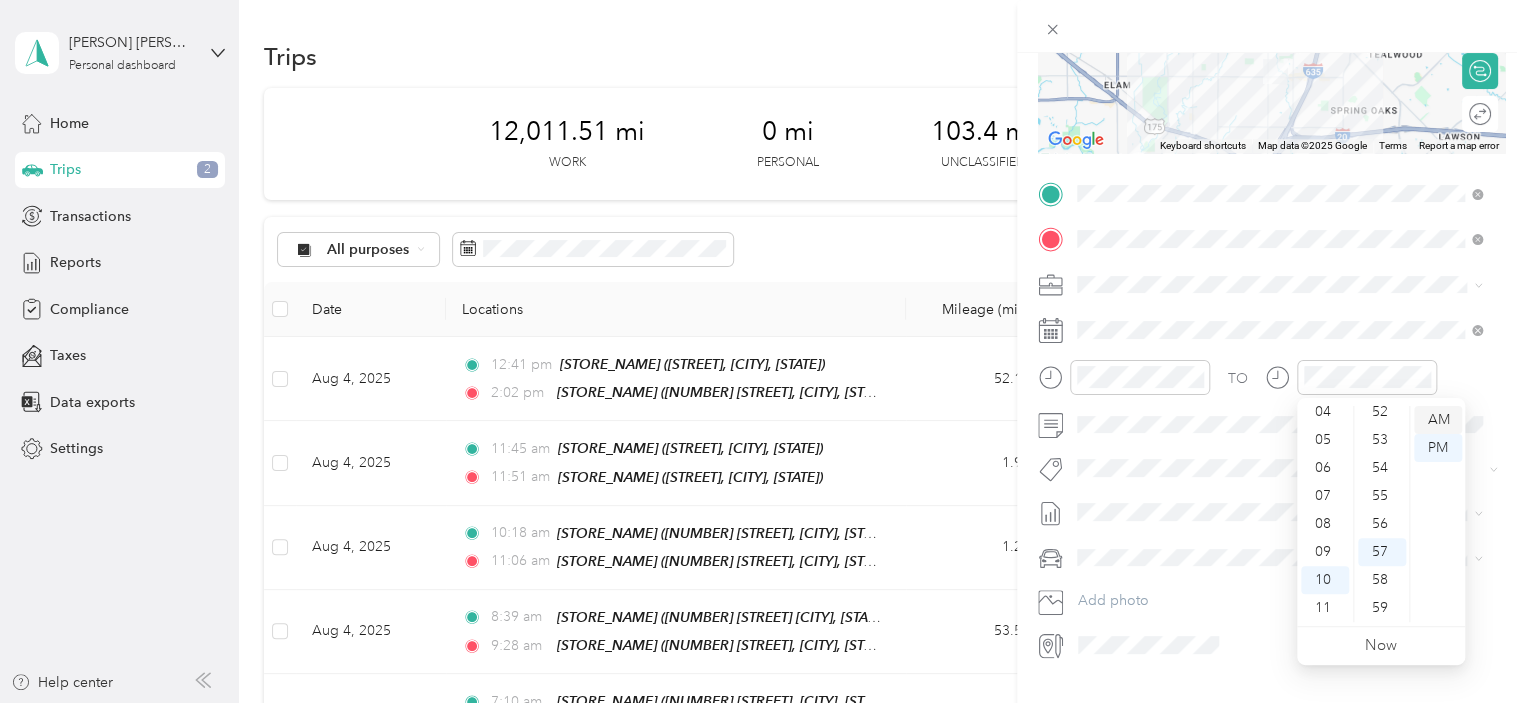 click on "AM" at bounding box center [1438, 420] 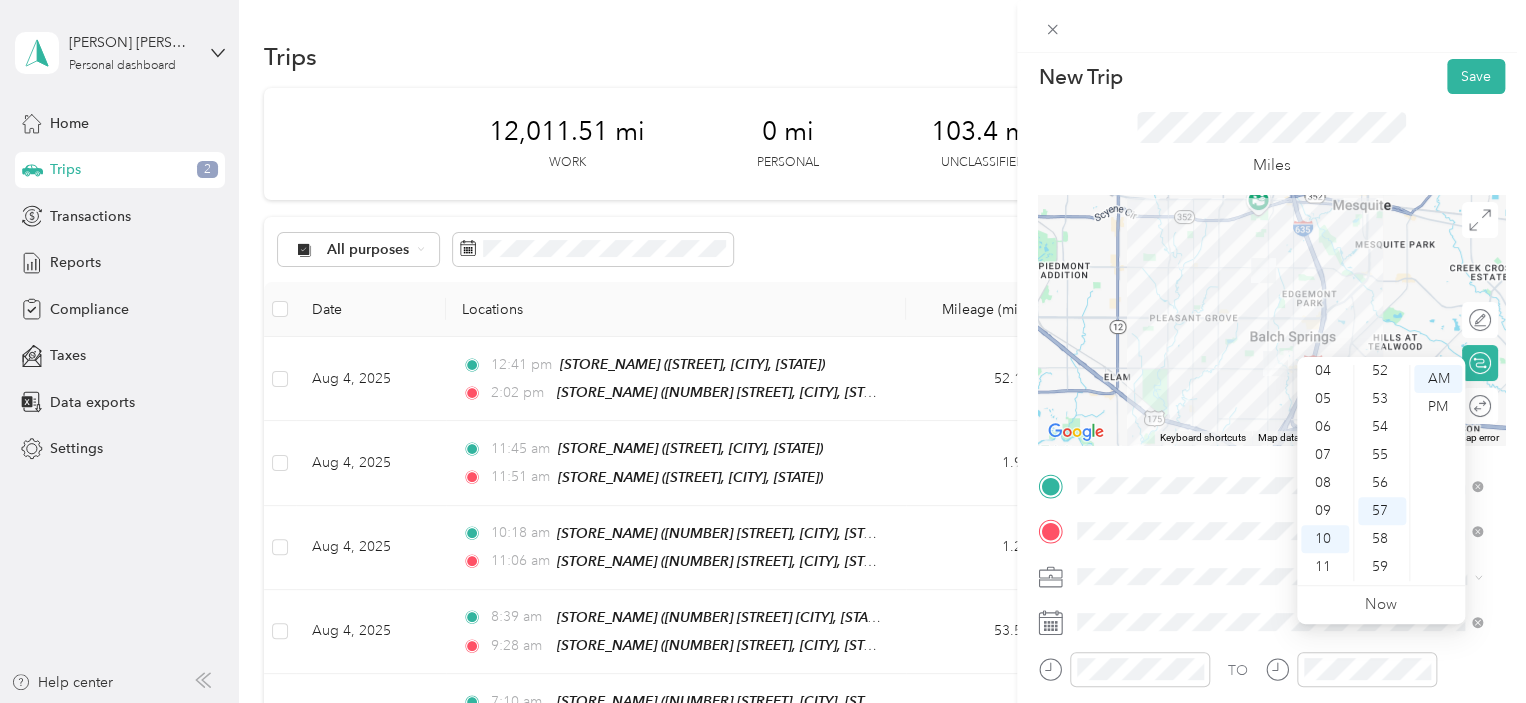 scroll, scrollTop: 0, scrollLeft: 0, axis: both 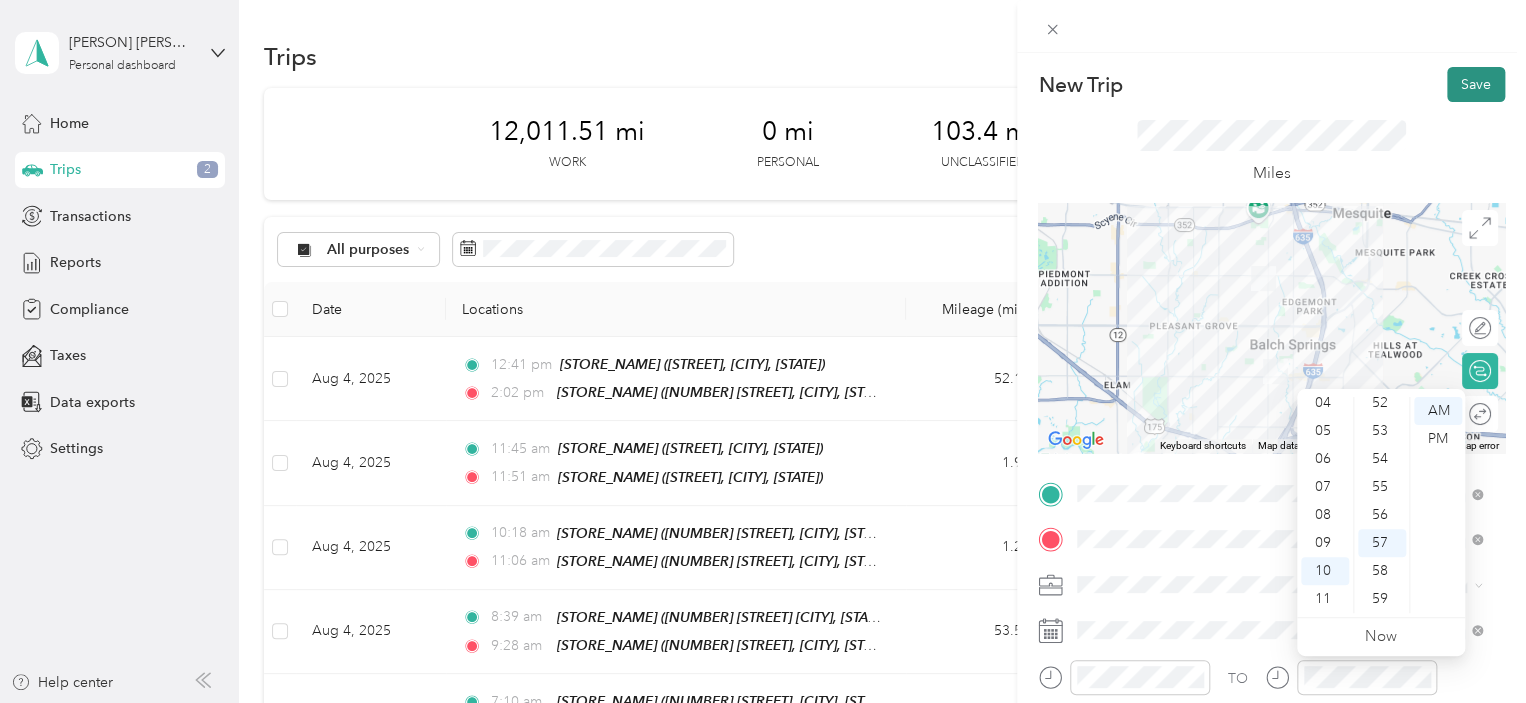 click on "Save" at bounding box center (1476, 84) 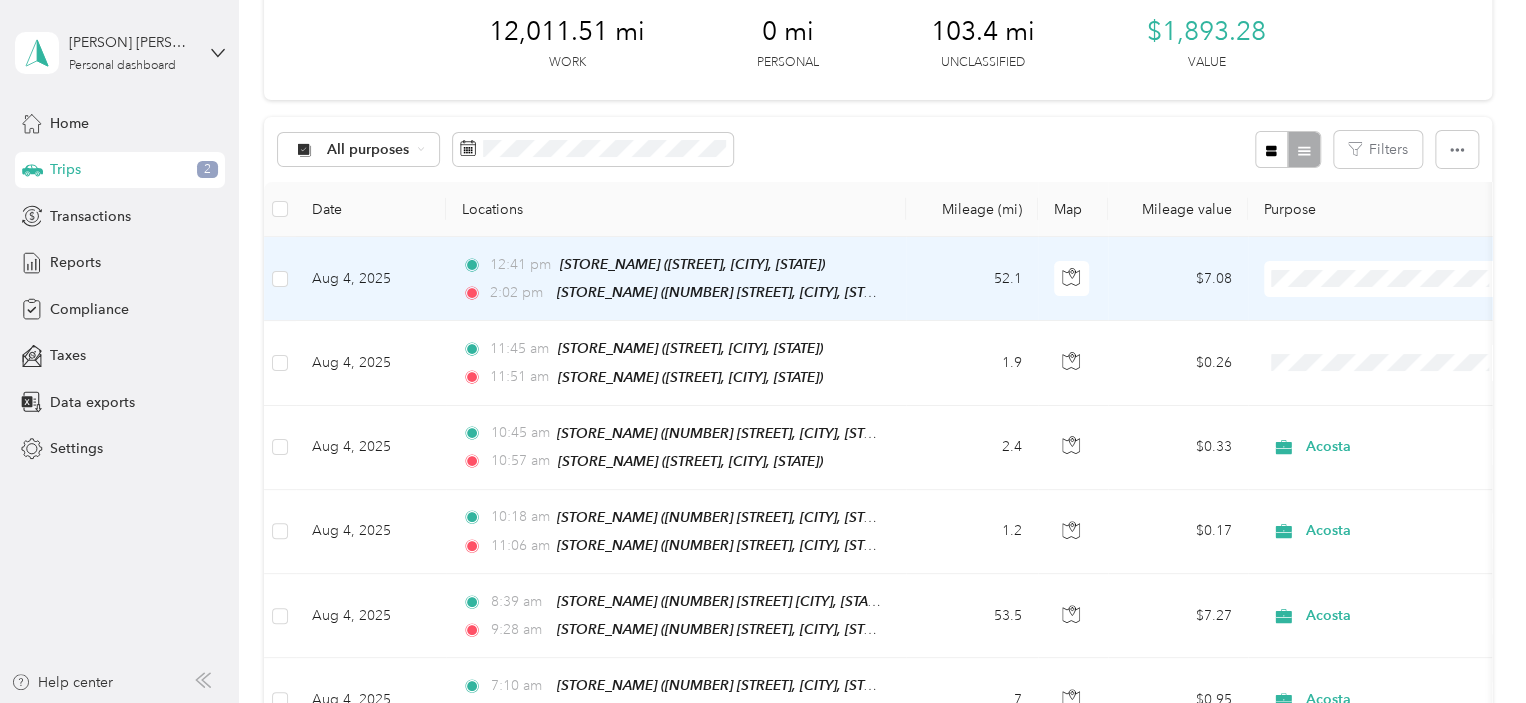 scroll, scrollTop: 0, scrollLeft: 0, axis: both 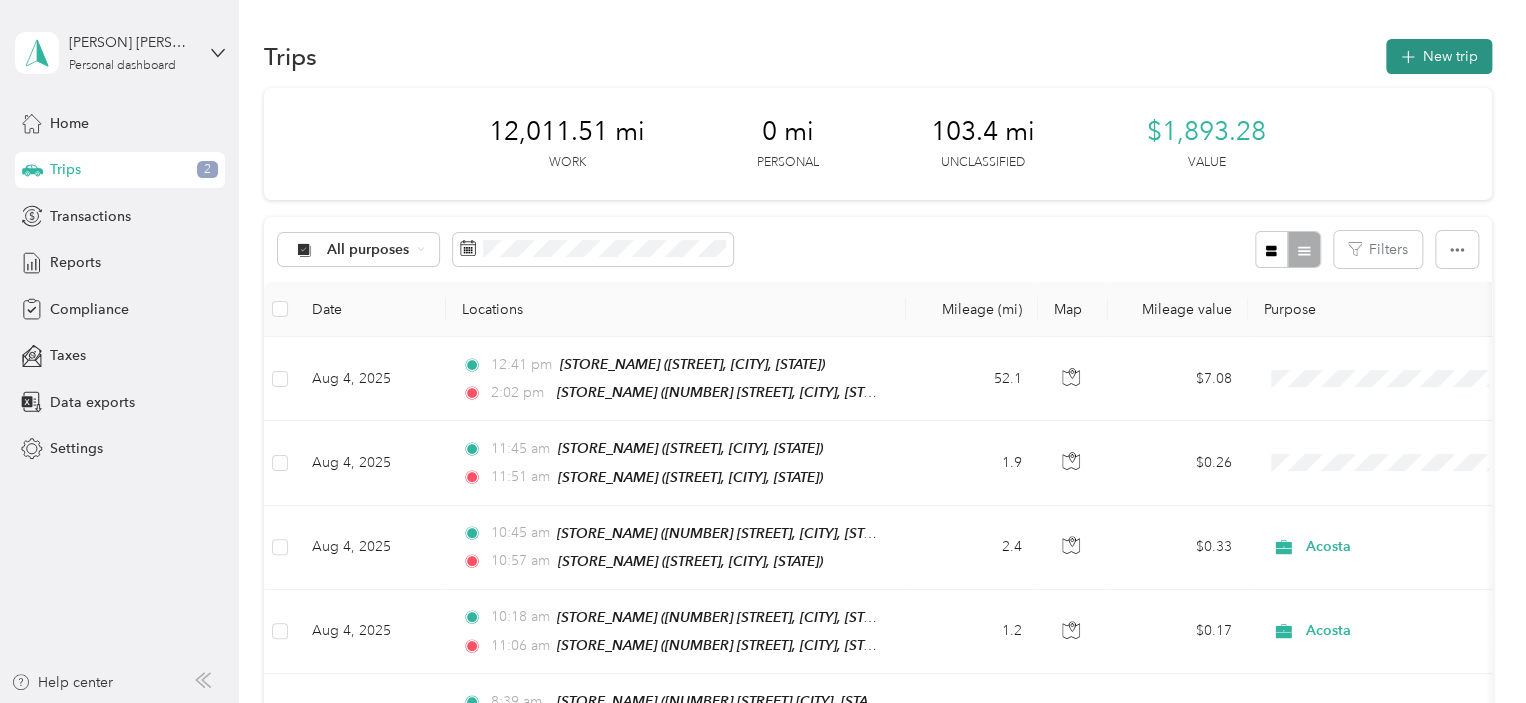 click on "New trip" at bounding box center [1439, 56] 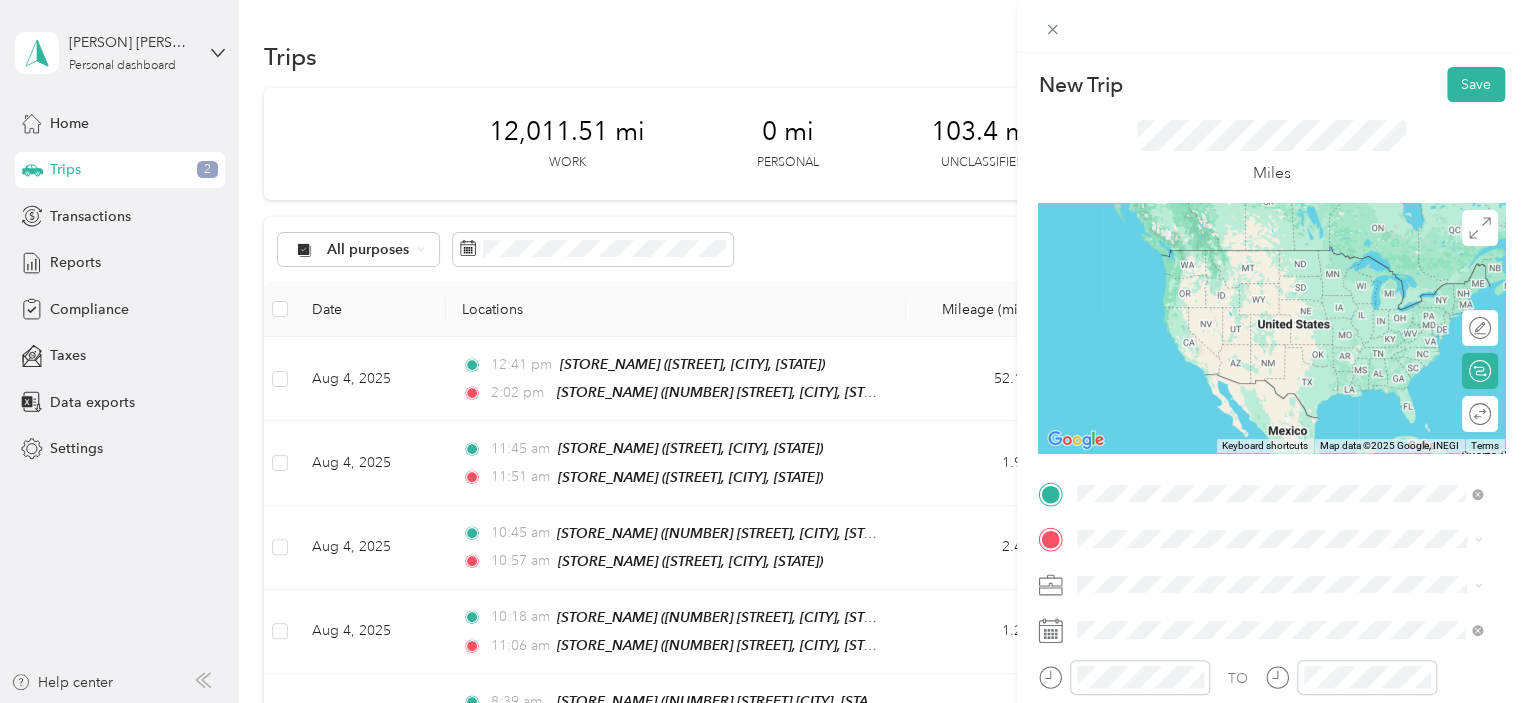 click on "La Michoacana Meat Market" at bounding box center [1278, 261] 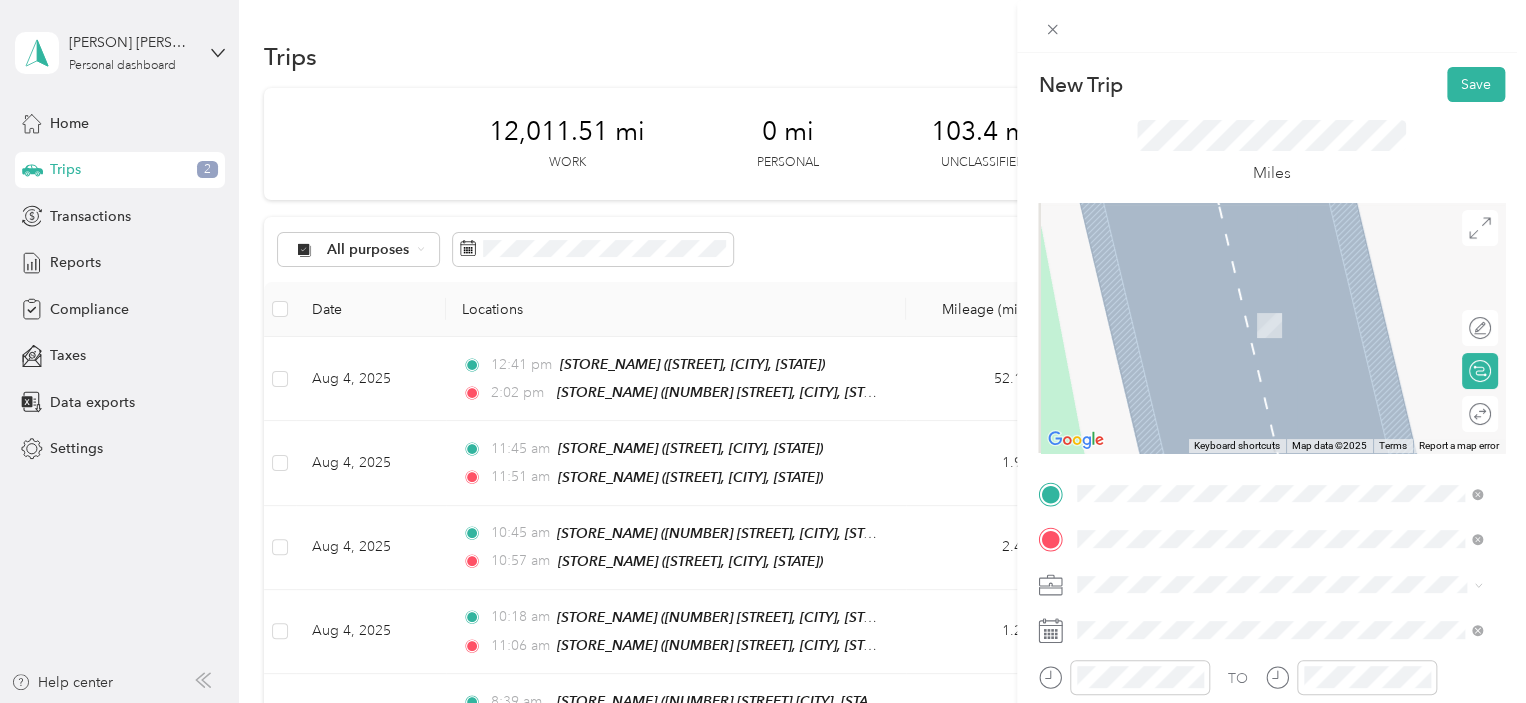click on "[STORE_NAME] [NUMBER] [STREET], [CITY], [STATE], [COUNTRY] , [POSTAL_CODE], [COUNTY], [STATE], [COUNTRY]" at bounding box center [1295, 427] 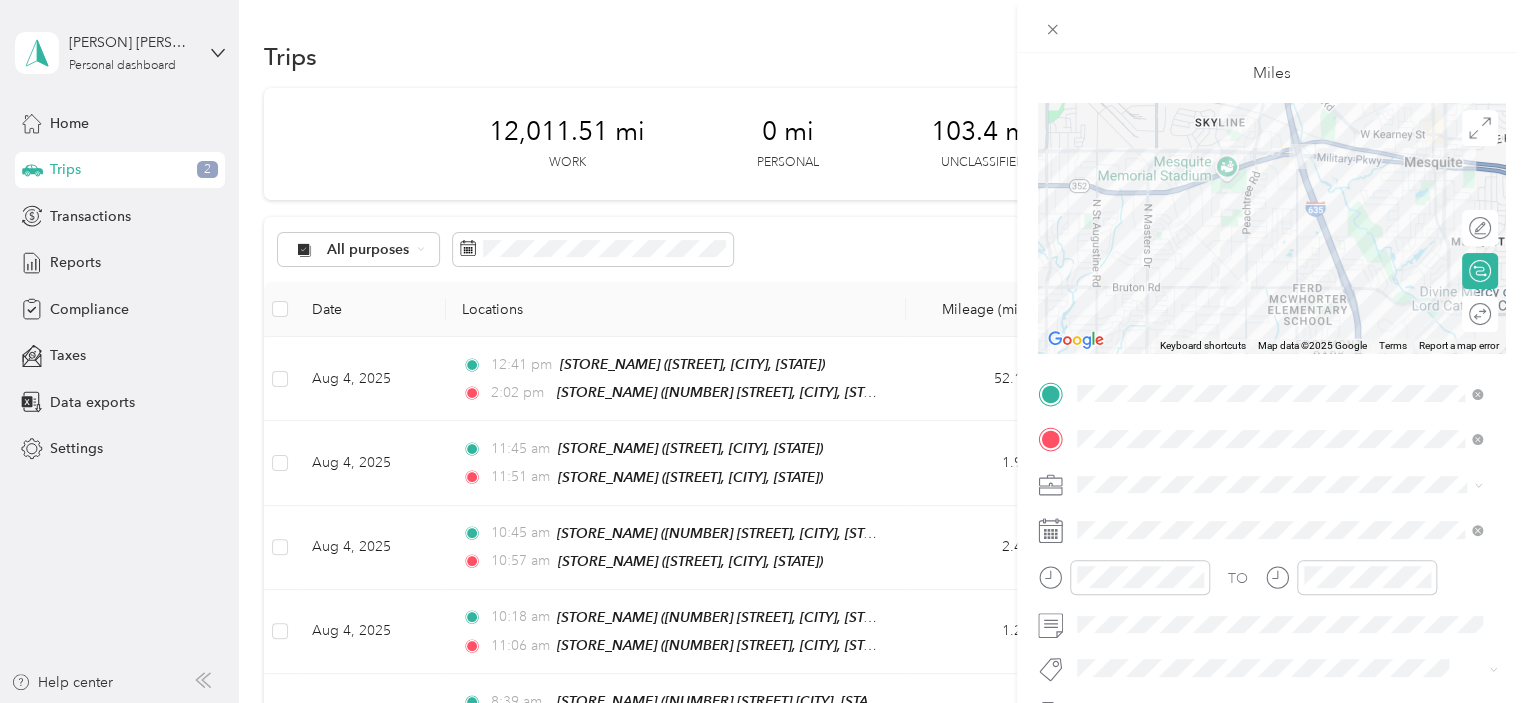 scroll, scrollTop: 200, scrollLeft: 0, axis: vertical 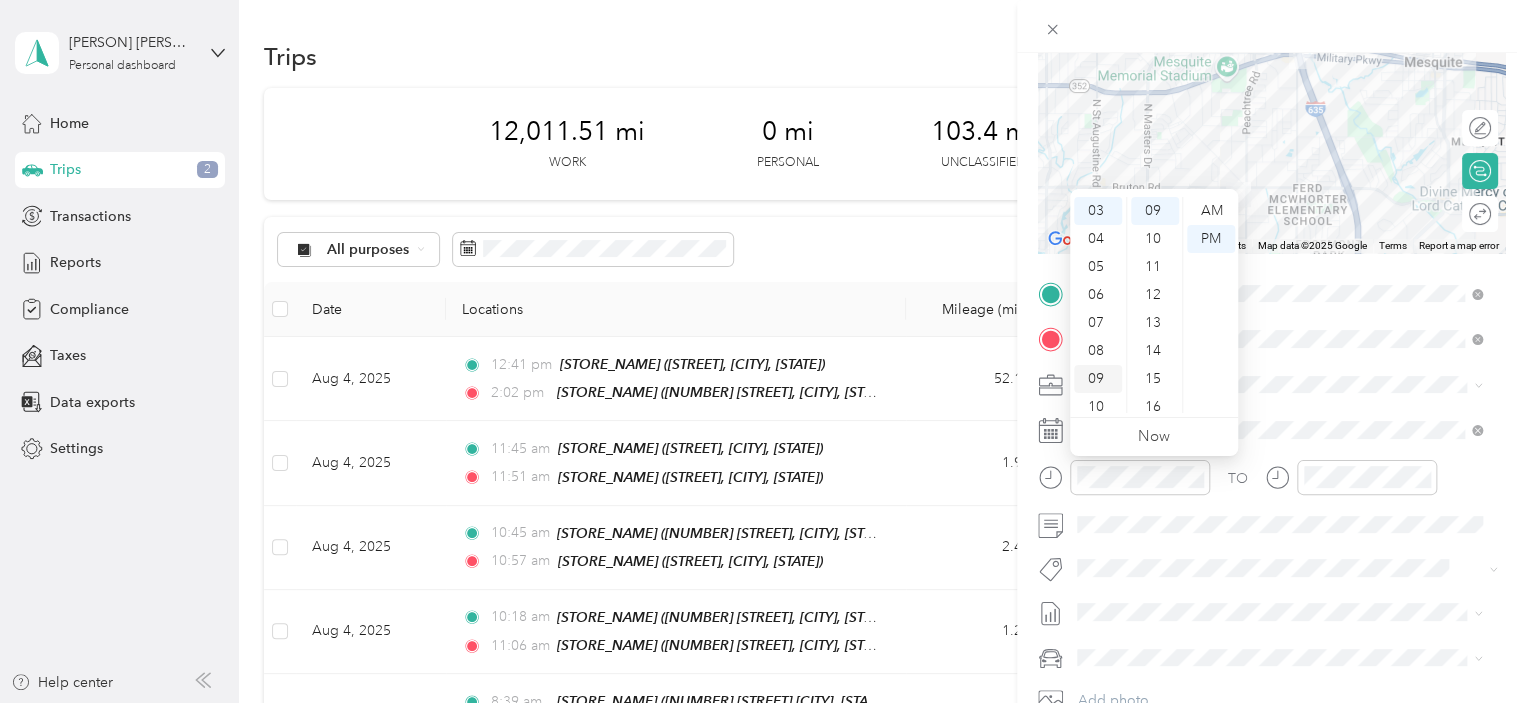 click on "09" at bounding box center (1098, 379) 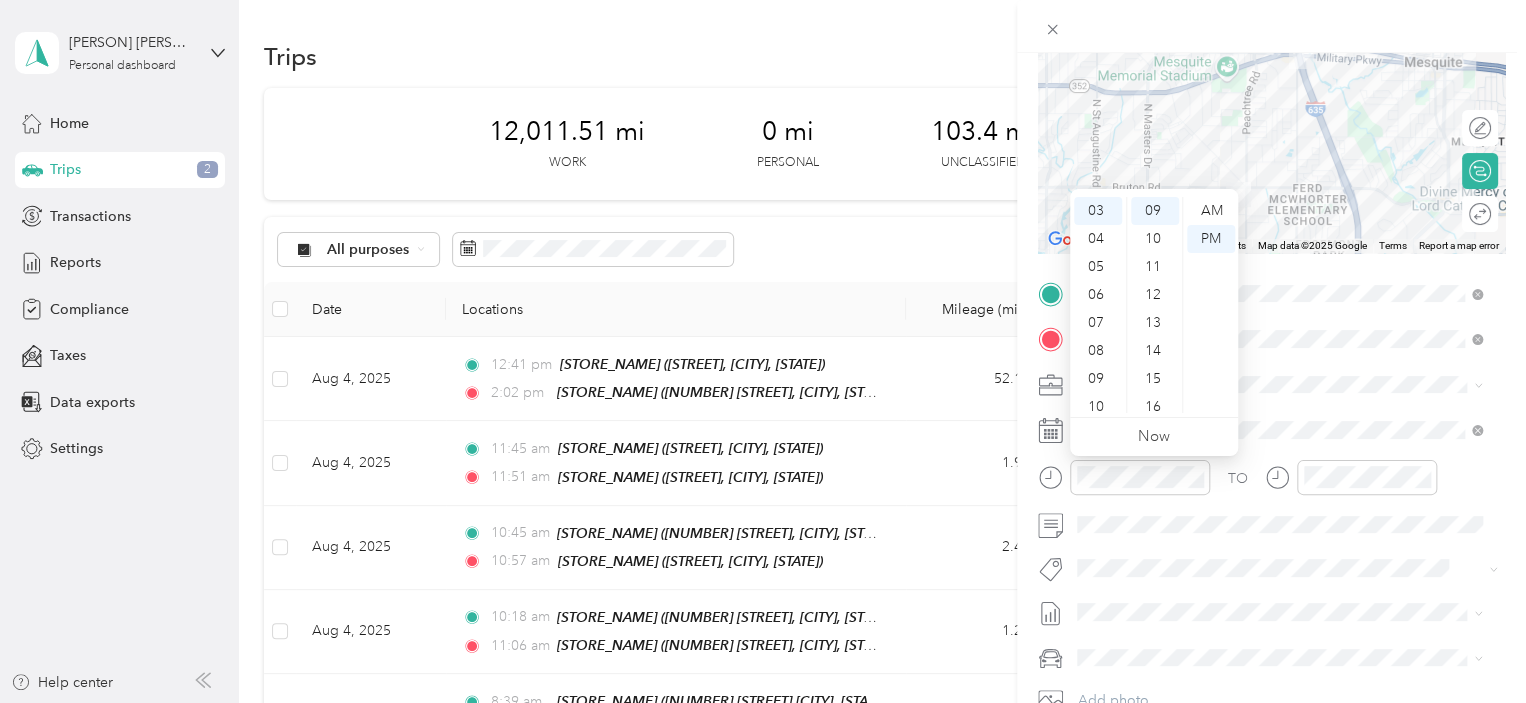 scroll, scrollTop: 120, scrollLeft: 0, axis: vertical 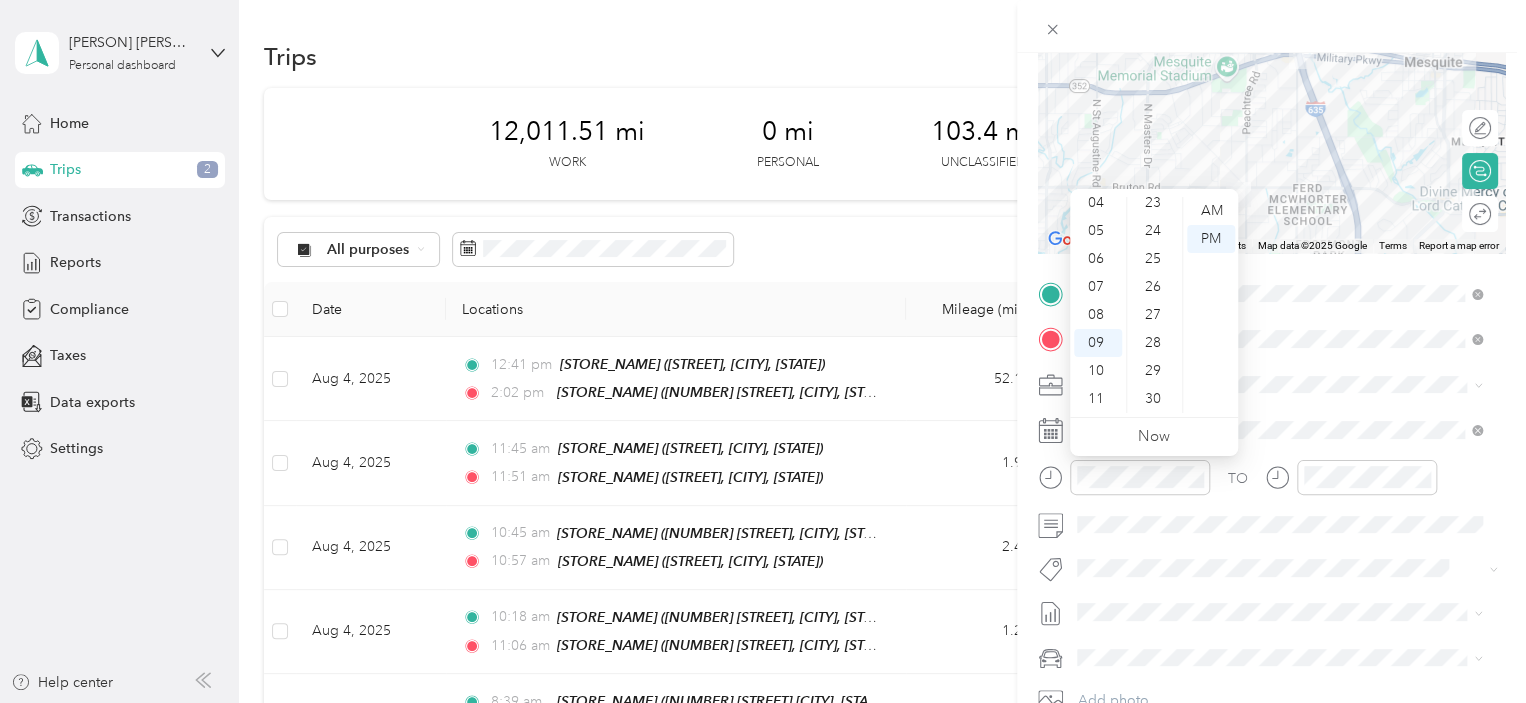 click on "29" at bounding box center [1155, 371] 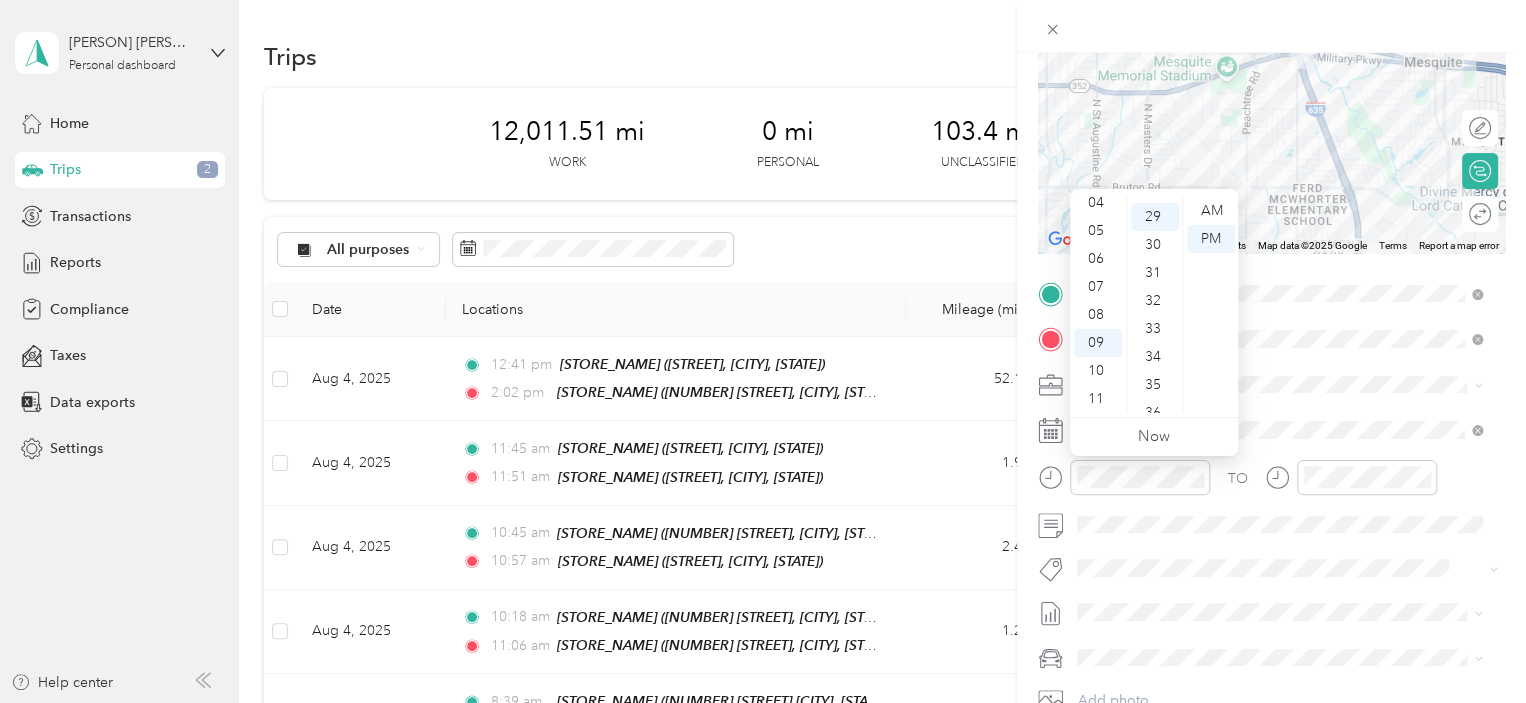 scroll, scrollTop: 812, scrollLeft: 0, axis: vertical 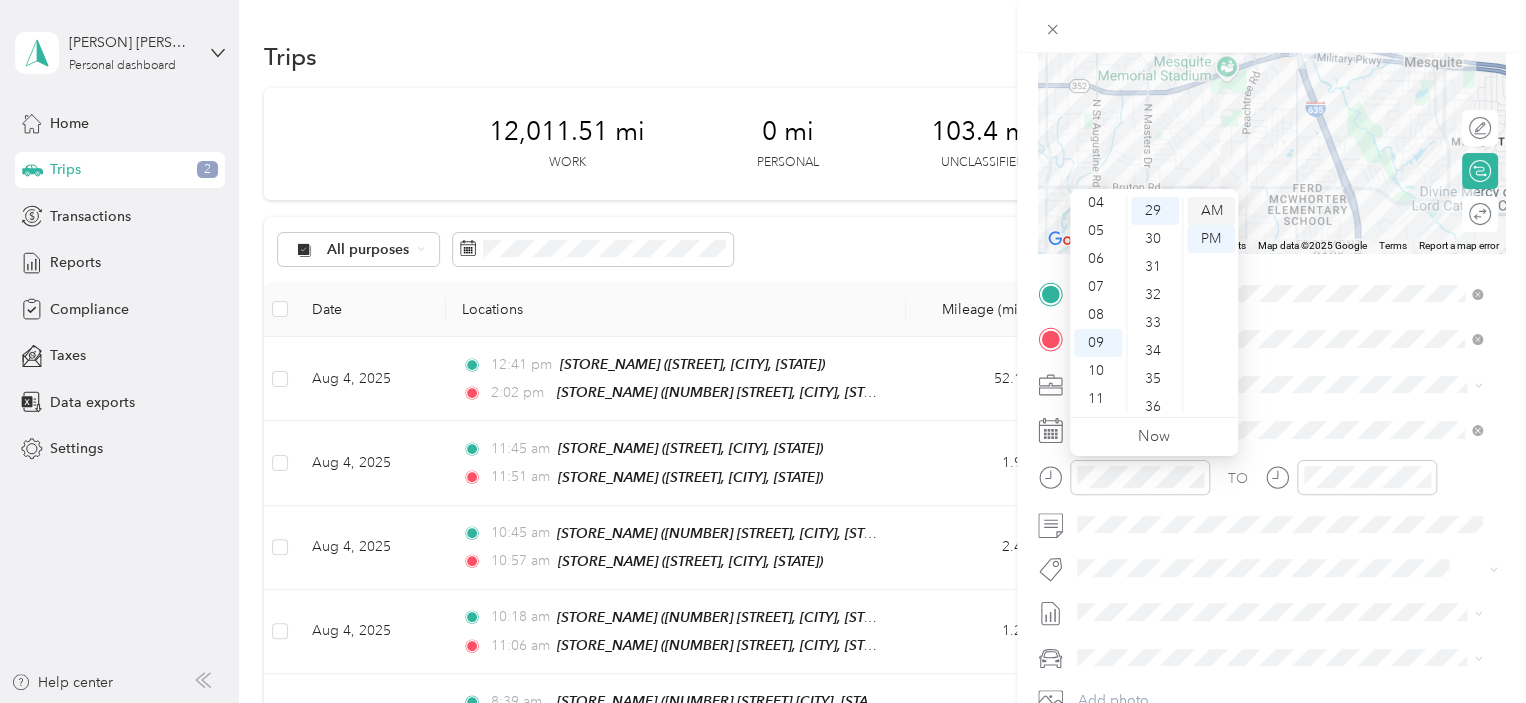 click on "AM" at bounding box center (1211, 211) 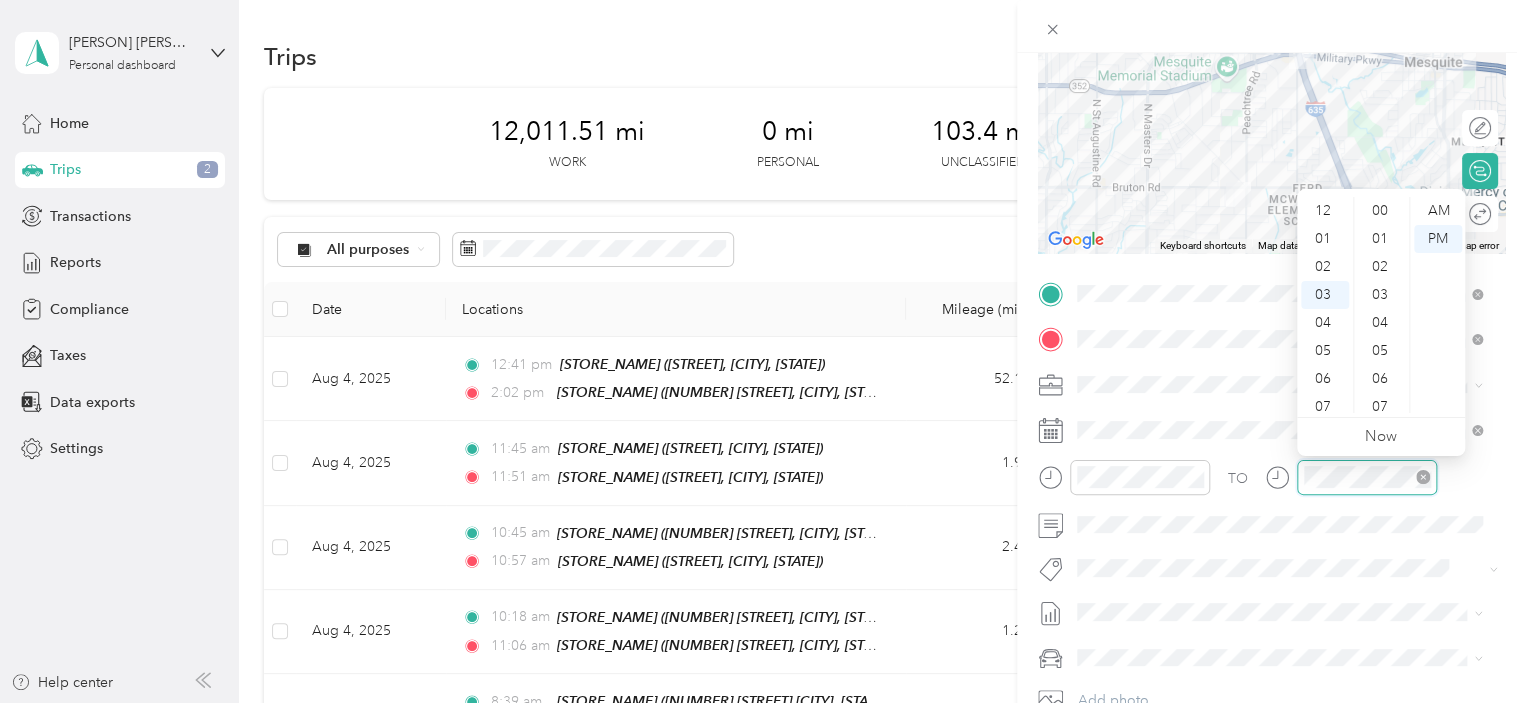 scroll, scrollTop: 84, scrollLeft: 0, axis: vertical 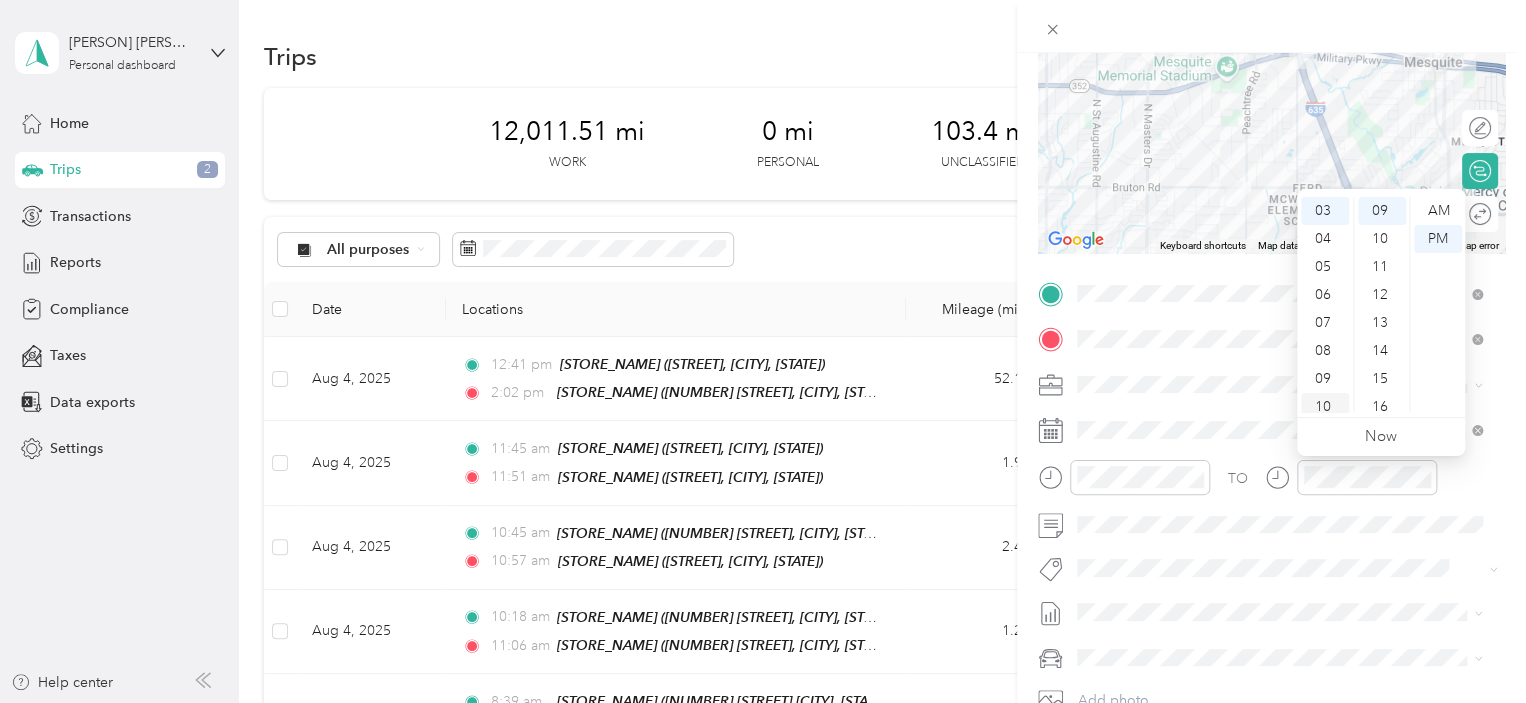 click on "10" at bounding box center [1325, 407] 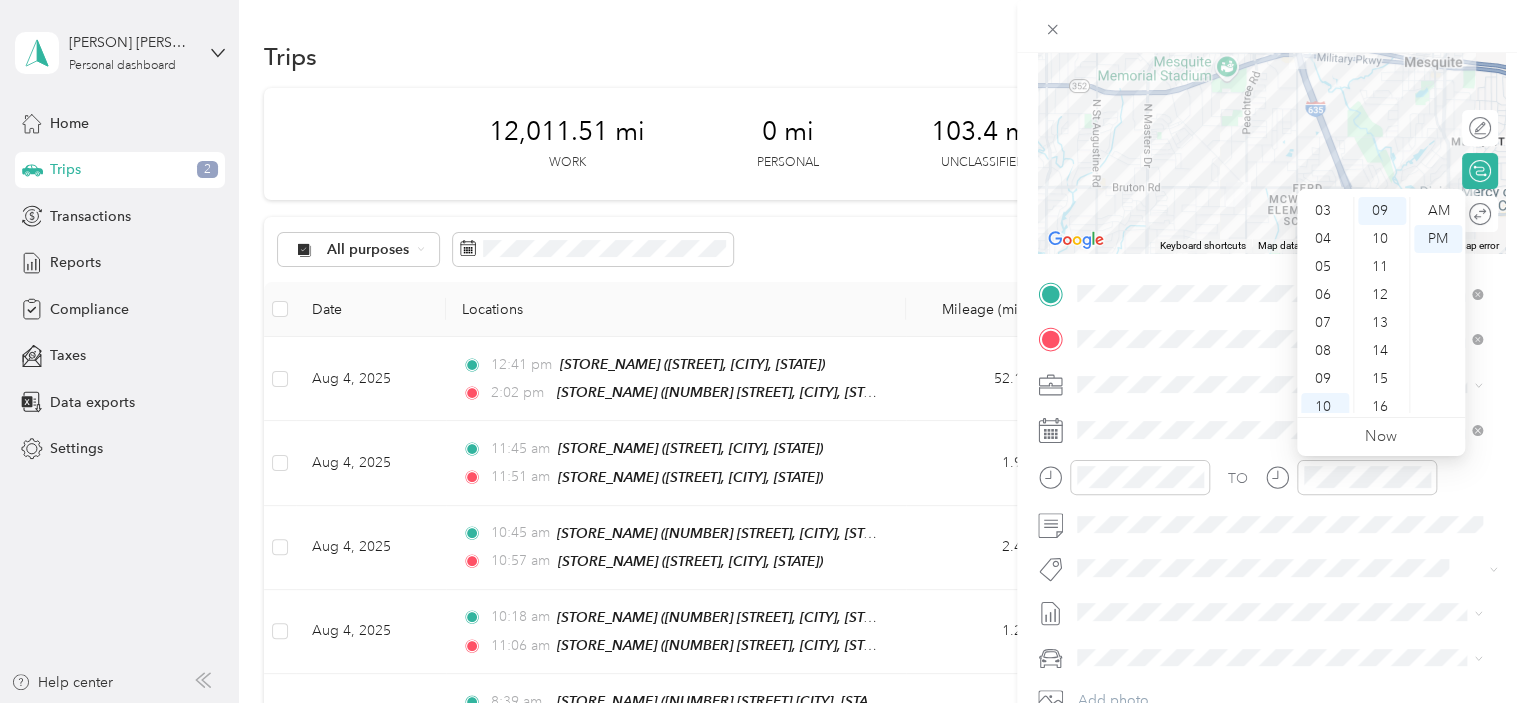 scroll, scrollTop: 120, scrollLeft: 0, axis: vertical 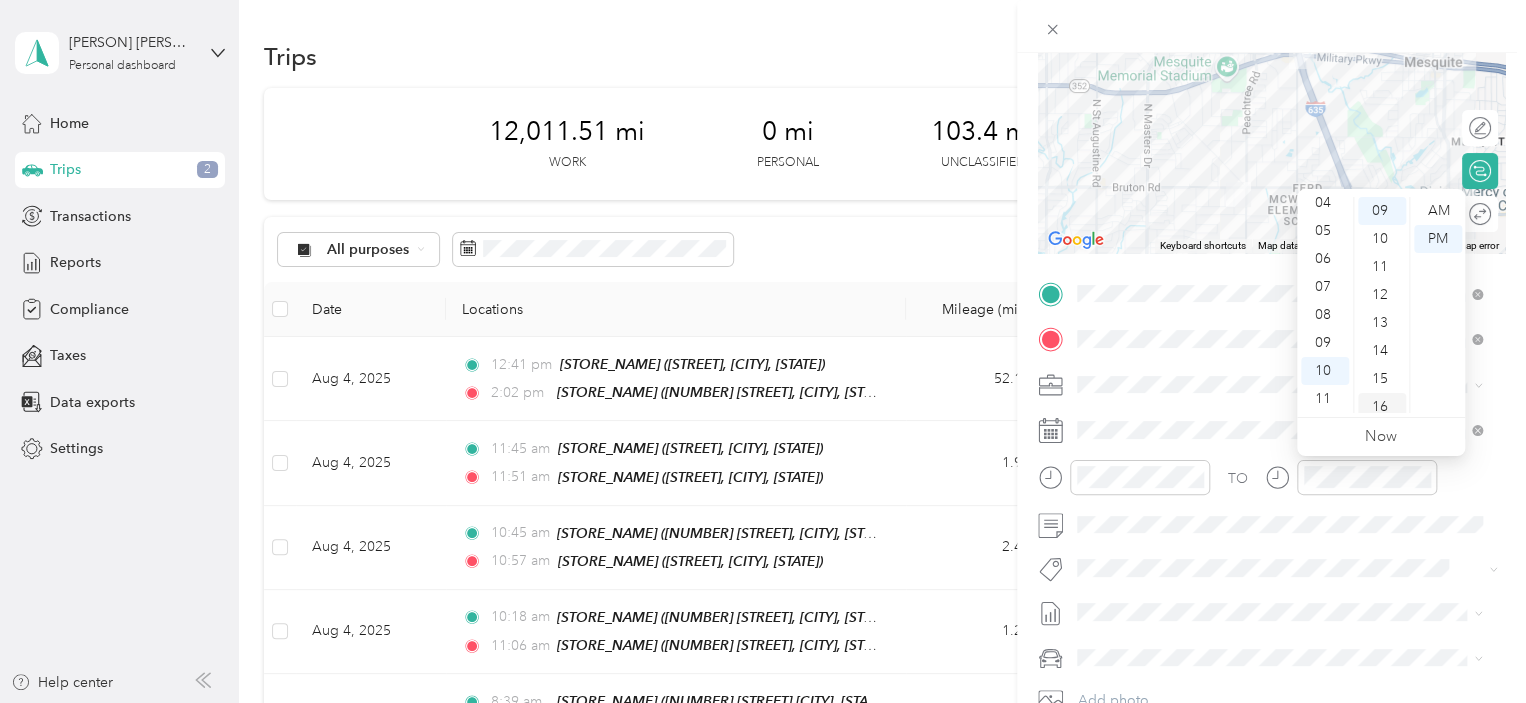 click on "16" at bounding box center [1382, 407] 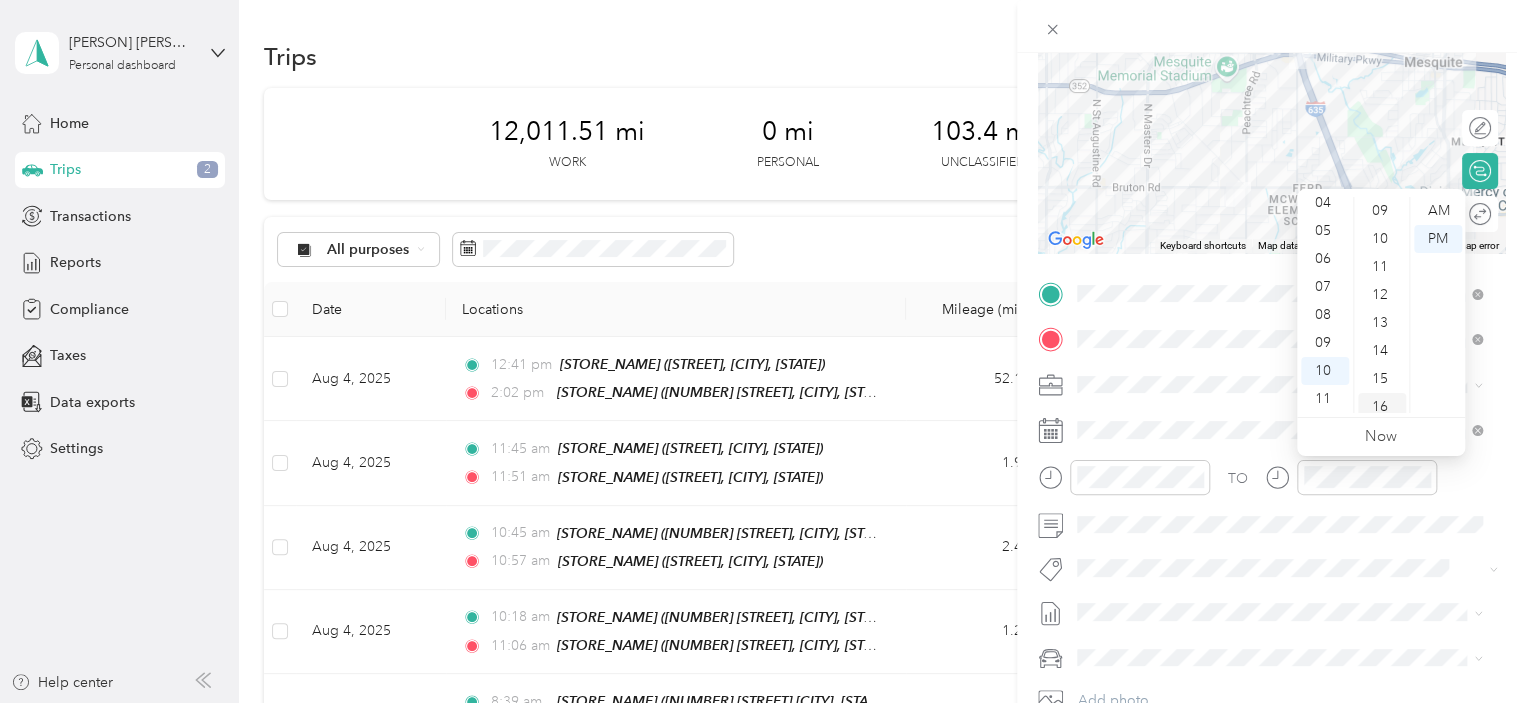 scroll, scrollTop: 448, scrollLeft: 0, axis: vertical 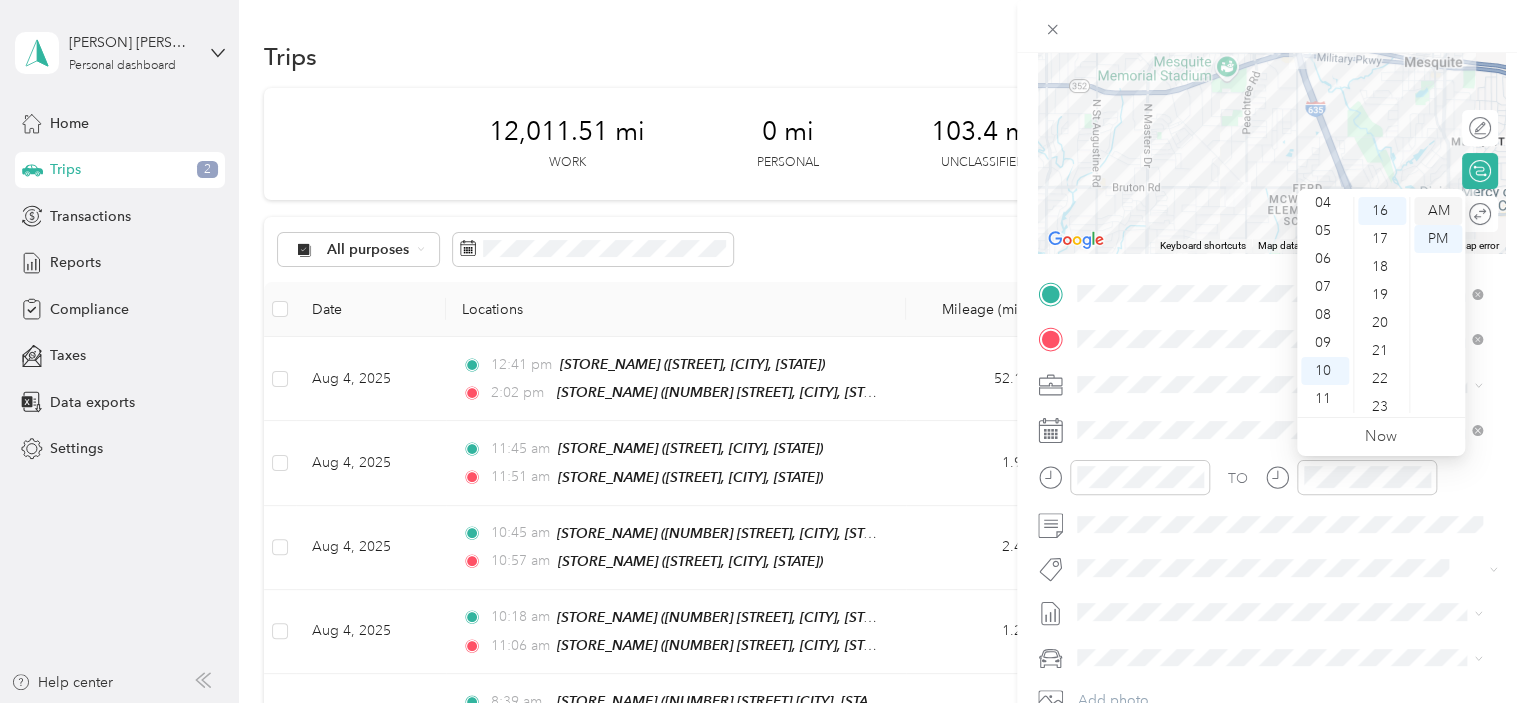 click on "AM" at bounding box center (1438, 211) 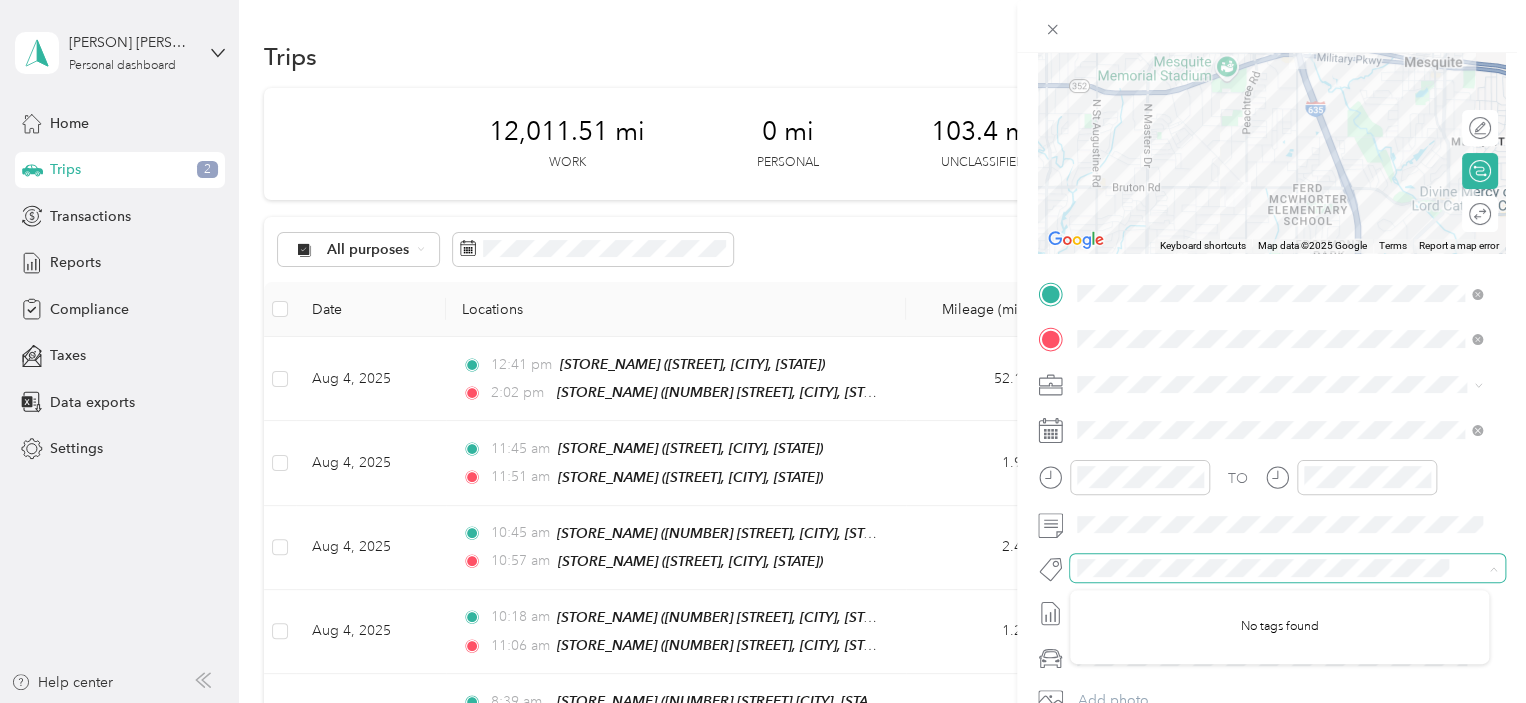 scroll, scrollTop: 0, scrollLeft: 0, axis: both 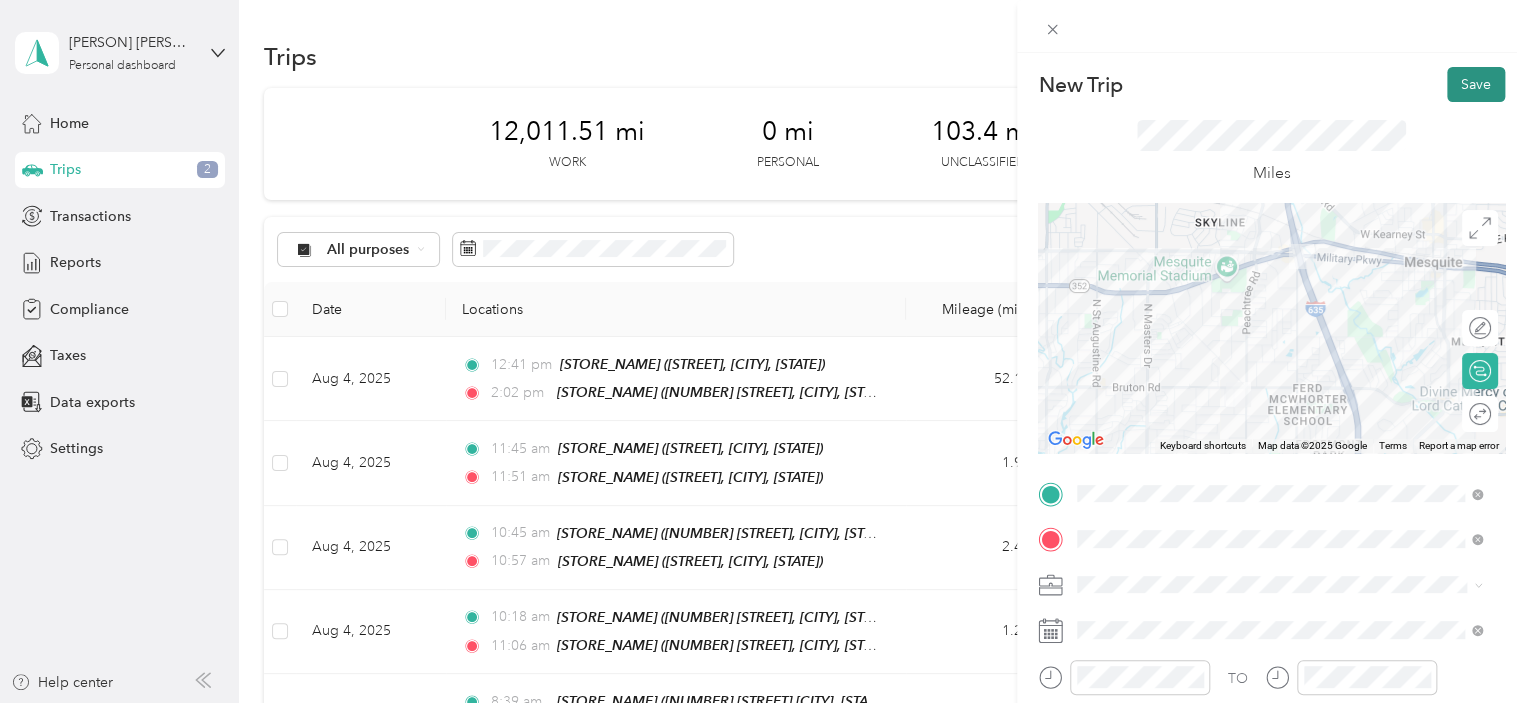 click on "Save" at bounding box center [1476, 84] 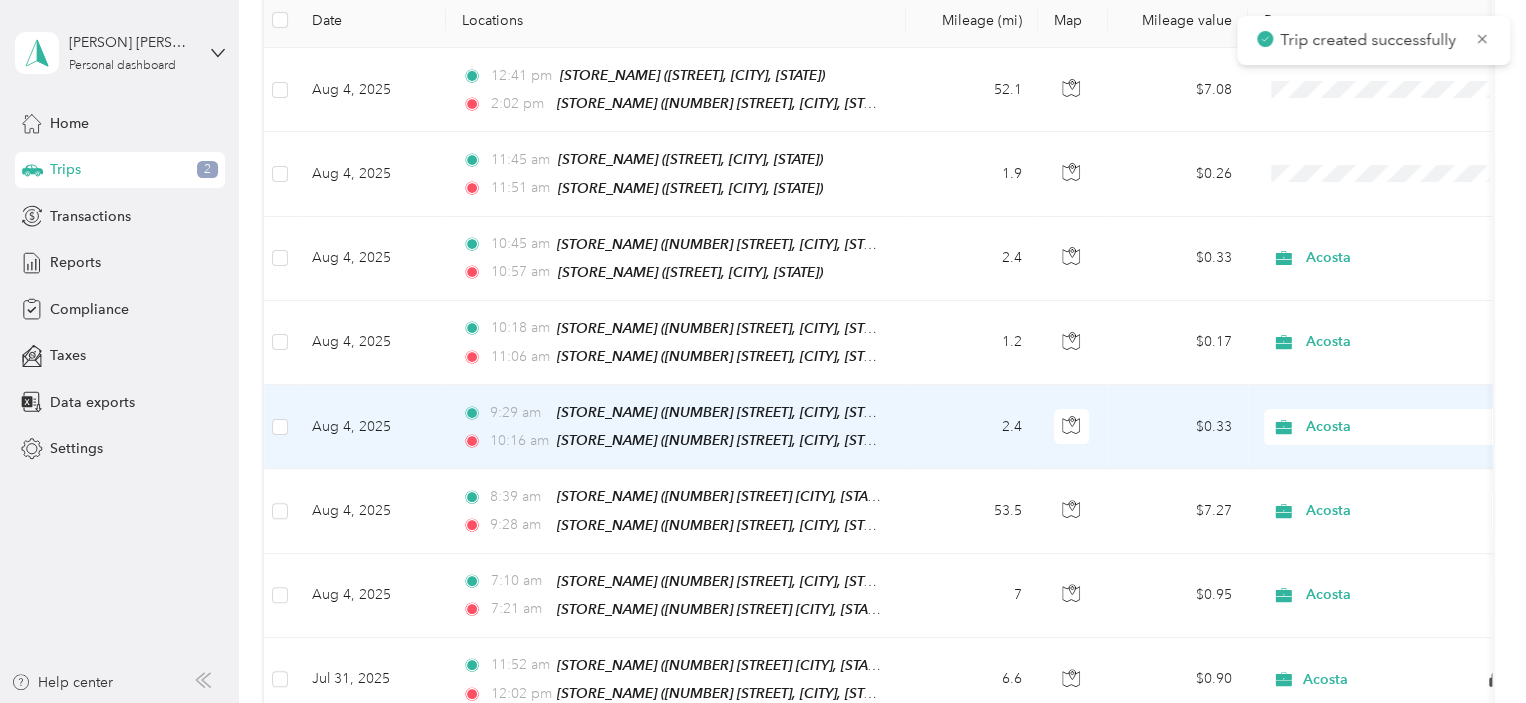 scroll, scrollTop: 300, scrollLeft: 0, axis: vertical 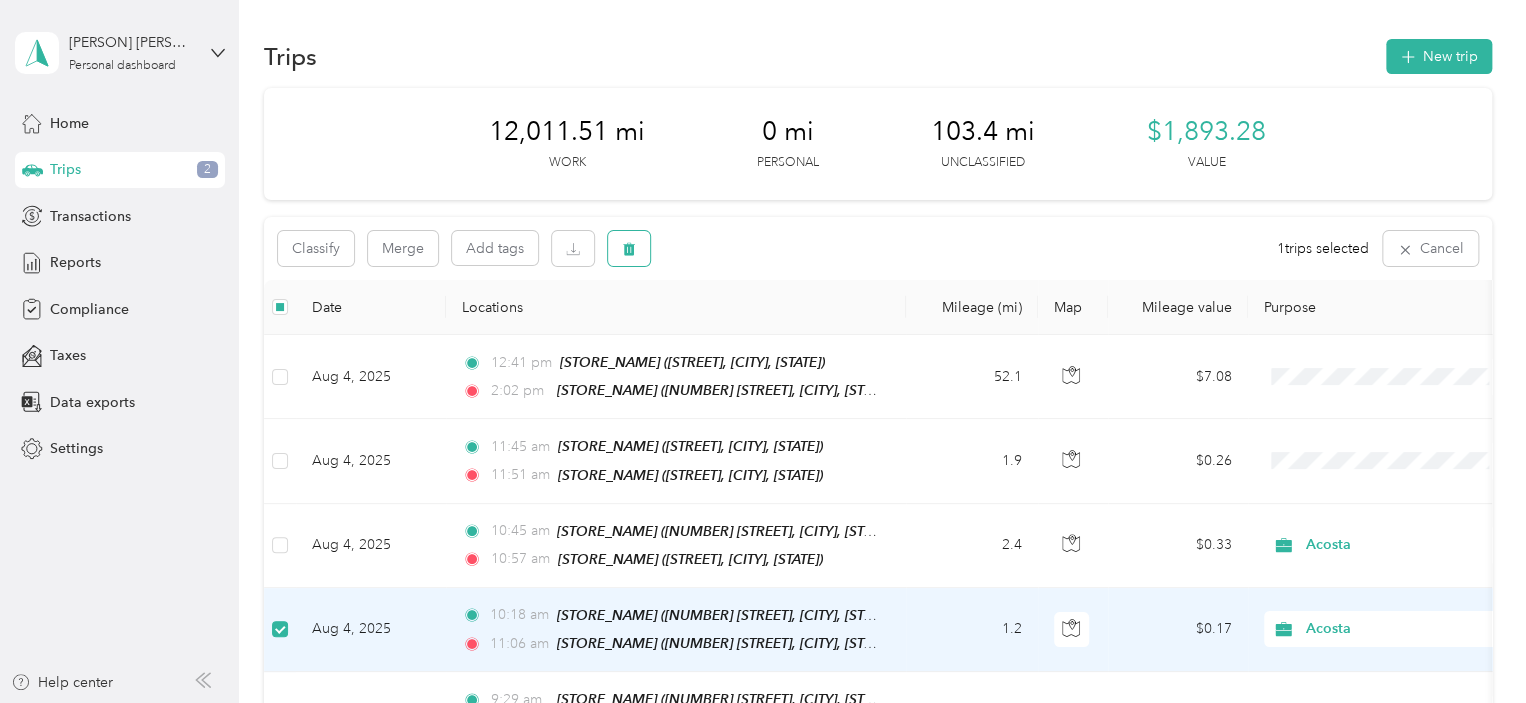 click 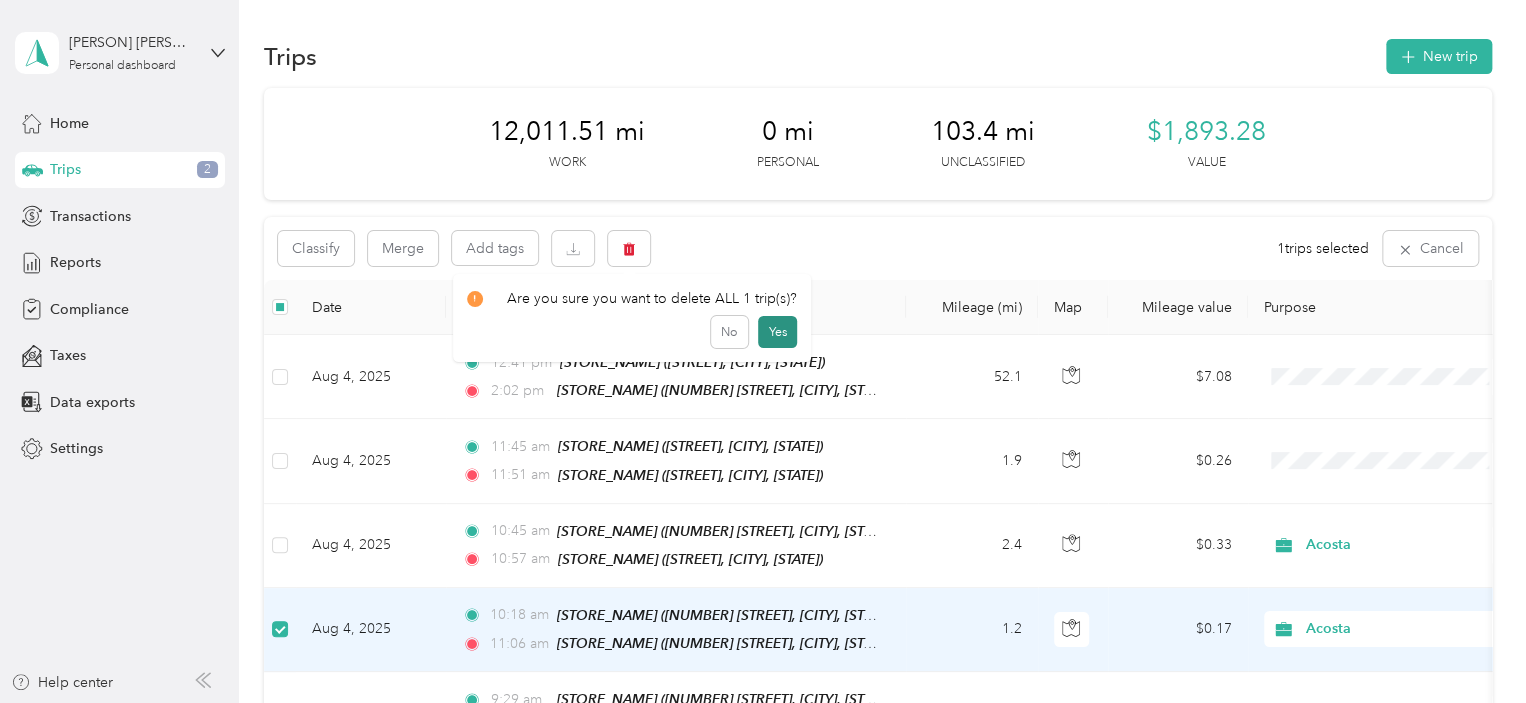 click on "Yes" at bounding box center (777, 332) 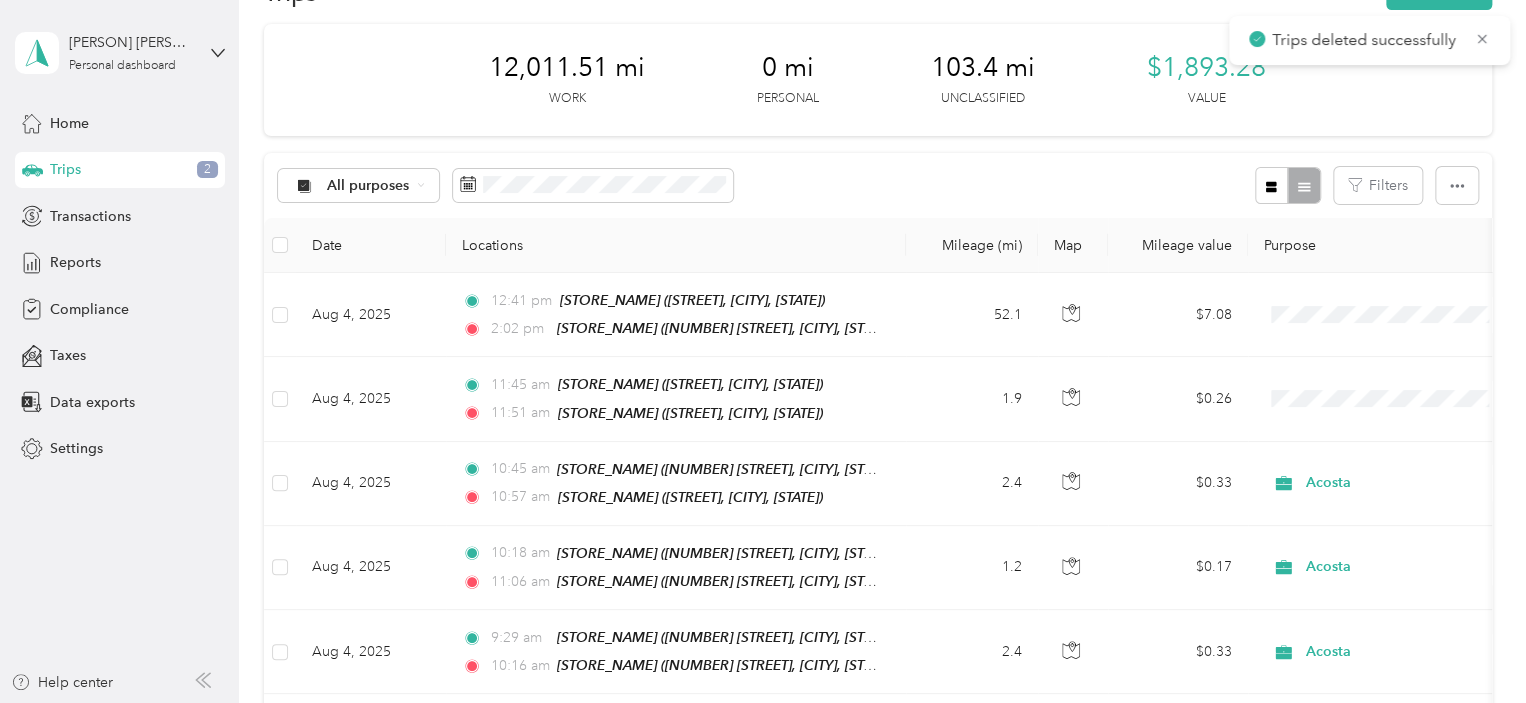 scroll, scrollTop: 300, scrollLeft: 0, axis: vertical 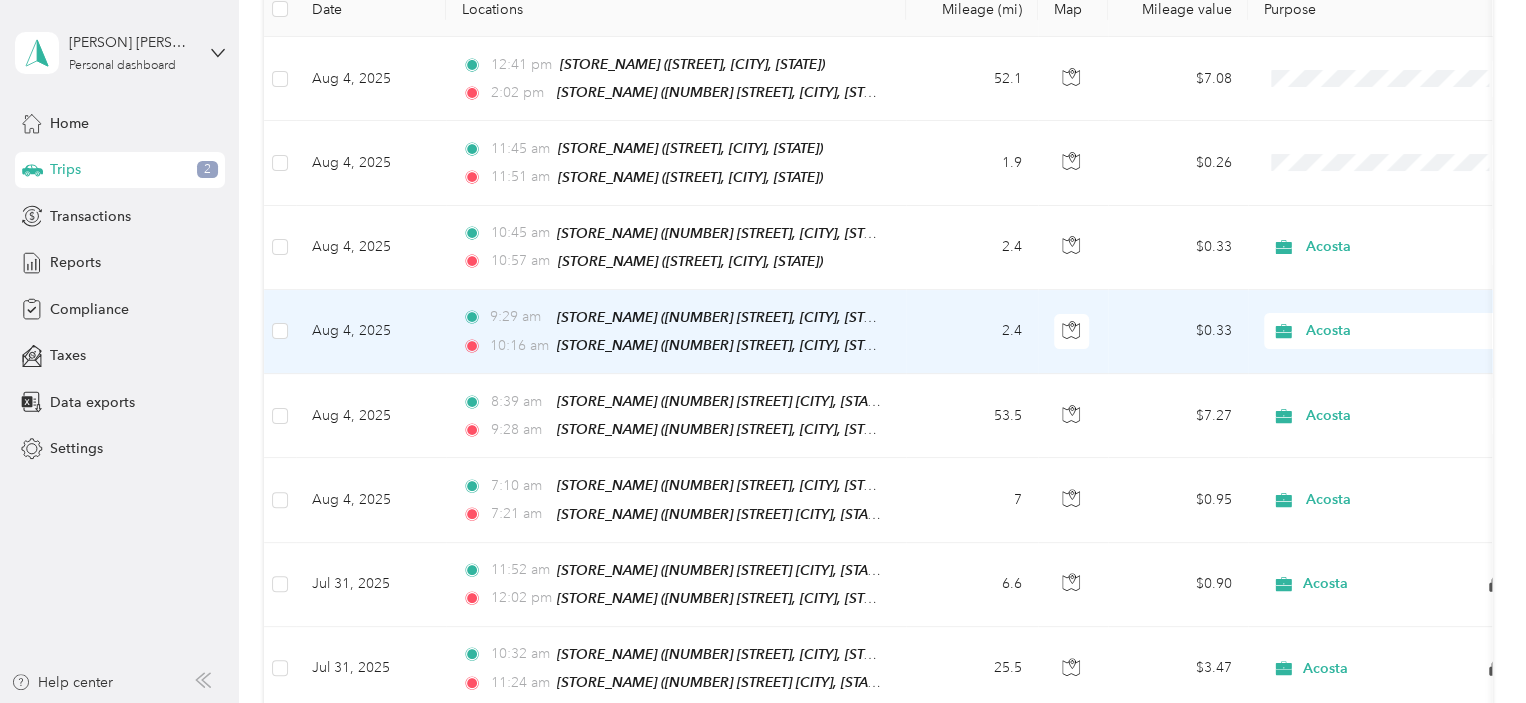click on "[TIME] [STORE_NAME] ([NUMBER] [STREET], [CITY], [STATE]) [TIME] [STORE_NAME] ([NUMBER] [STREET], [CITY], [STATE], [COUNTRY] , [COUNTY], [STATE])" at bounding box center [676, 332] 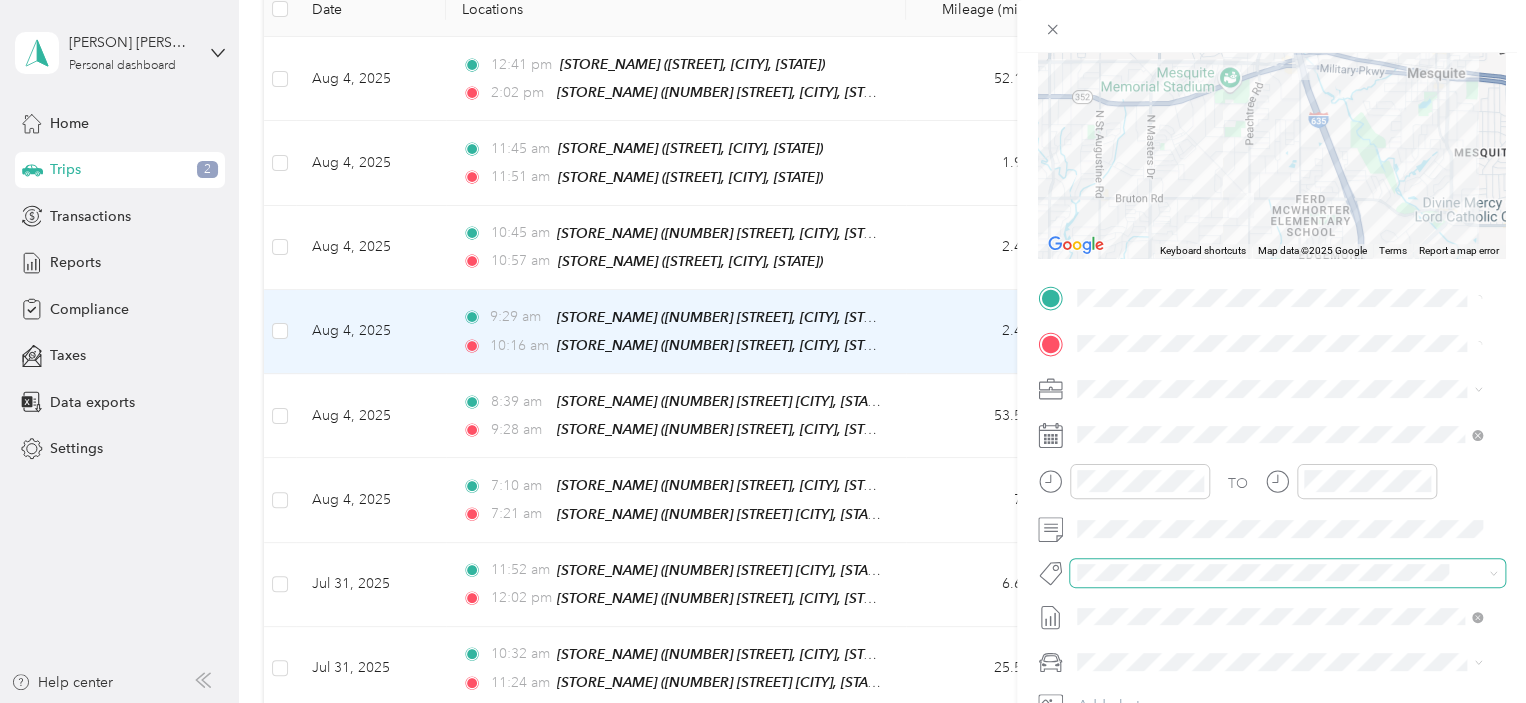 scroll, scrollTop: 200, scrollLeft: 0, axis: vertical 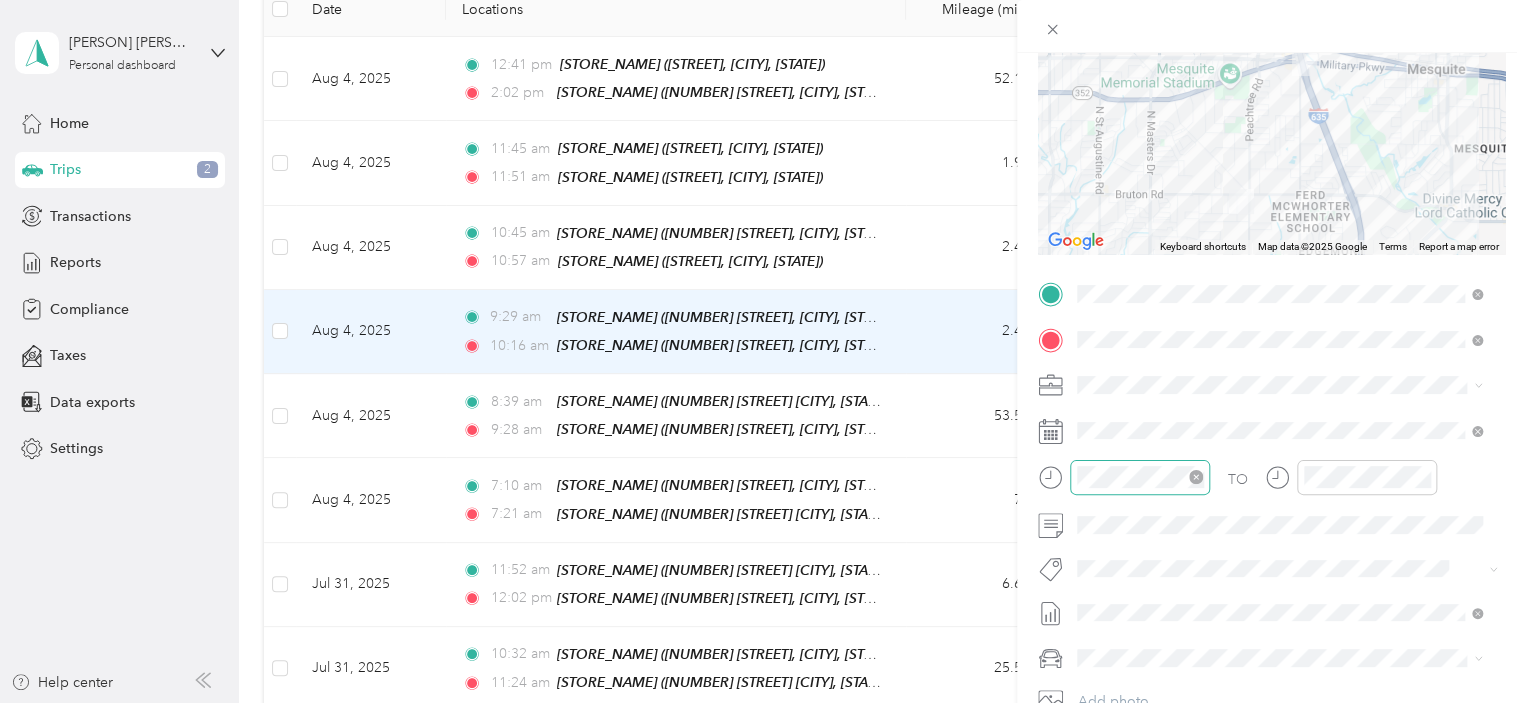 click at bounding box center [1140, 477] 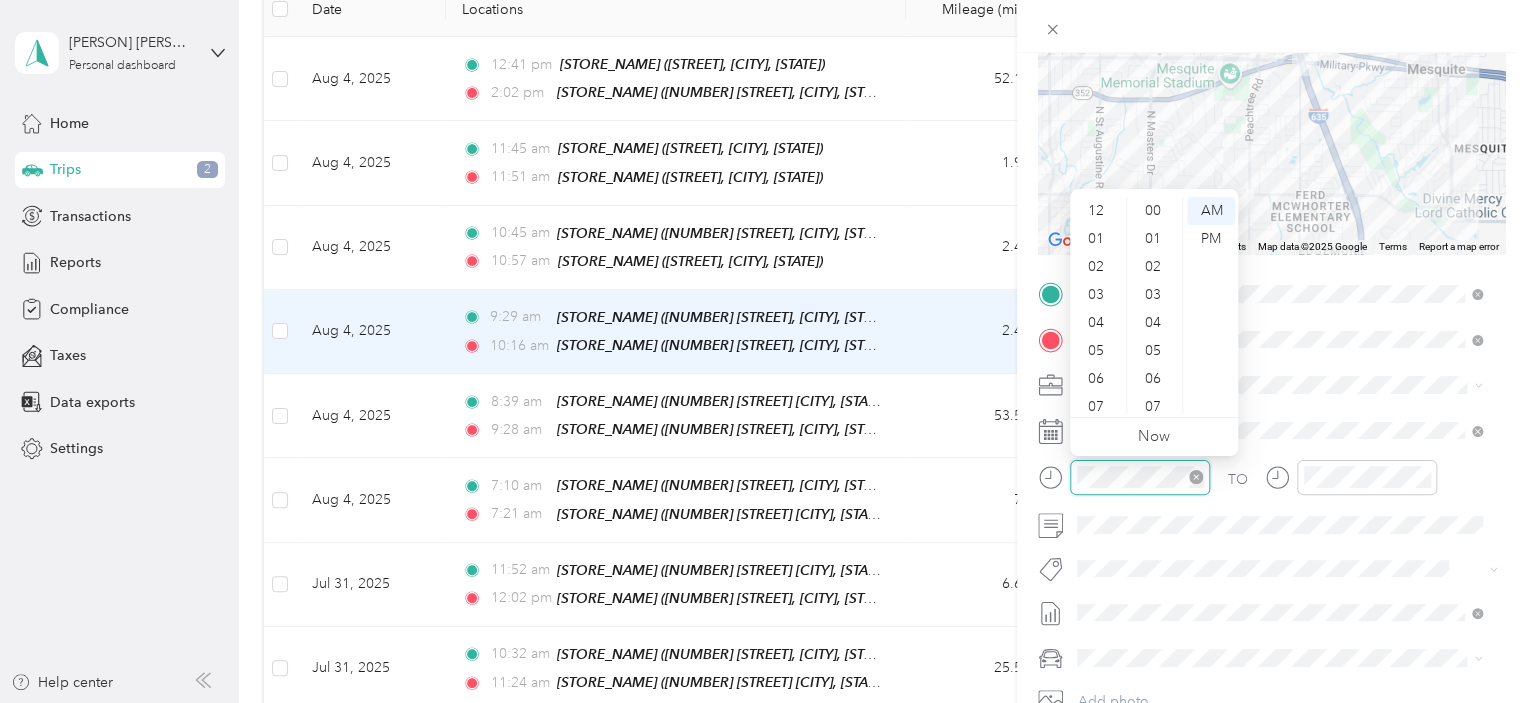 scroll, scrollTop: 812, scrollLeft: 0, axis: vertical 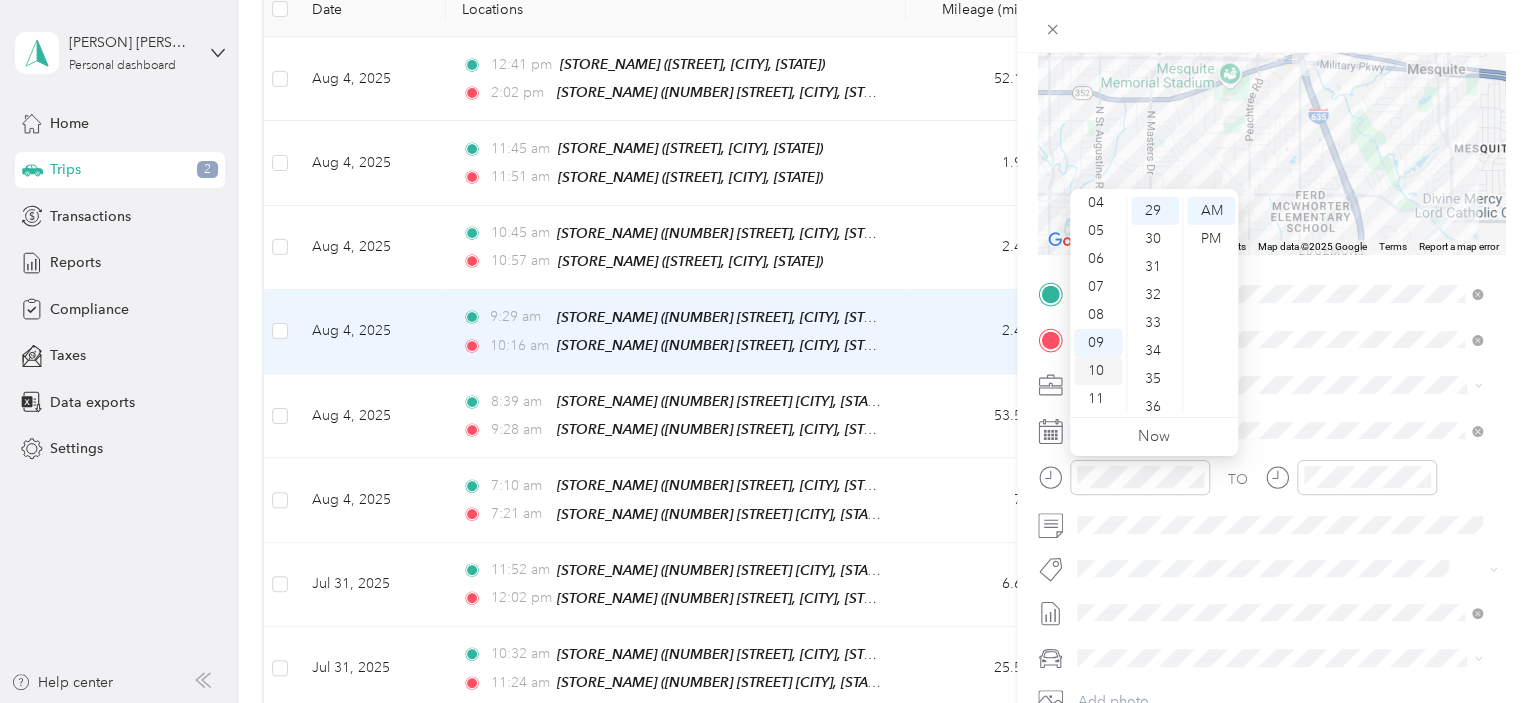 click on "10" at bounding box center [1098, 371] 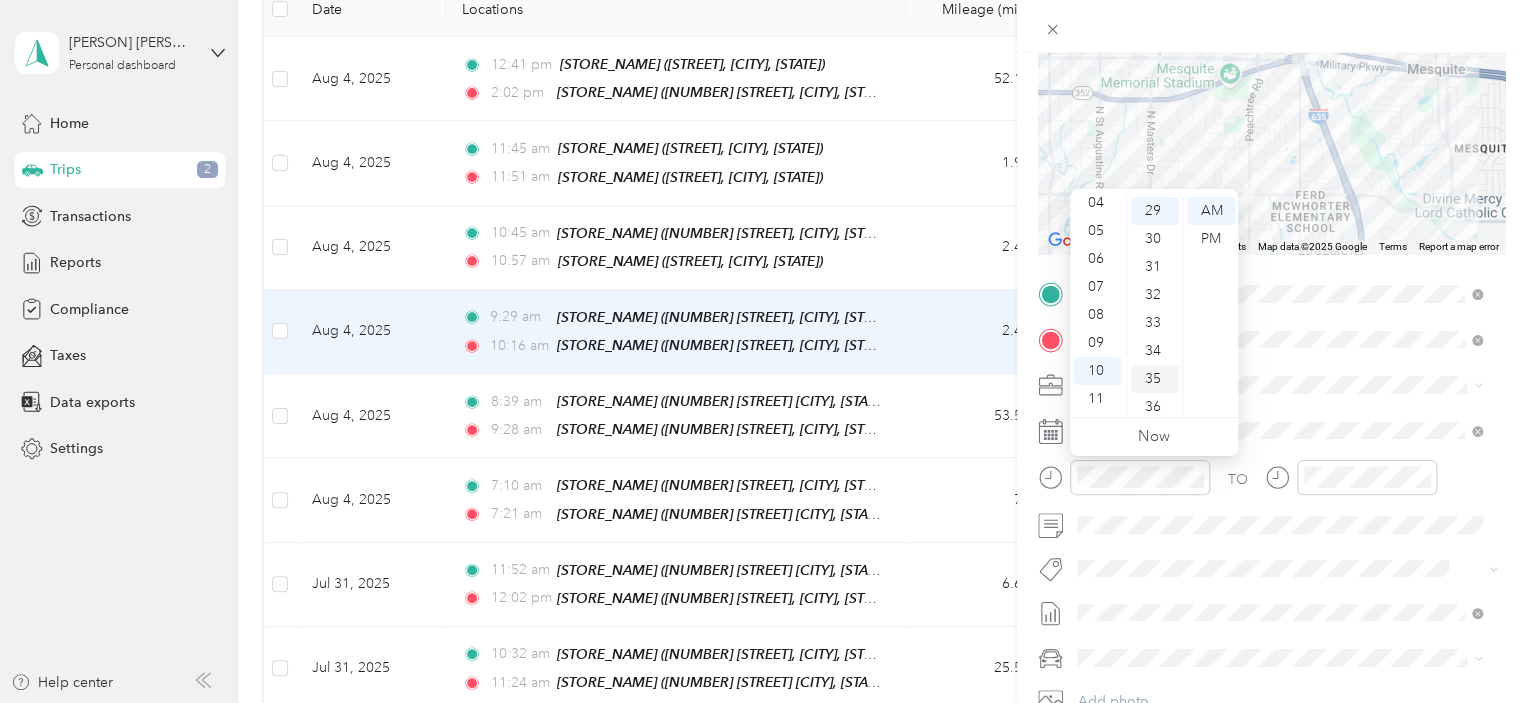scroll, scrollTop: 412, scrollLeft: 0, axis: vertical 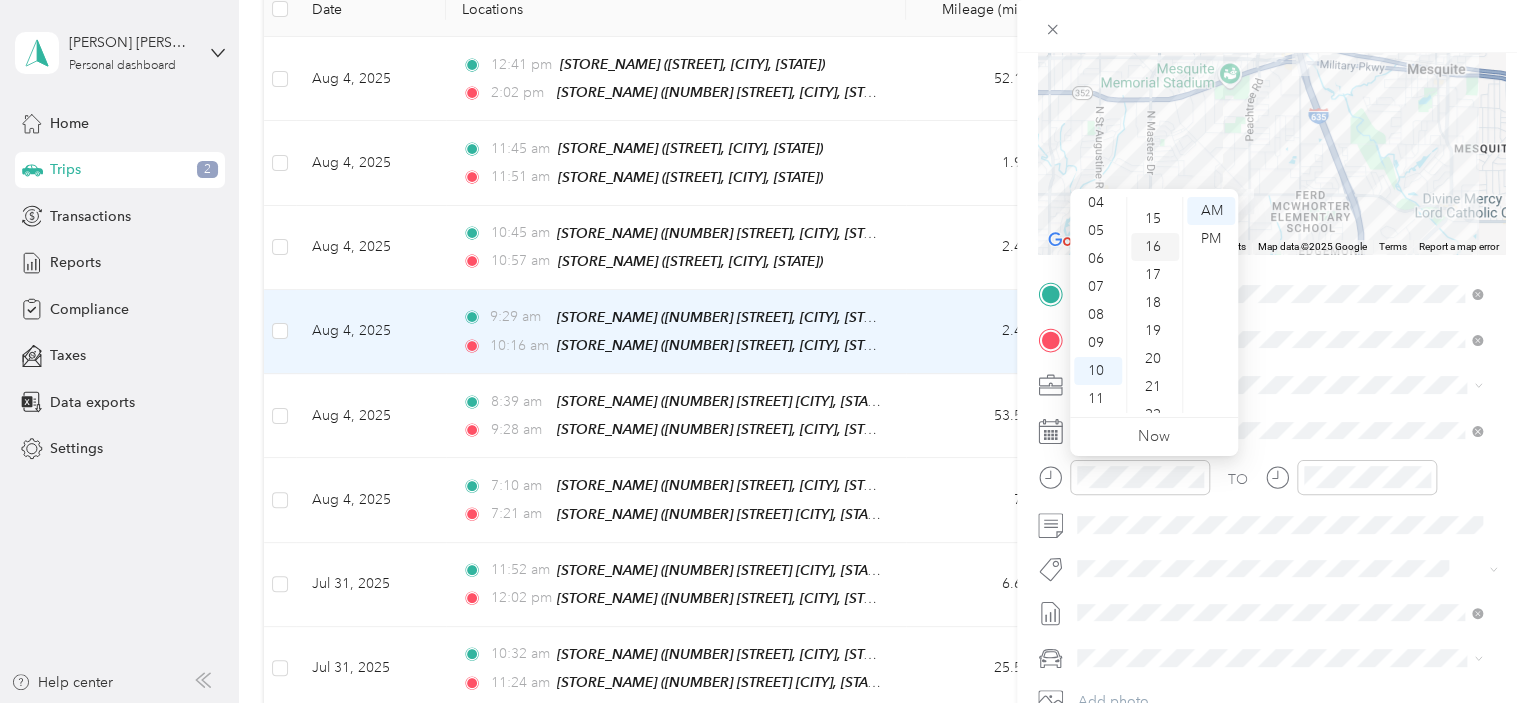 click on "16" at bounding box center (1155, 247) 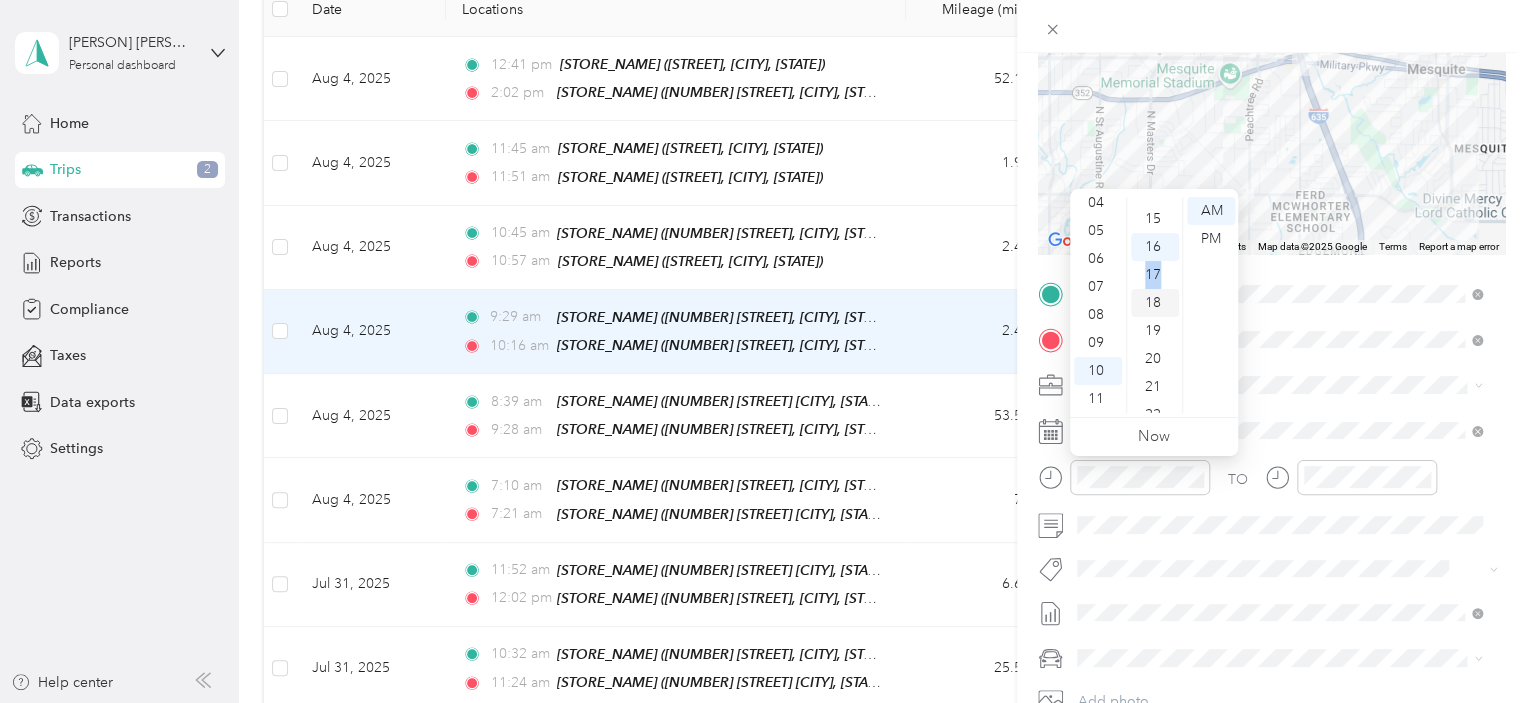 click on "17" at bounding box center (1155, 275) 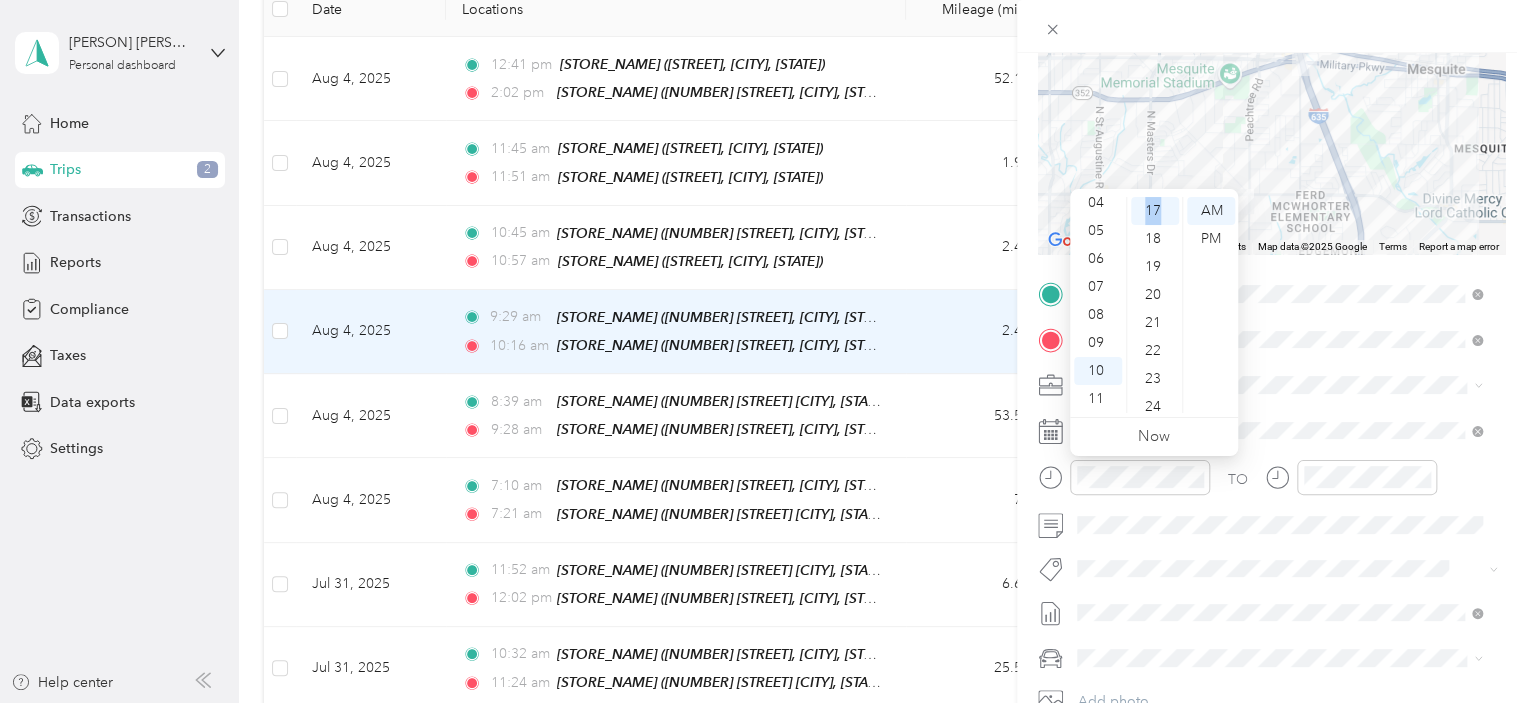scroll, scrollTop: 476, scrollLeft: 0, axis: vertical 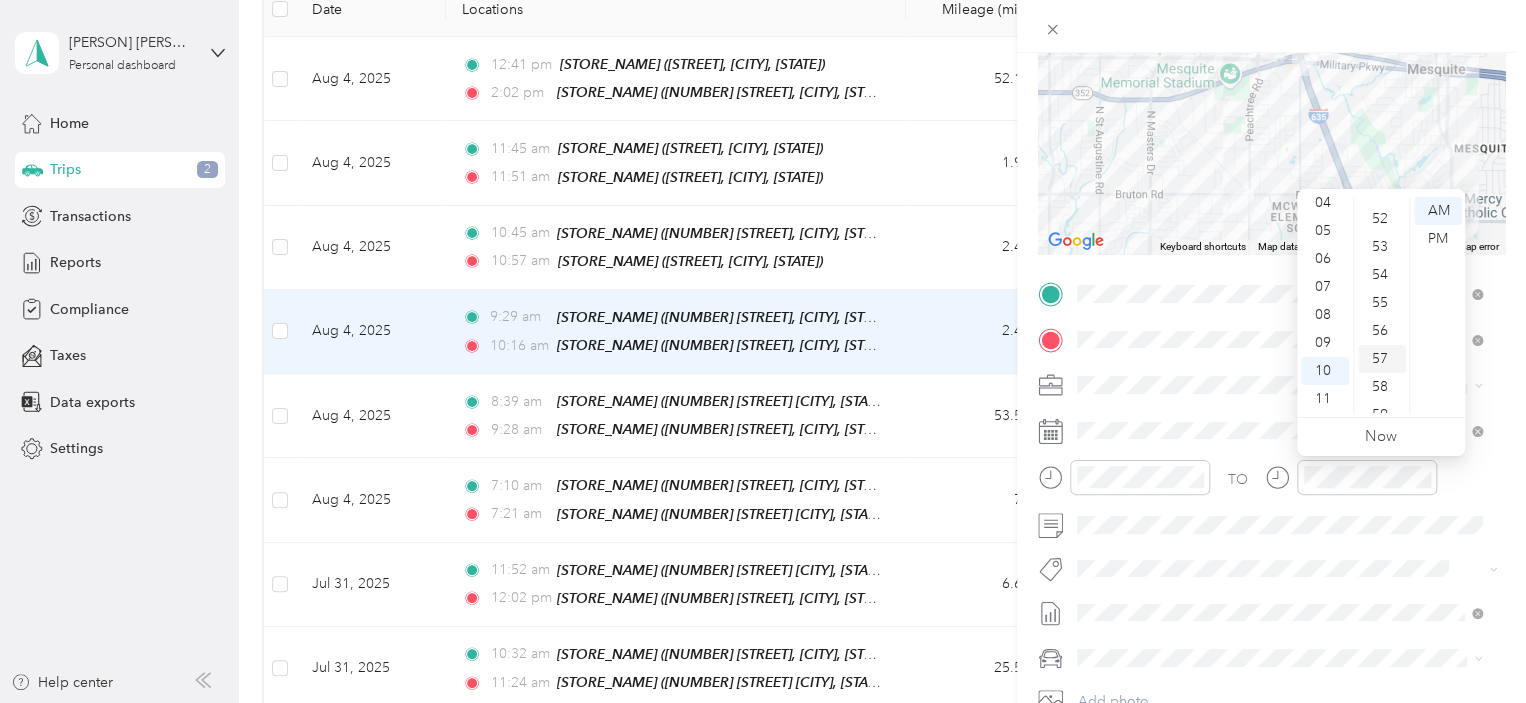 click on "57" at bounding box center (1382, 359) 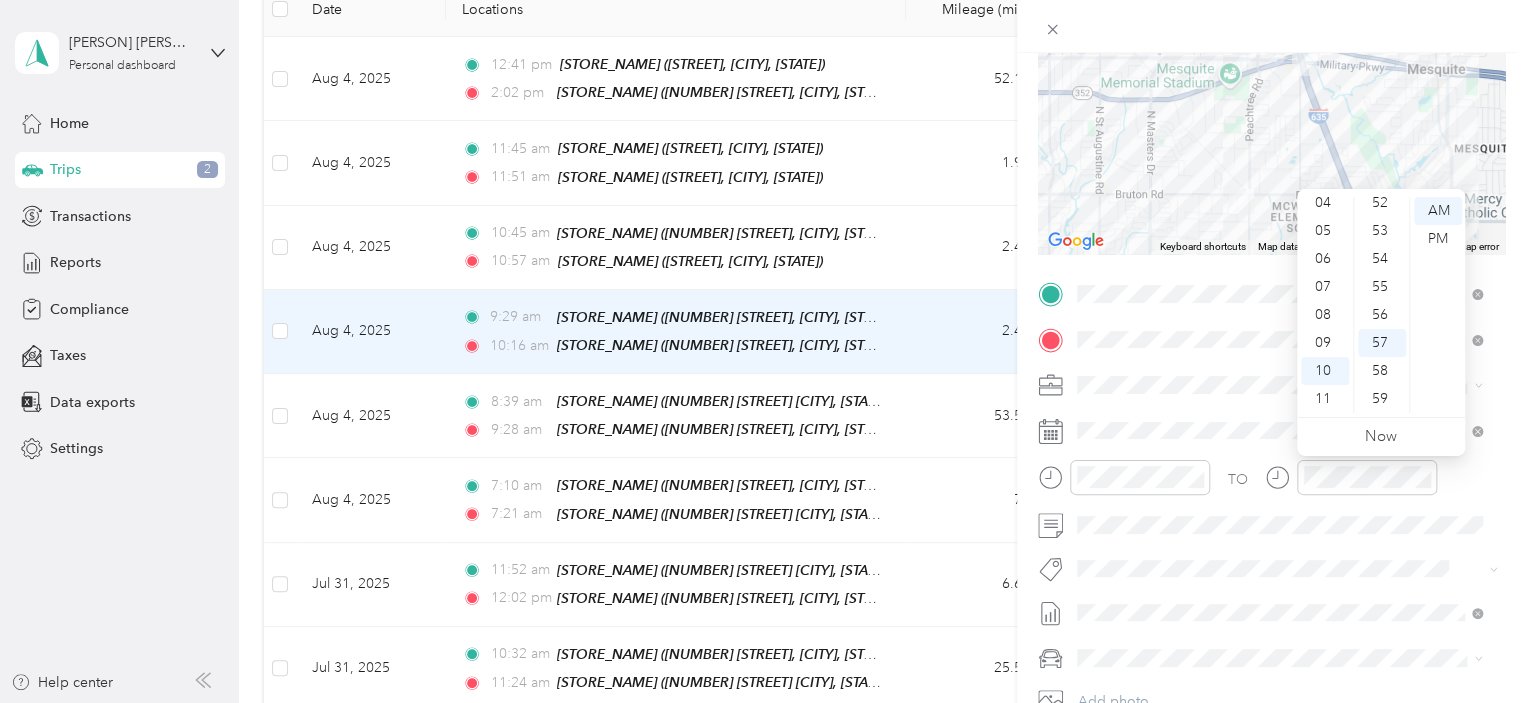 click on "TO Add photo" at bounding box center [1271, 519] 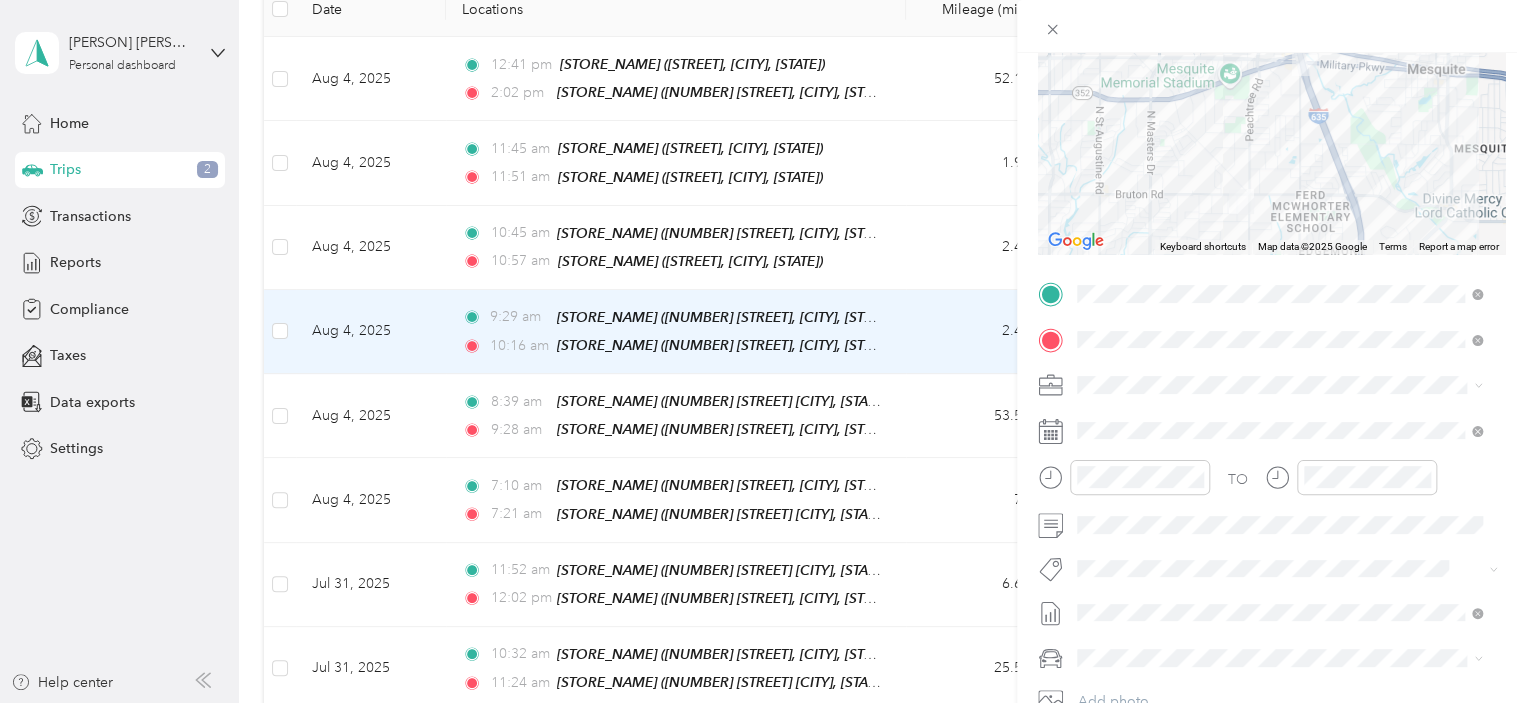 scroll, scrollTop: 0, scrollLeft: 0, axis: both 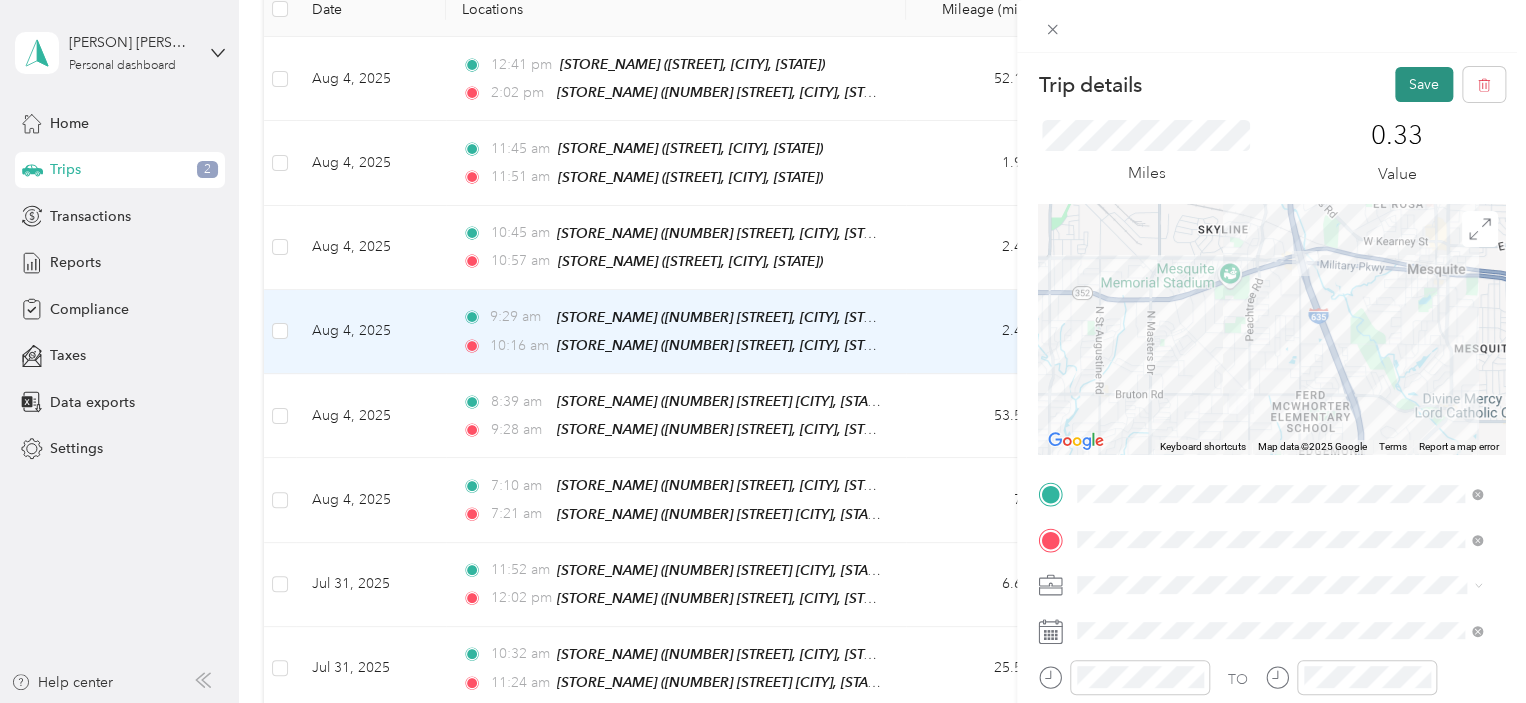 click on "Save" at bounding box center [1424, 84] 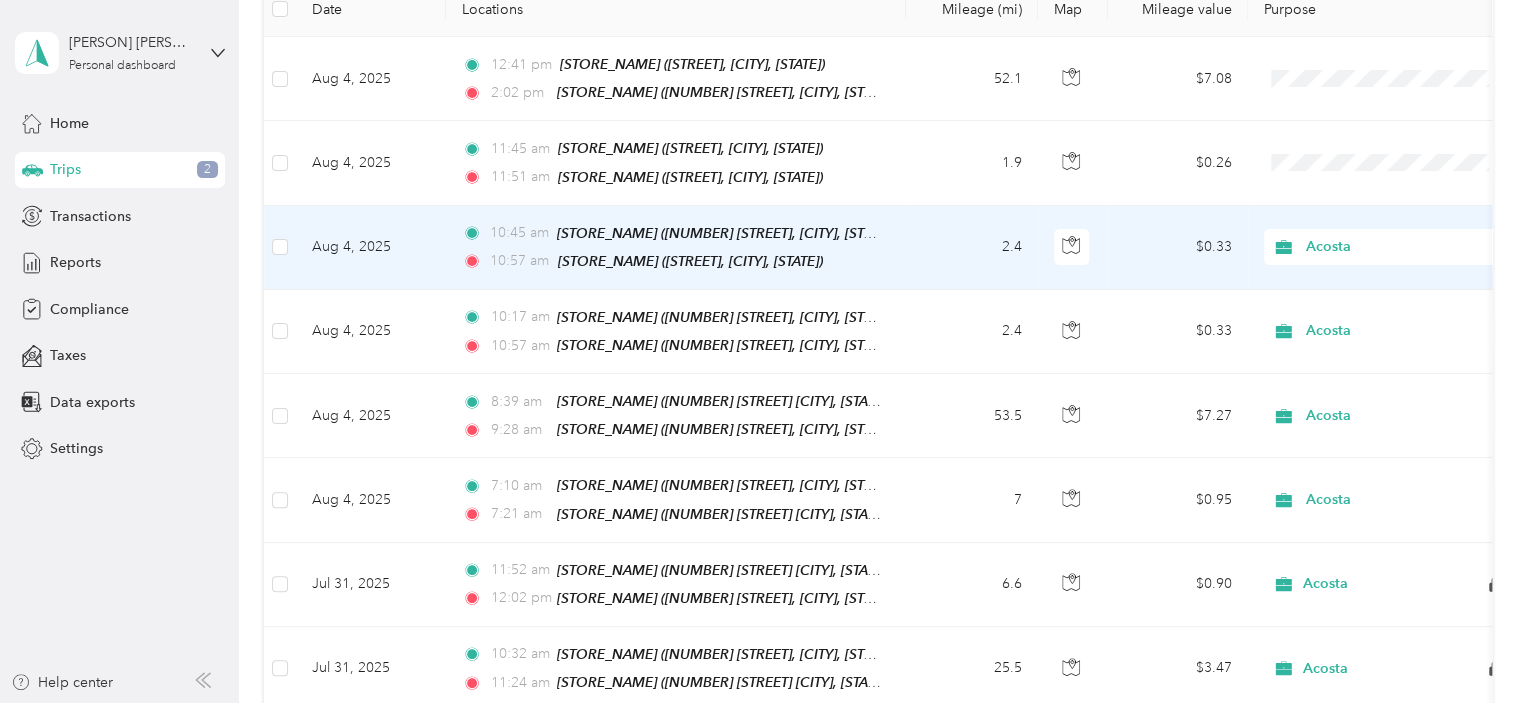 click on "2.4" at bounding box center (972, 248) 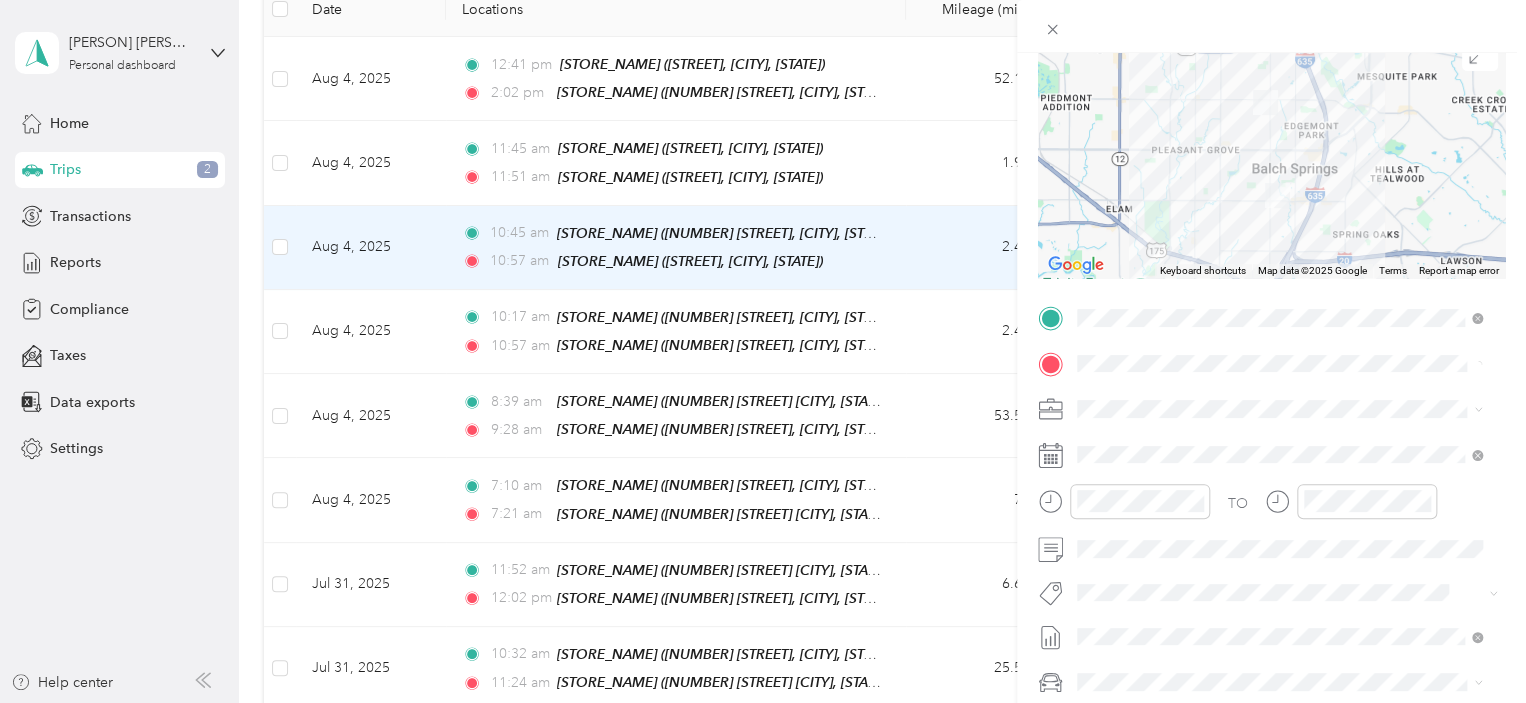 scroll, scrollTop: 200, scrollLeft: 0, axis: vertical 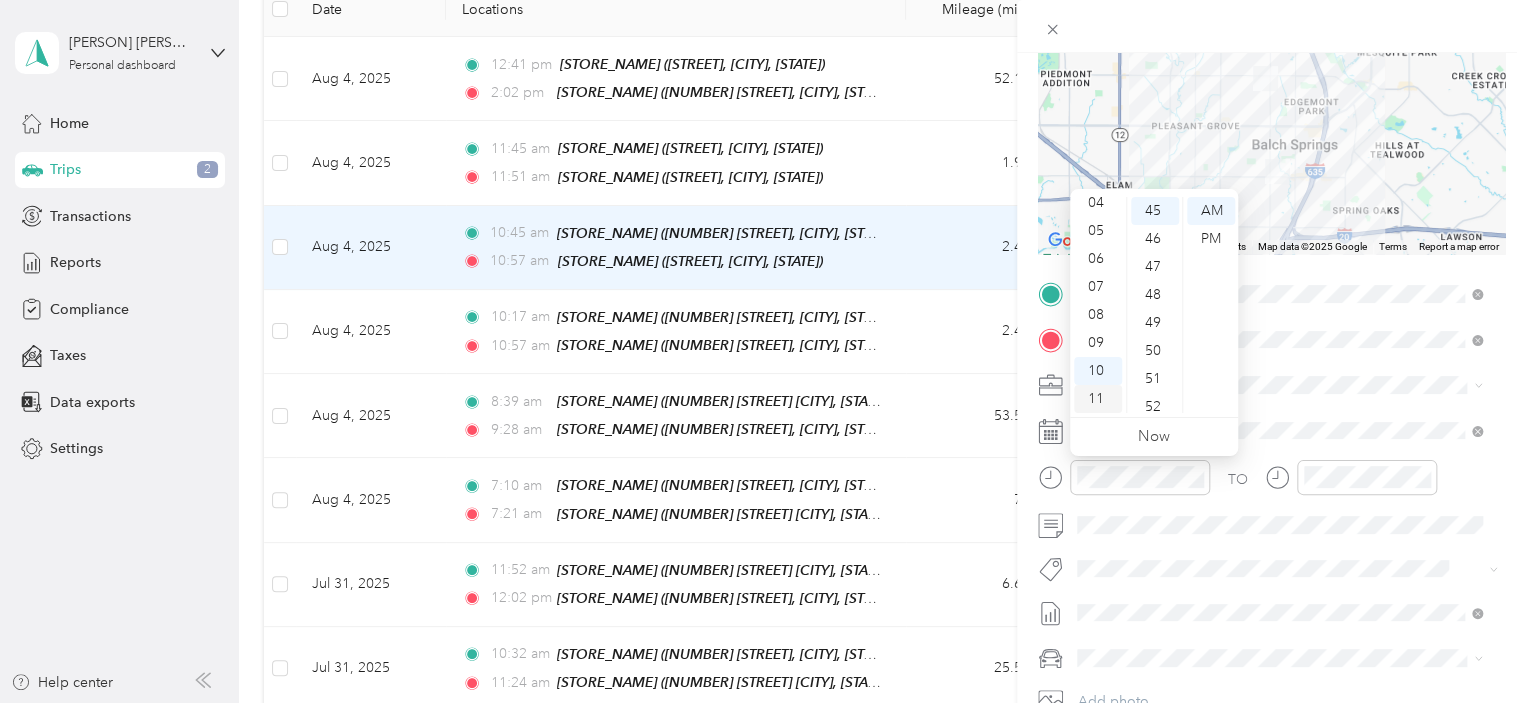 click on "11" at bounding box center [1098, 399] 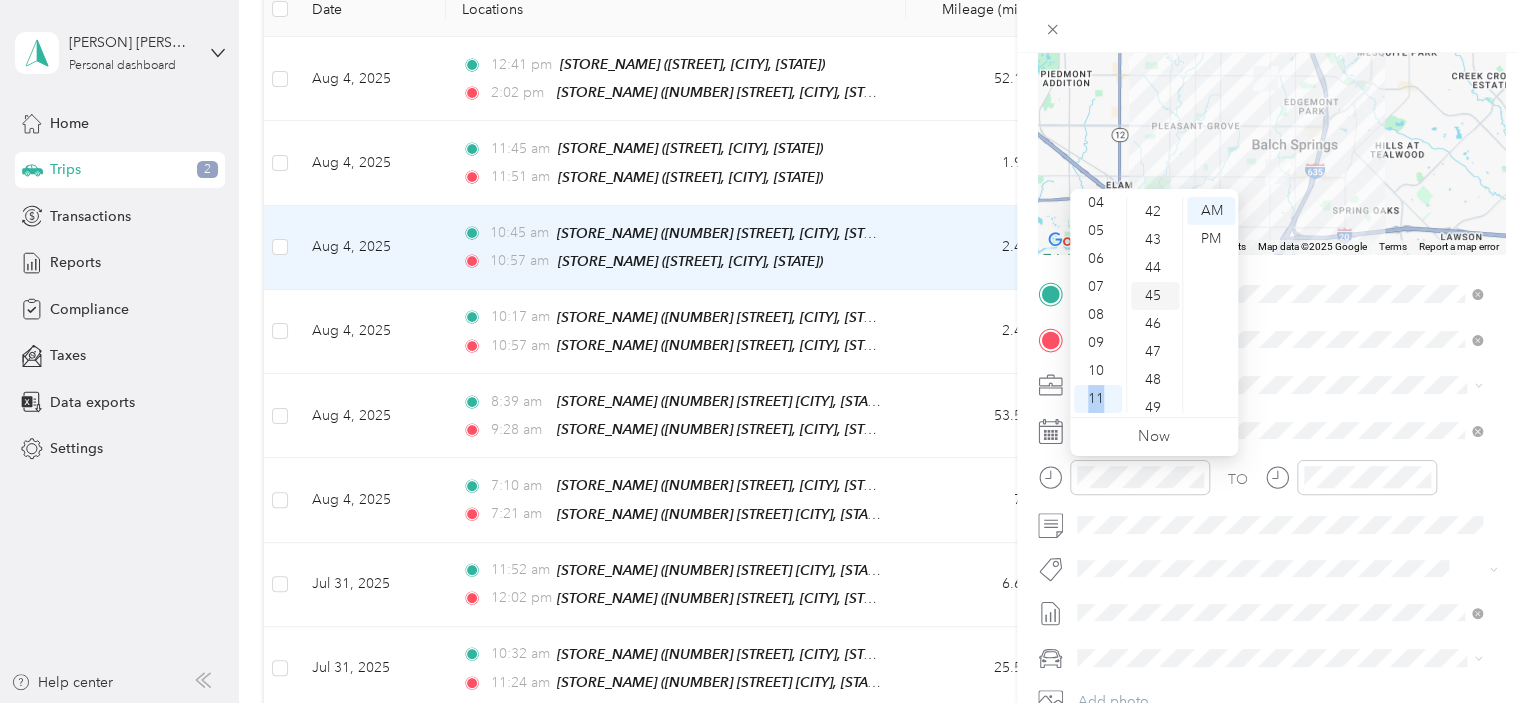 scroll, scrollTop: 1060, scrollLeft: 0, axis: vertical 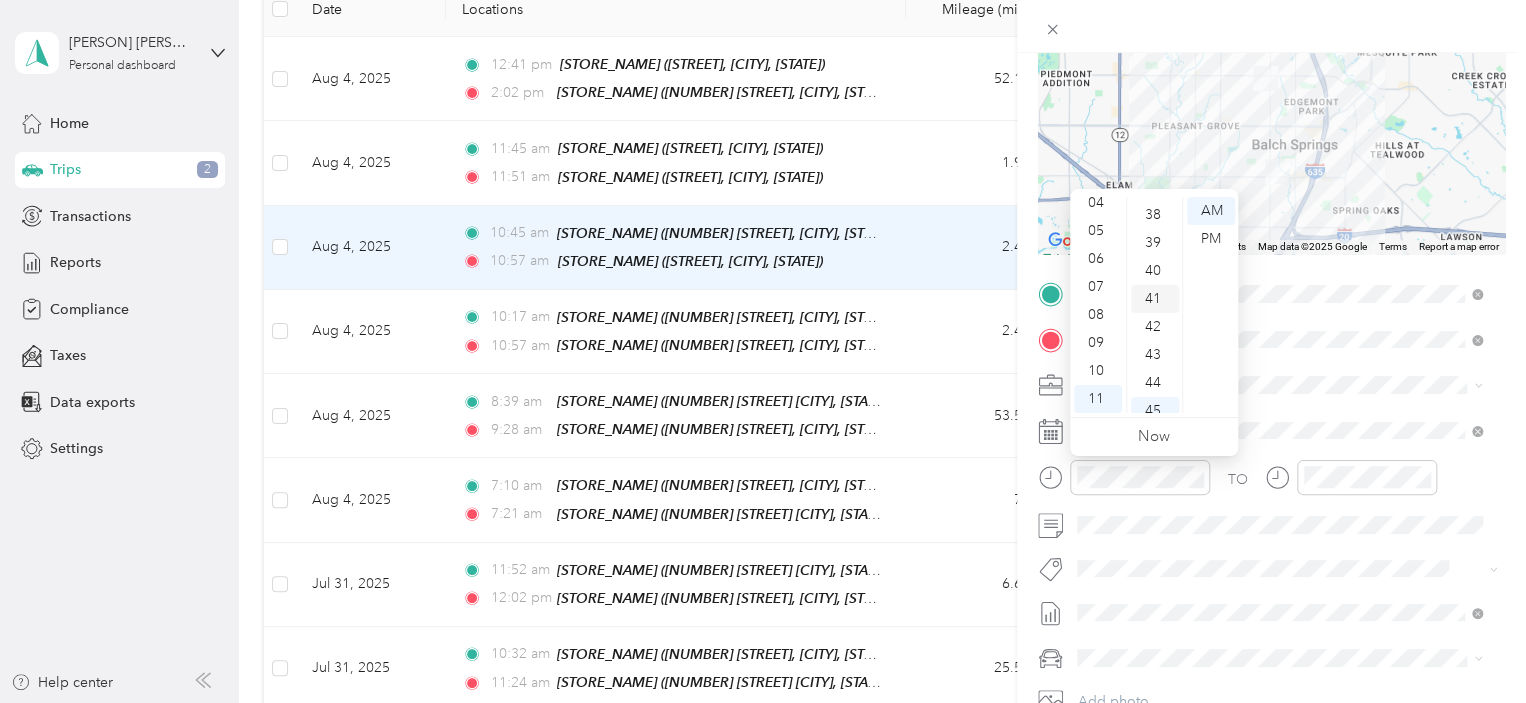 click on "41" at bounding box center (1155, 299) 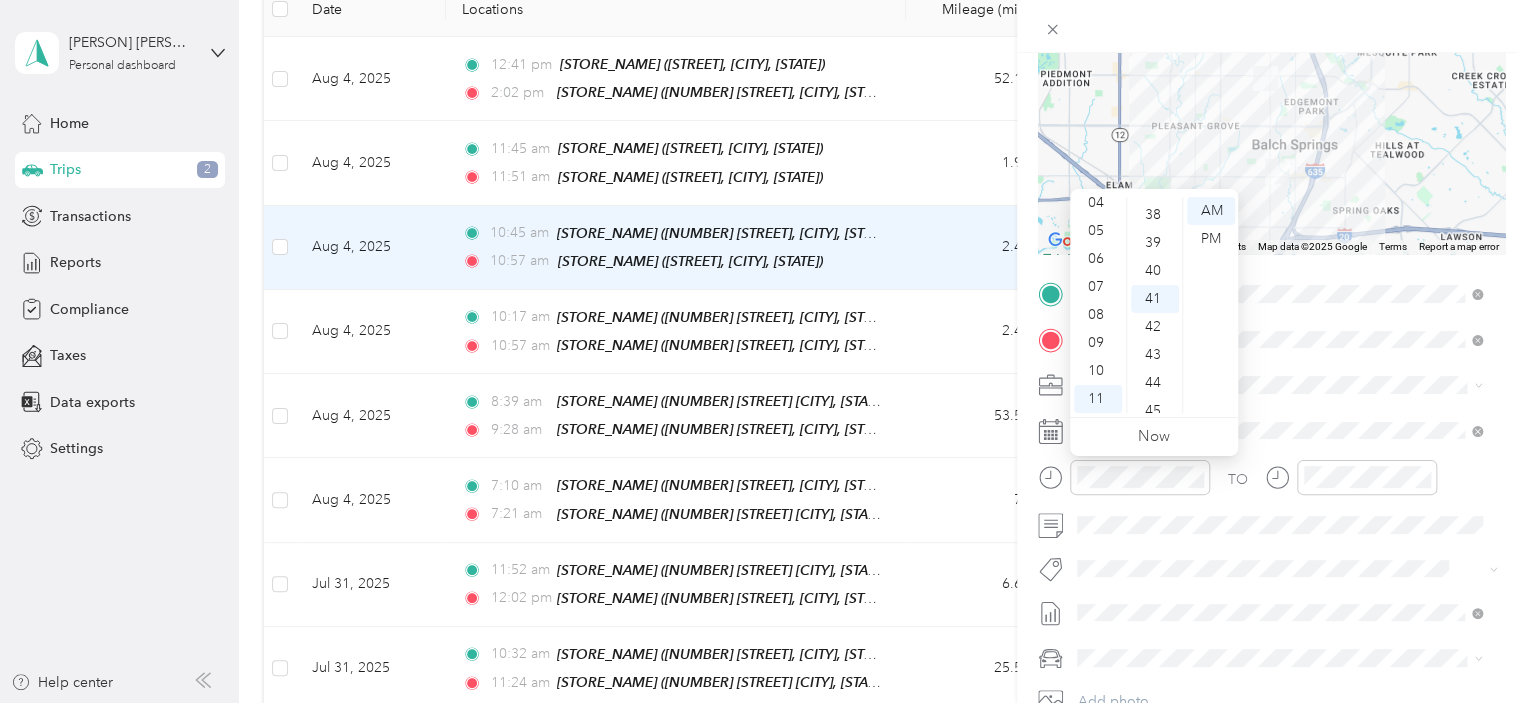 scroll, scrollTop: 1148, scrollLeft: 0, axis: vertical 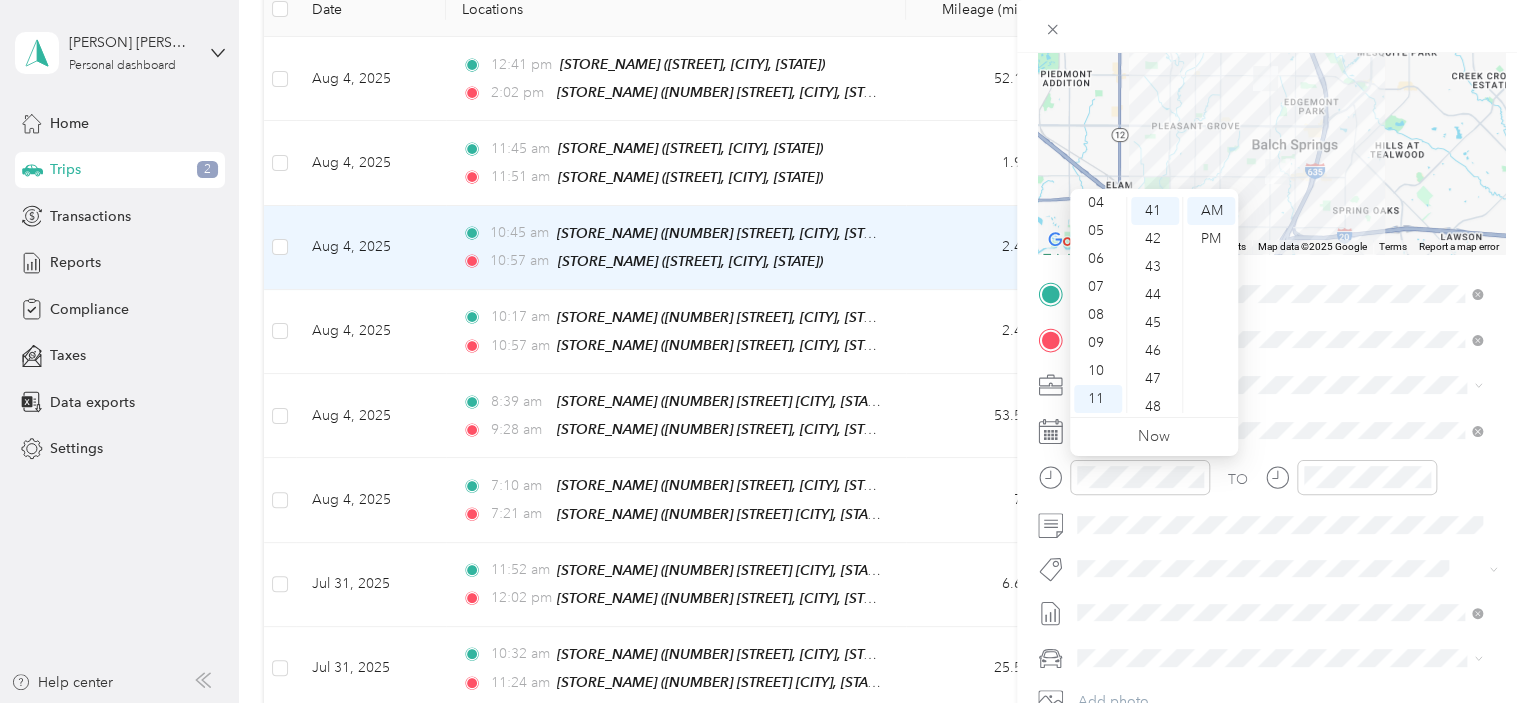 click on "TO Add photo" at bounding box center (1271, 519) 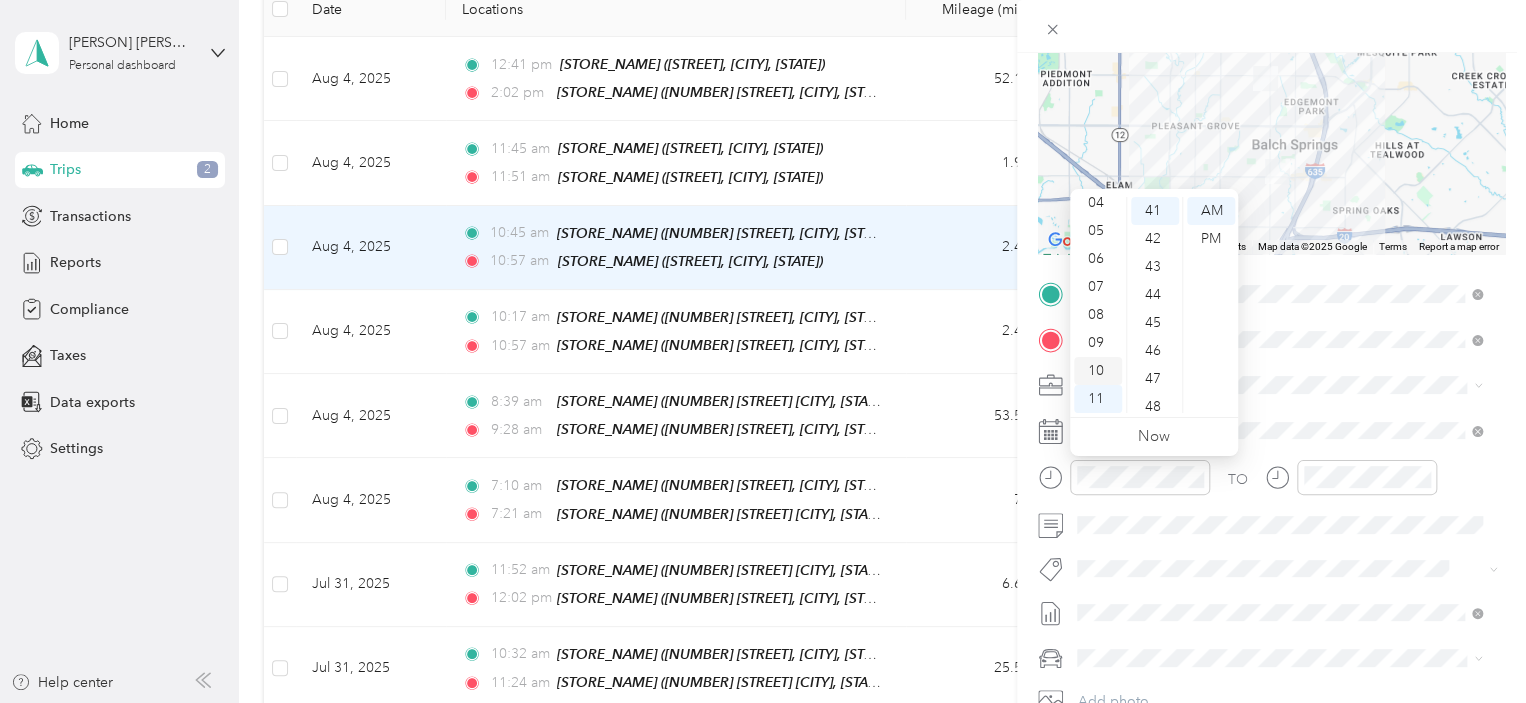 click on "10" at bounding box center [1098, 371] 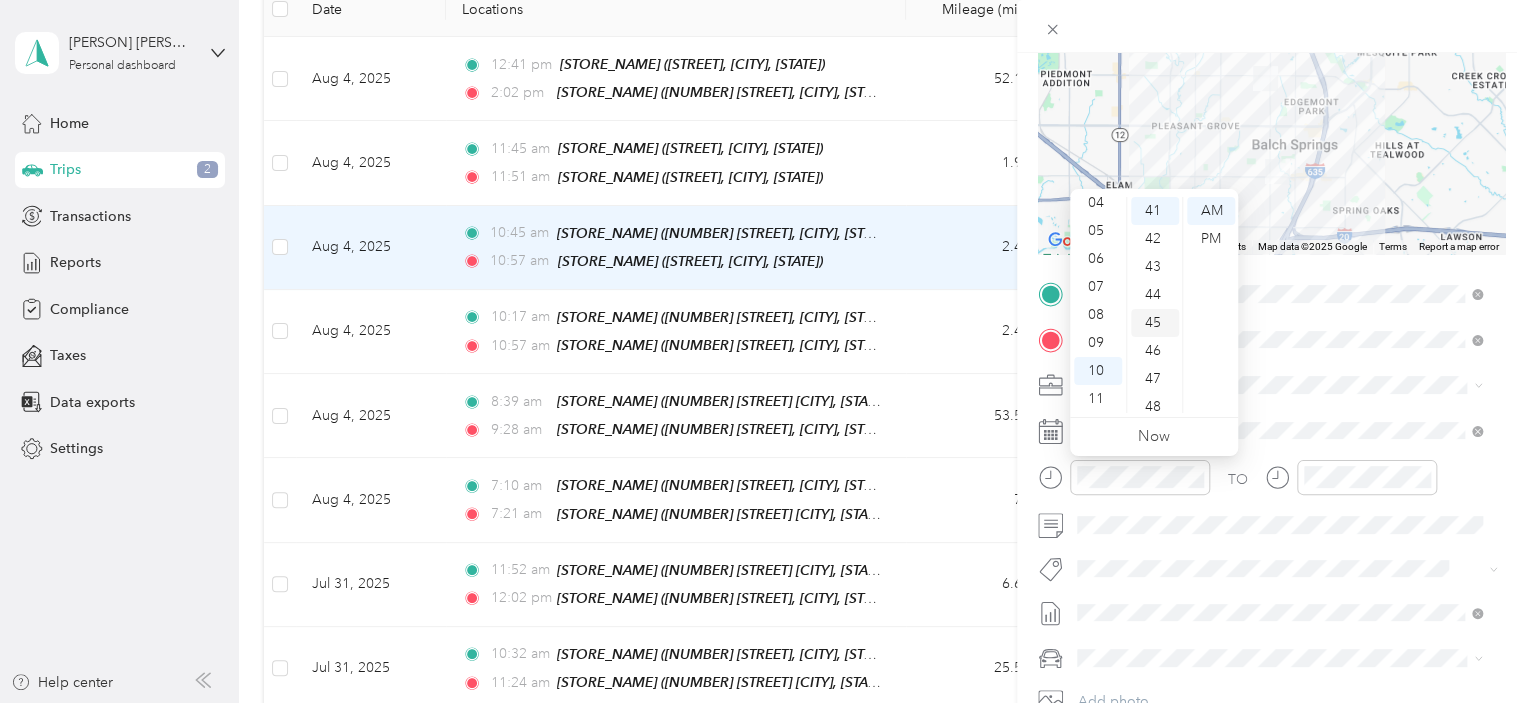 click on "45" at bounding box center [1155, 323] 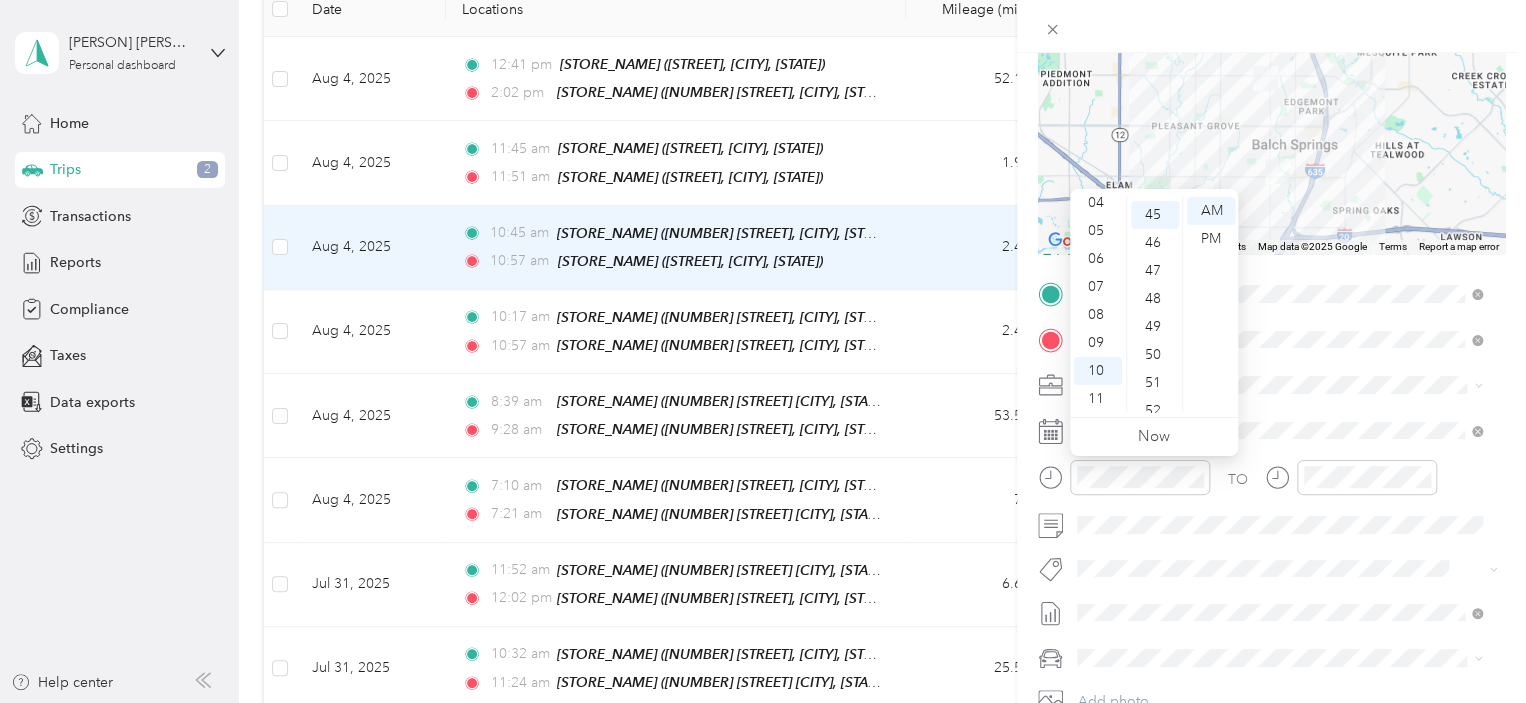 scroll, scrollTop: 1260, scrollLeft: 0, axis: vertical 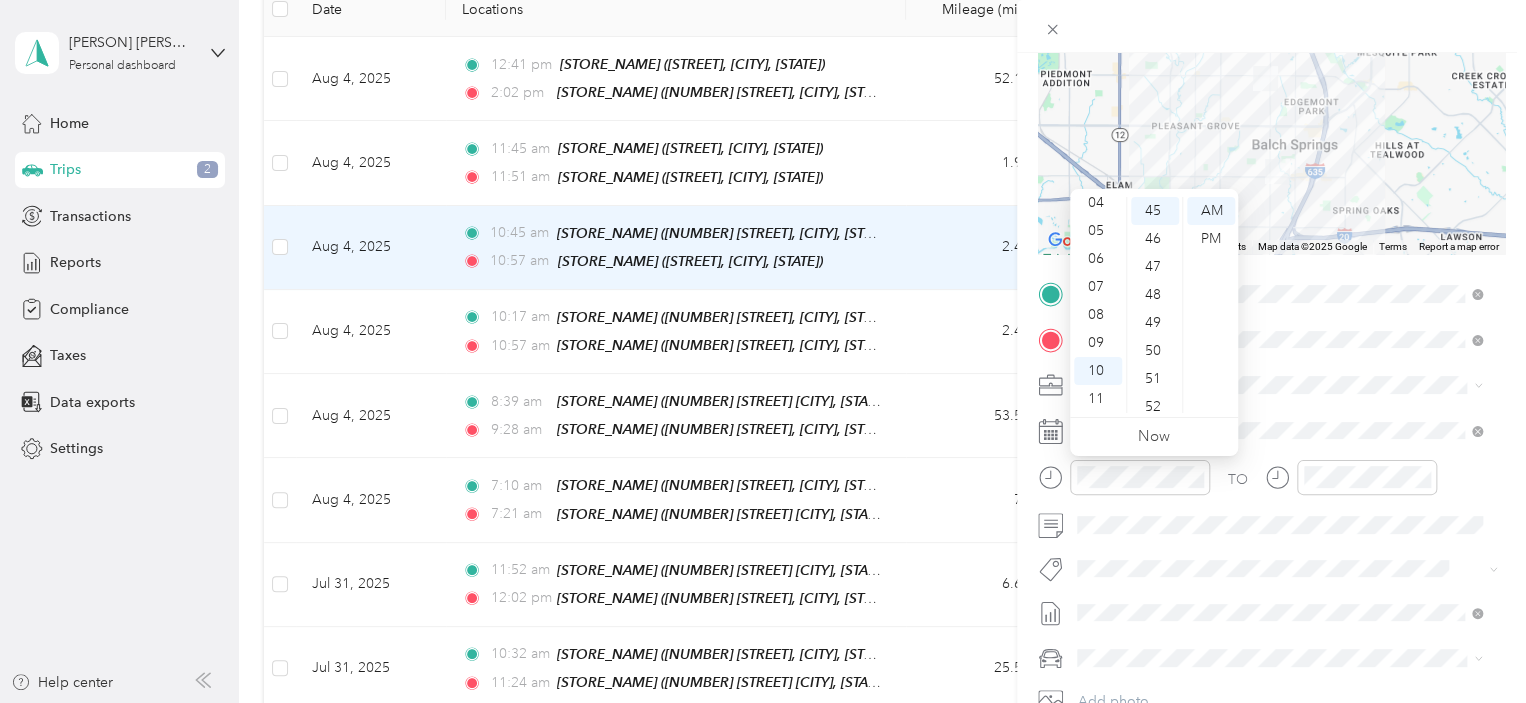 click on "TO Add photo" at bounding box center [1271, 519] 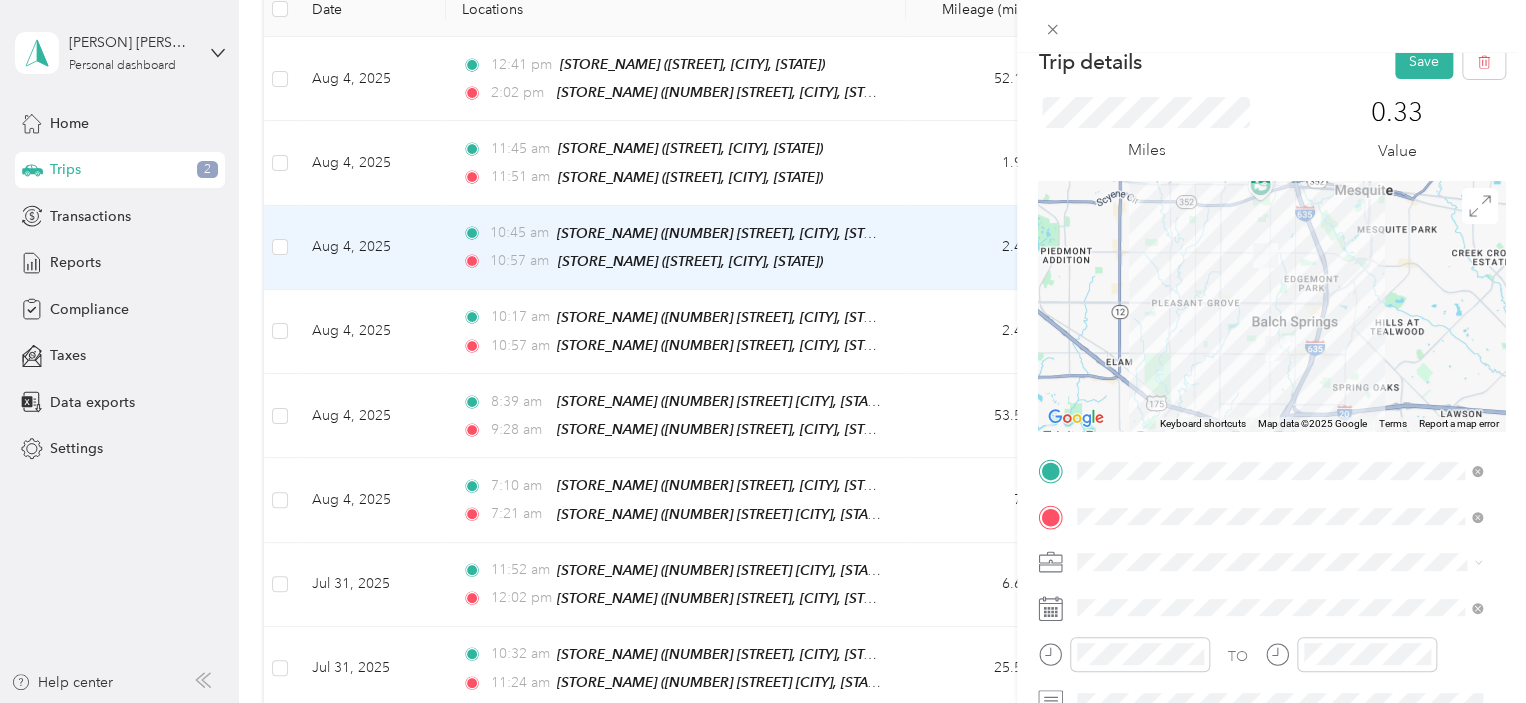 scroll, scrollTop: 0, scrollLeft: 0, axis: both 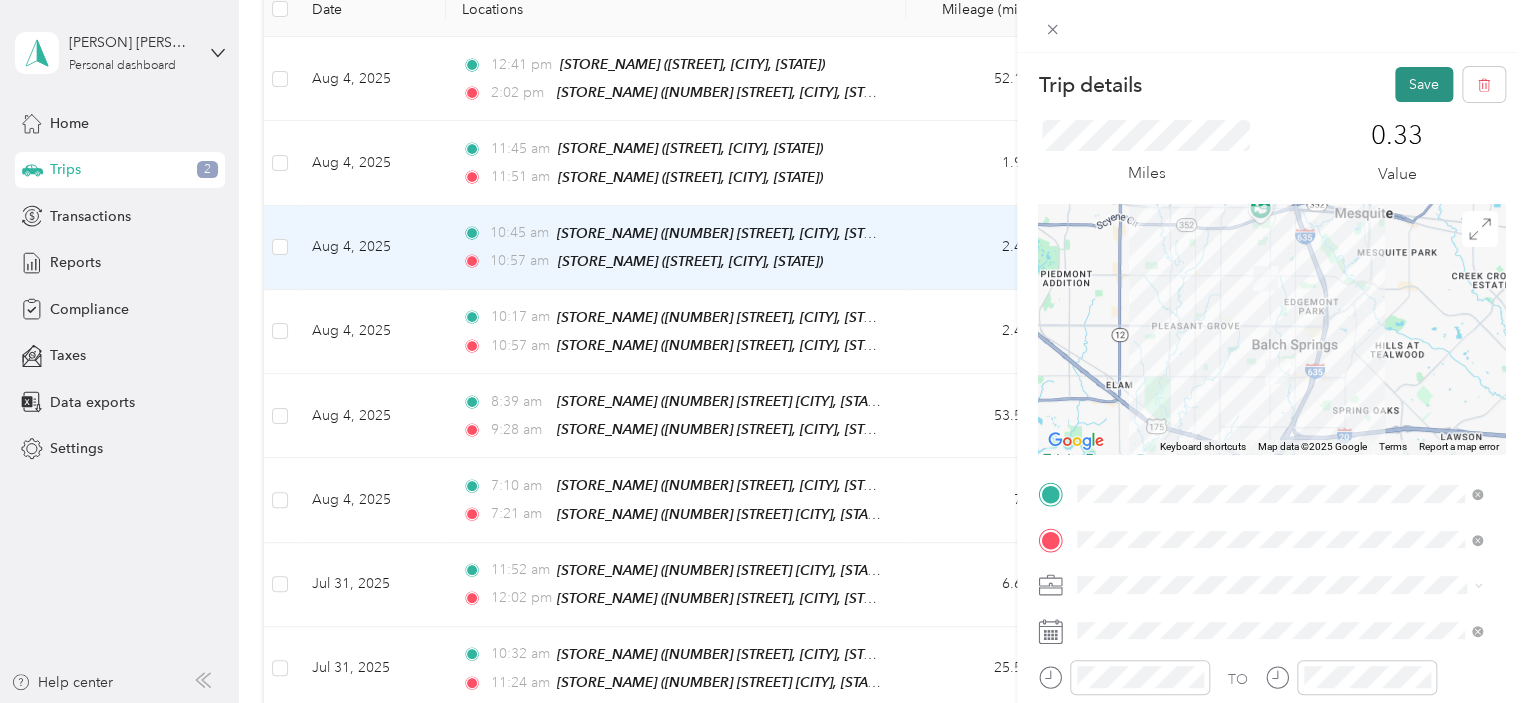 click on "Save" at bounding box center [1424, 84] 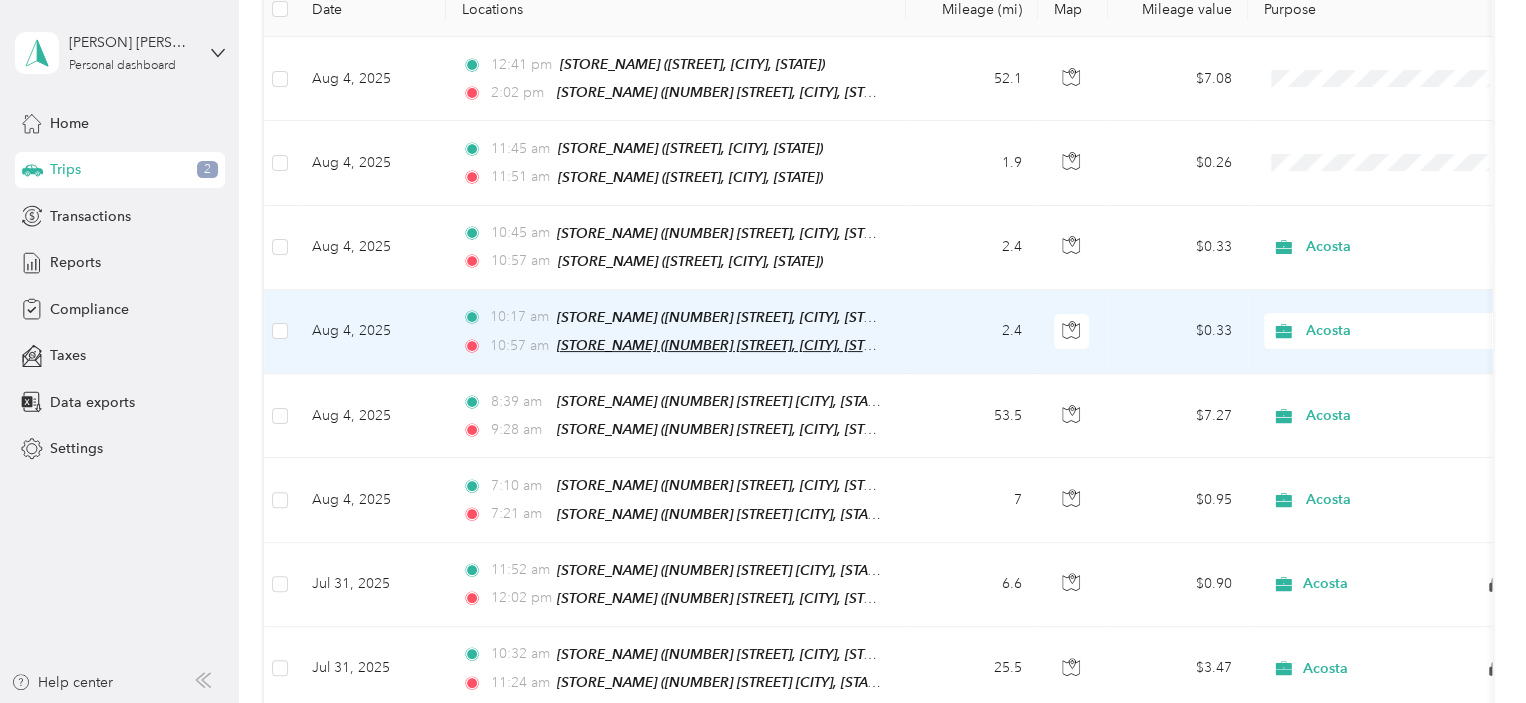 click on "[STORE_NAME] ([NUMBER] [STREET], [CITY], [STATE], [COUNTRY] , [COUNTY], [STATE])" at bounding box center (832, 345) 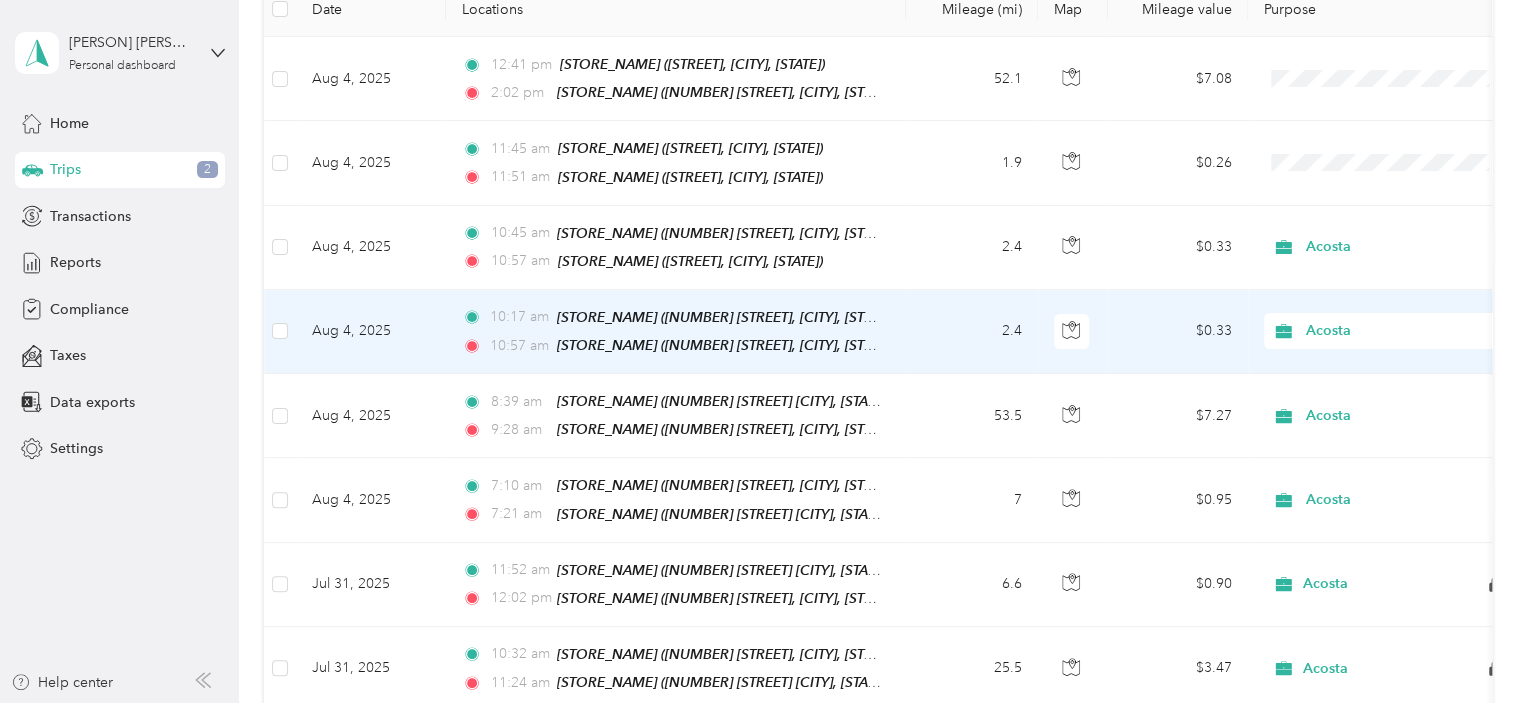 click on "2.4" at bounding box center (972, 332) 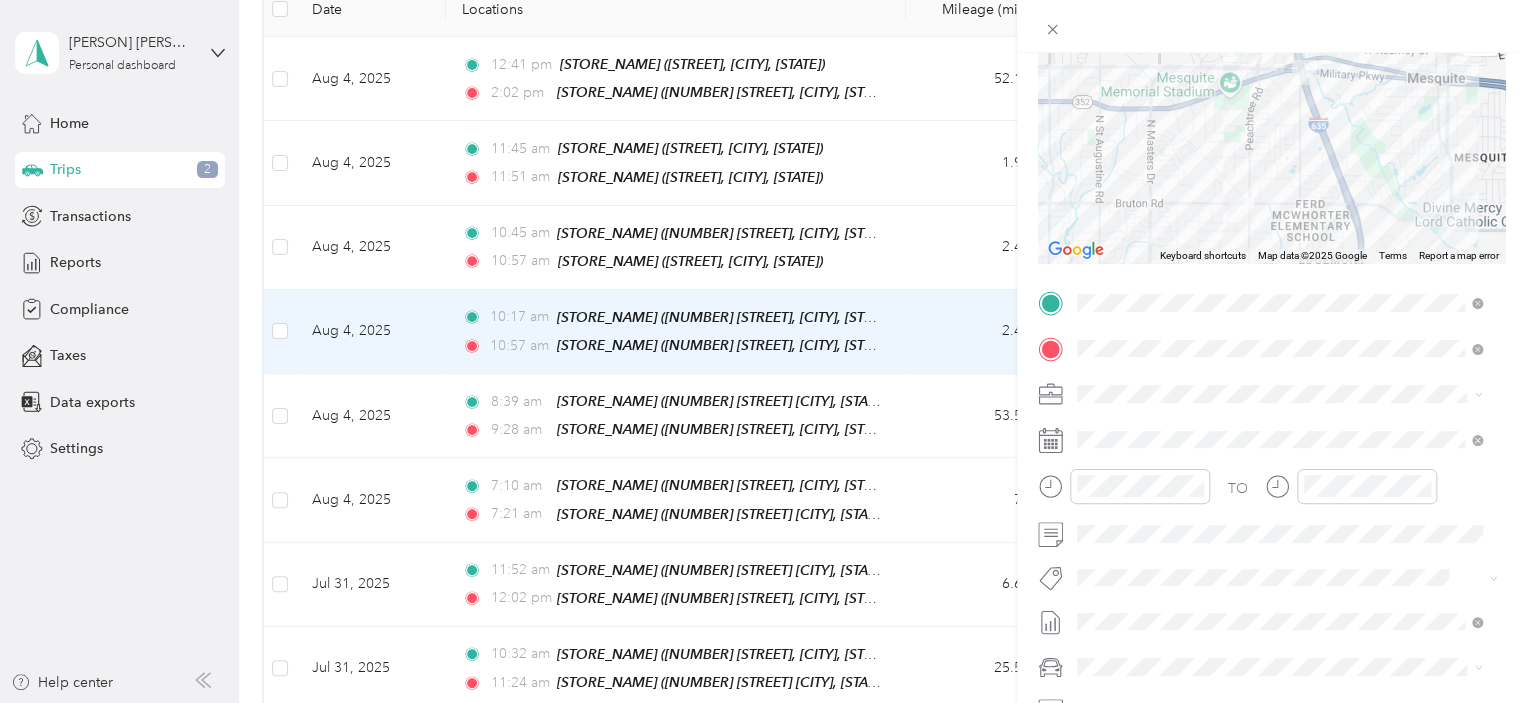 scroll, scrollTop: 200, scrollLeft: 0, axis: vertical 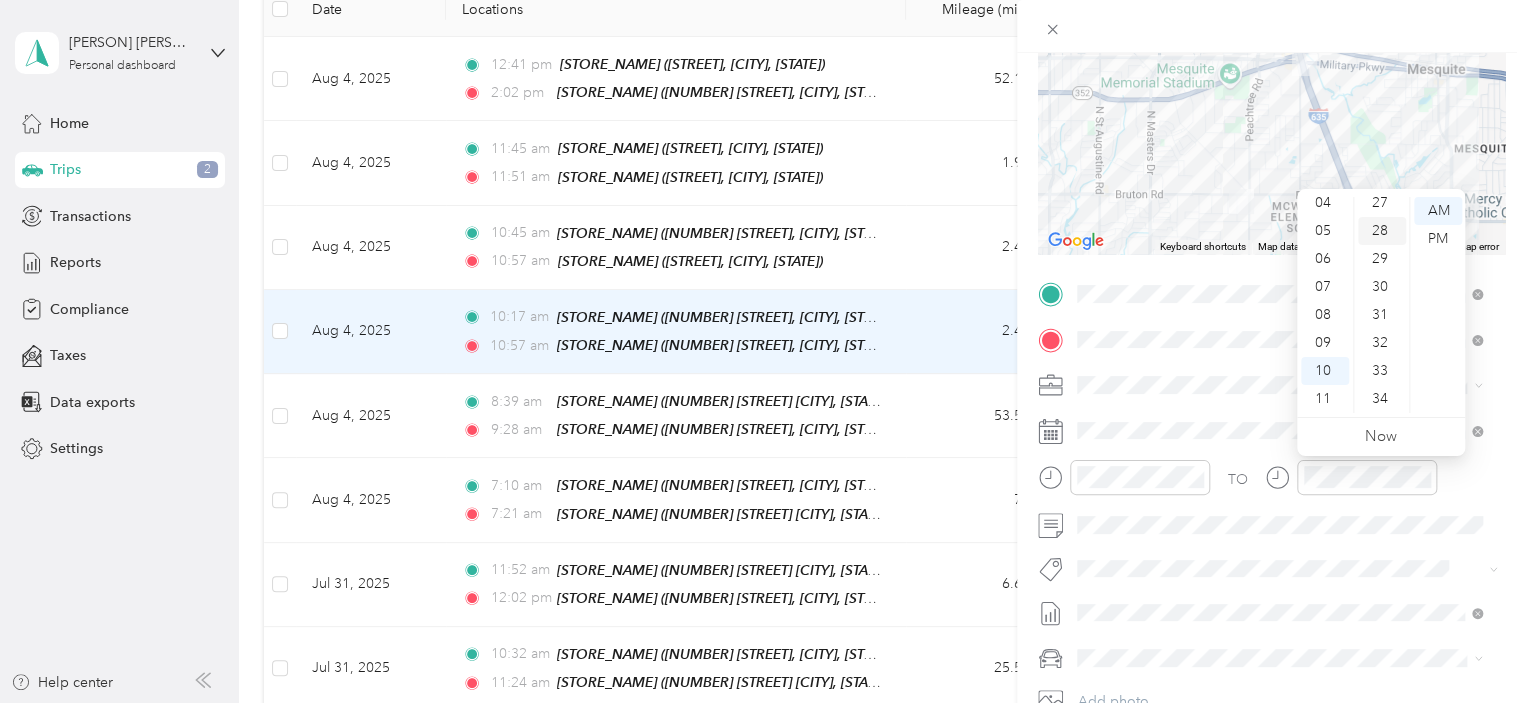 click on "28" at bounding box center (1382, 231) 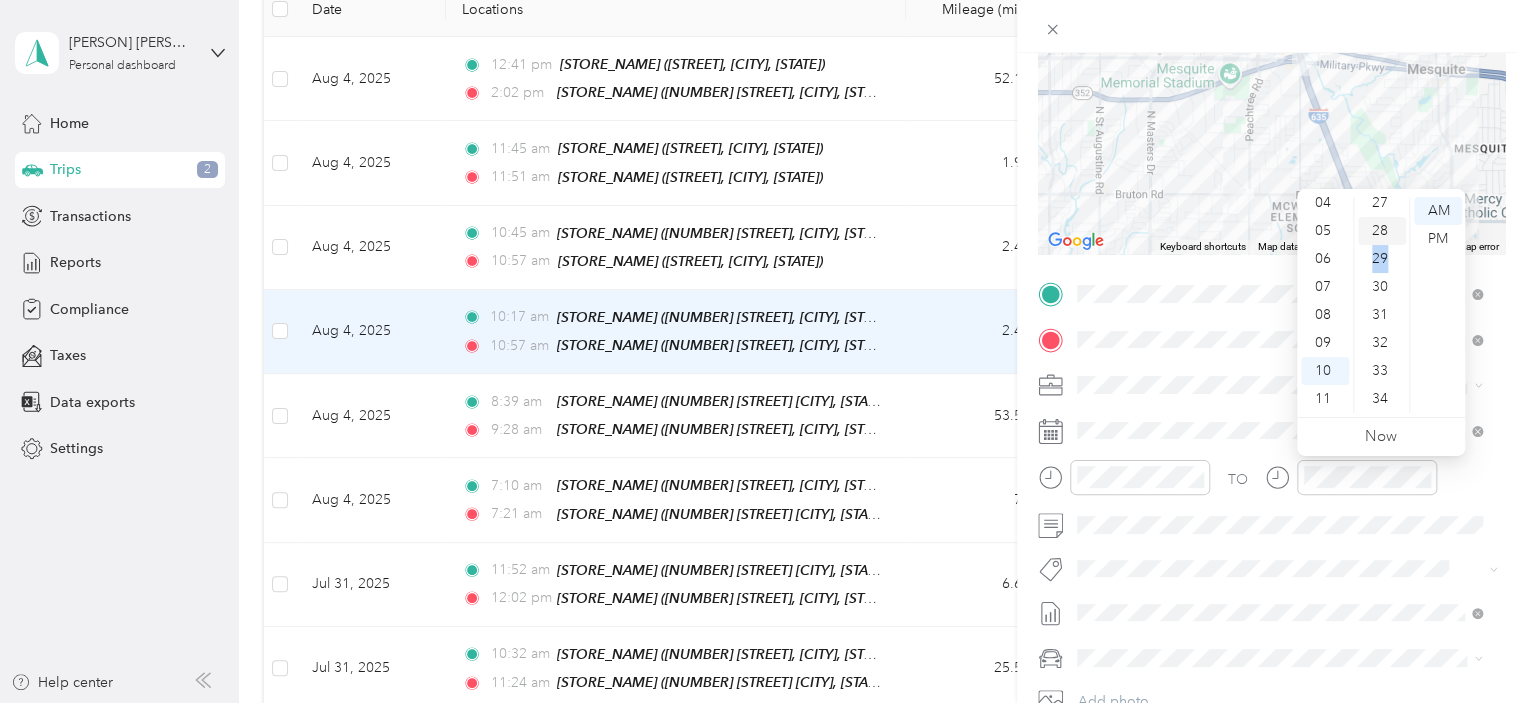 click on "29" at bounding box center [1382, 259] 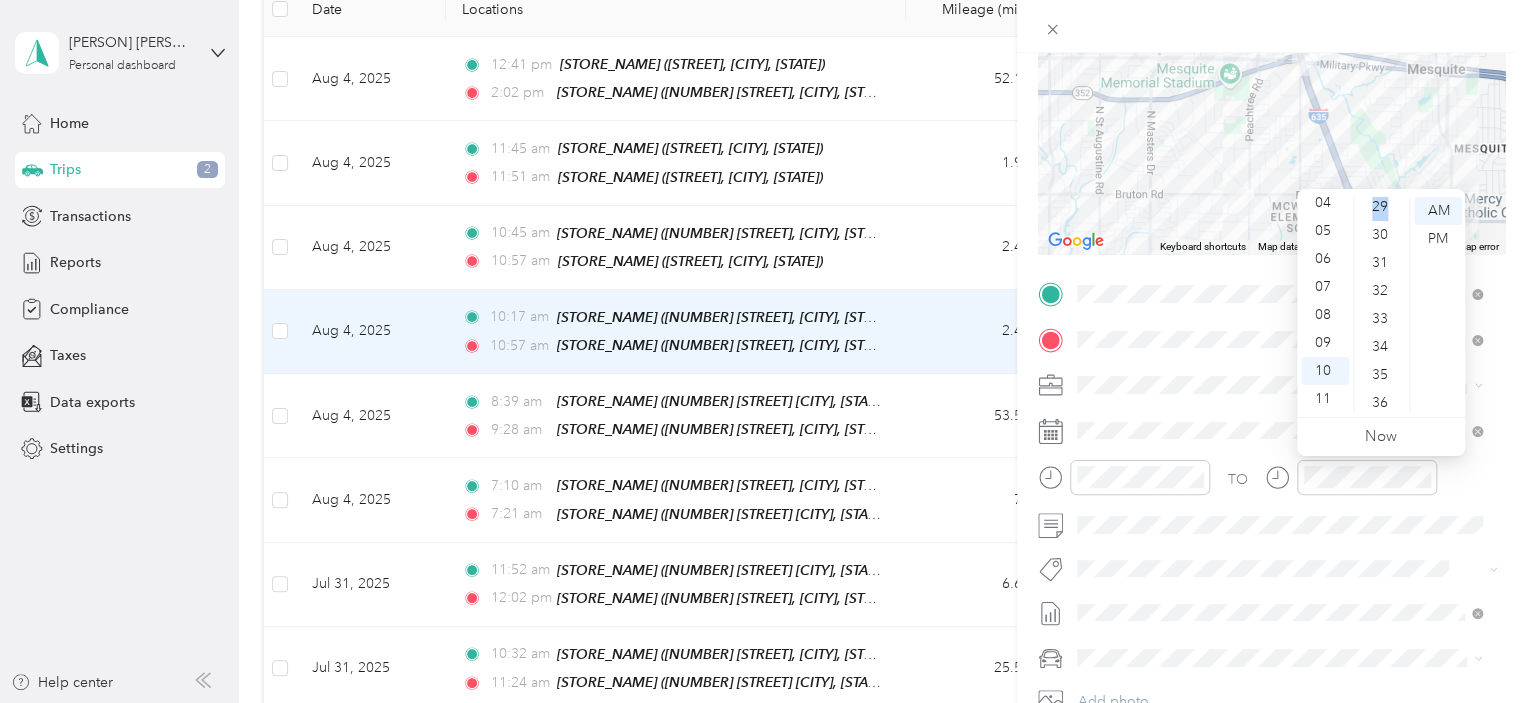 scroll, scrollTop: 664, scrollLeft: 0, axis: vertical 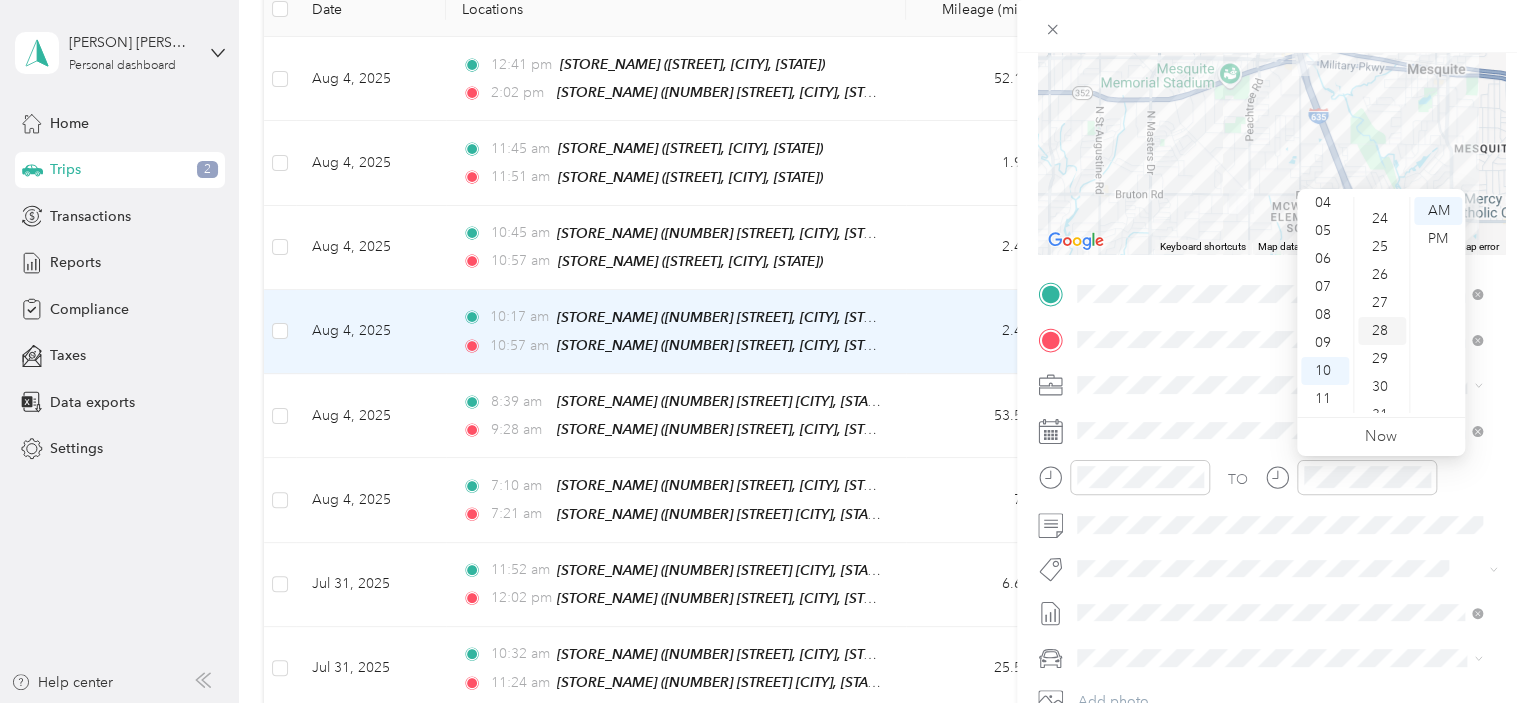 click on "28" at bounding box center [1382, 331] 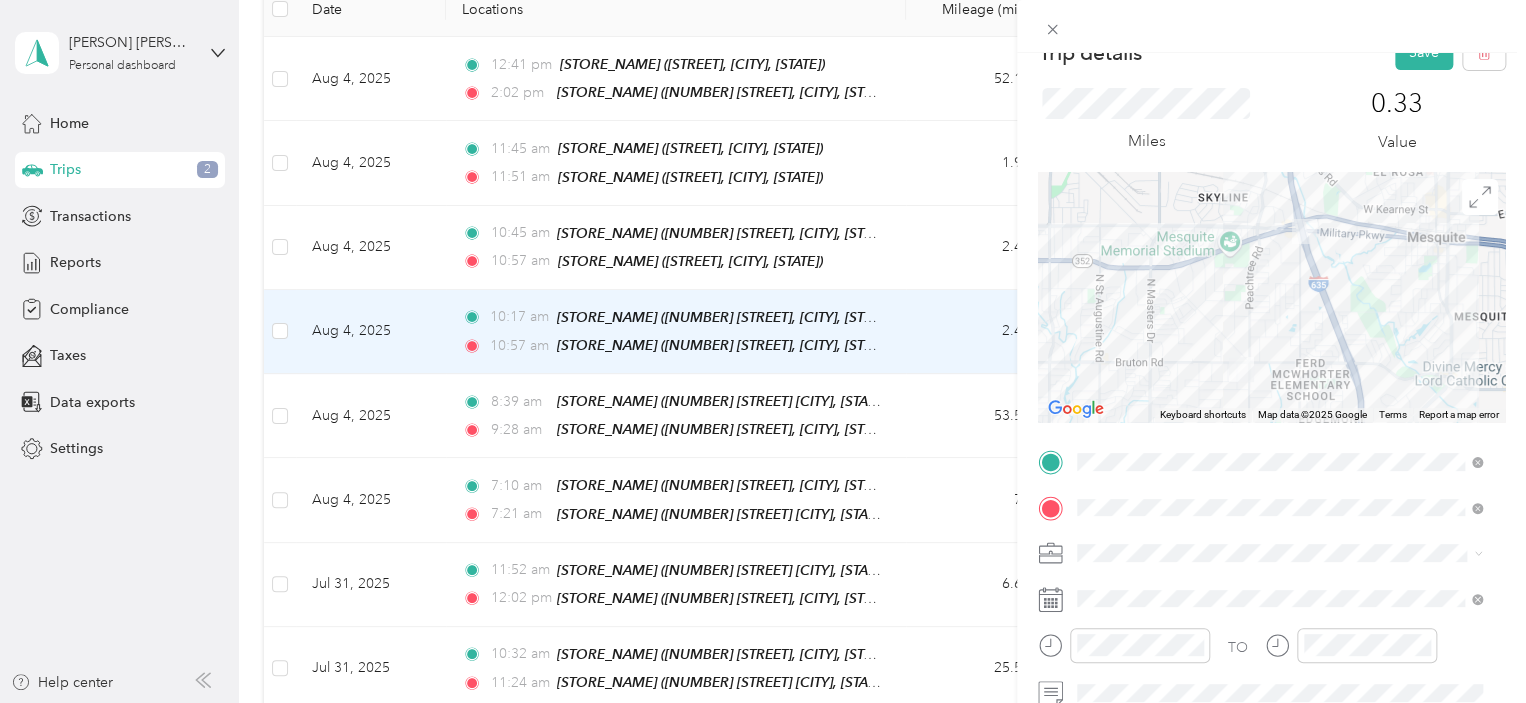 scroll, scrollTop: 0, scrollLeft: 0, axis: both 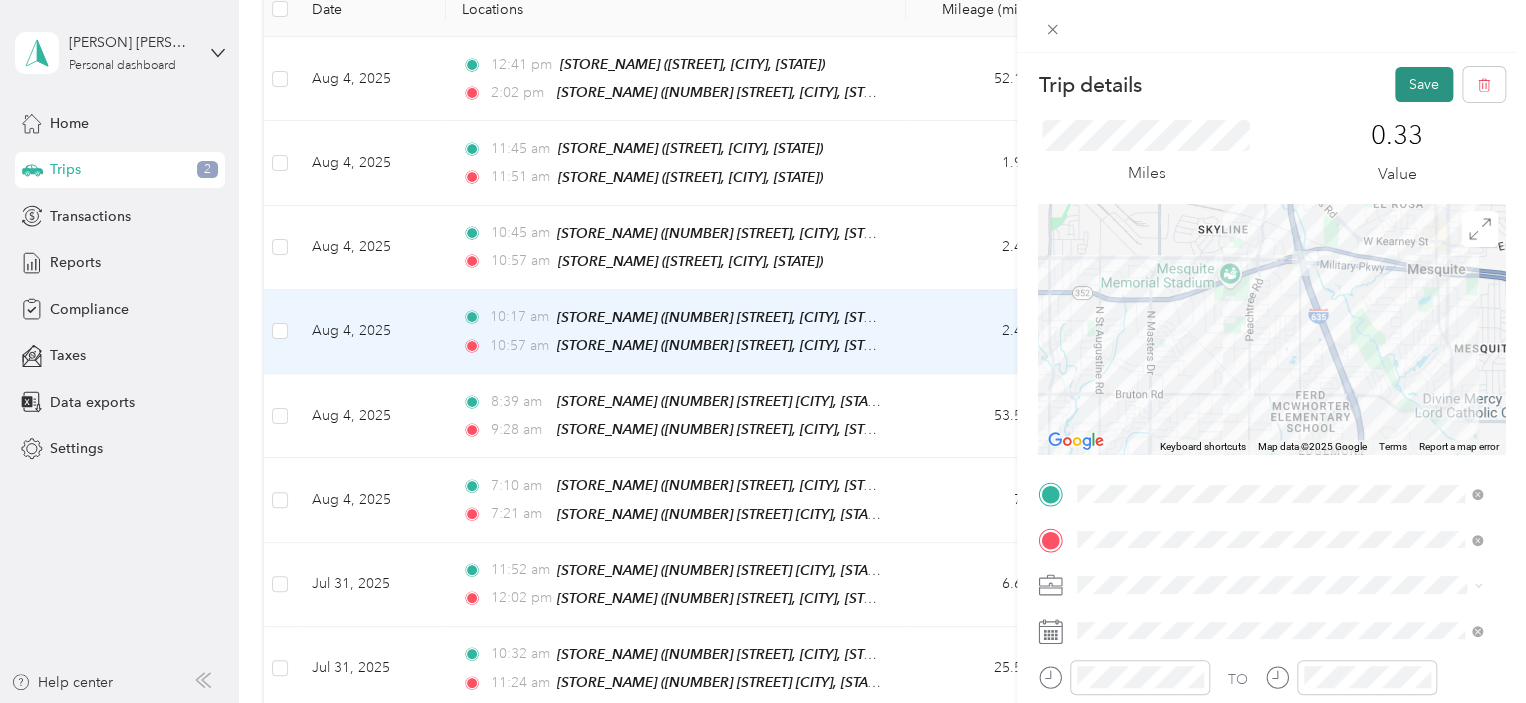 click on "Save" at bounding box center [1424, 84] 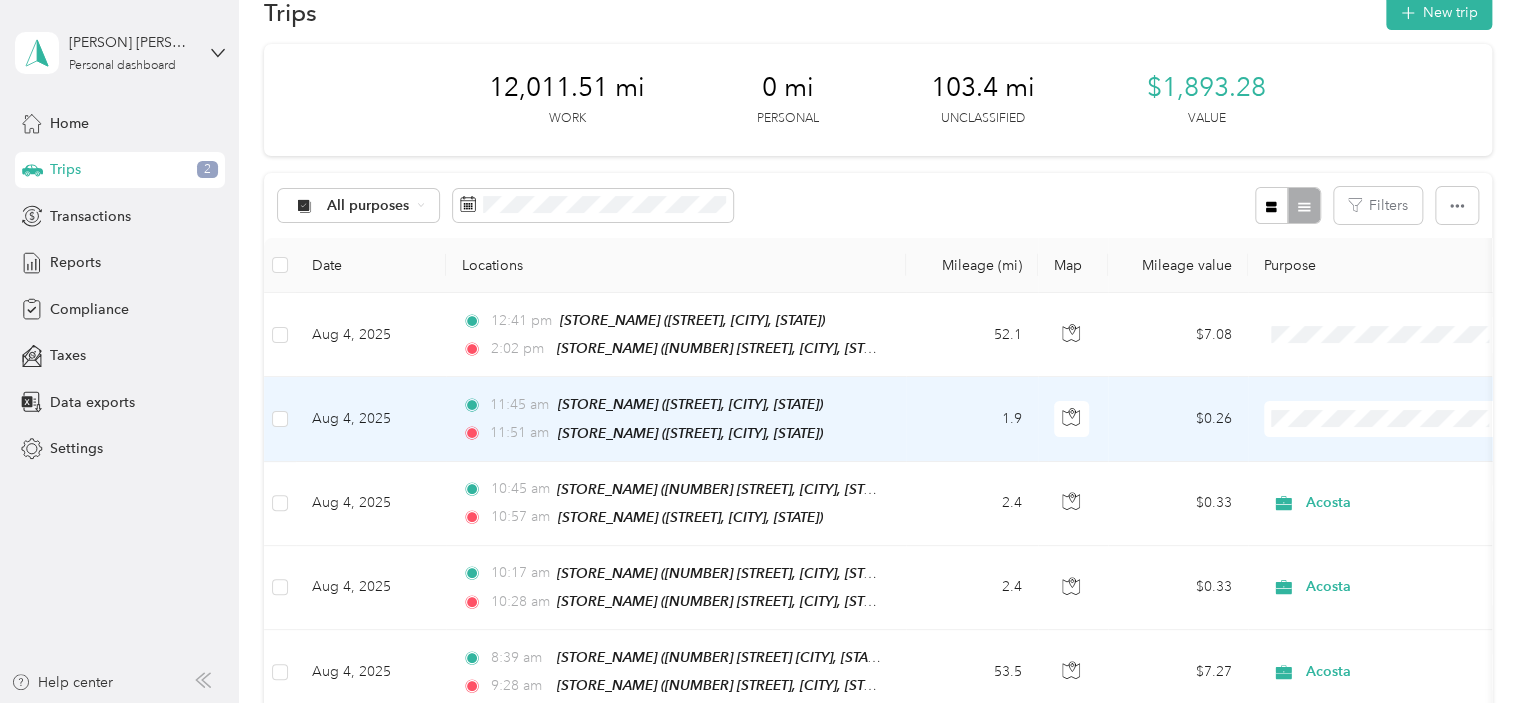 scroll, scrollTop: 0, scrollLeft: 0, axis: both 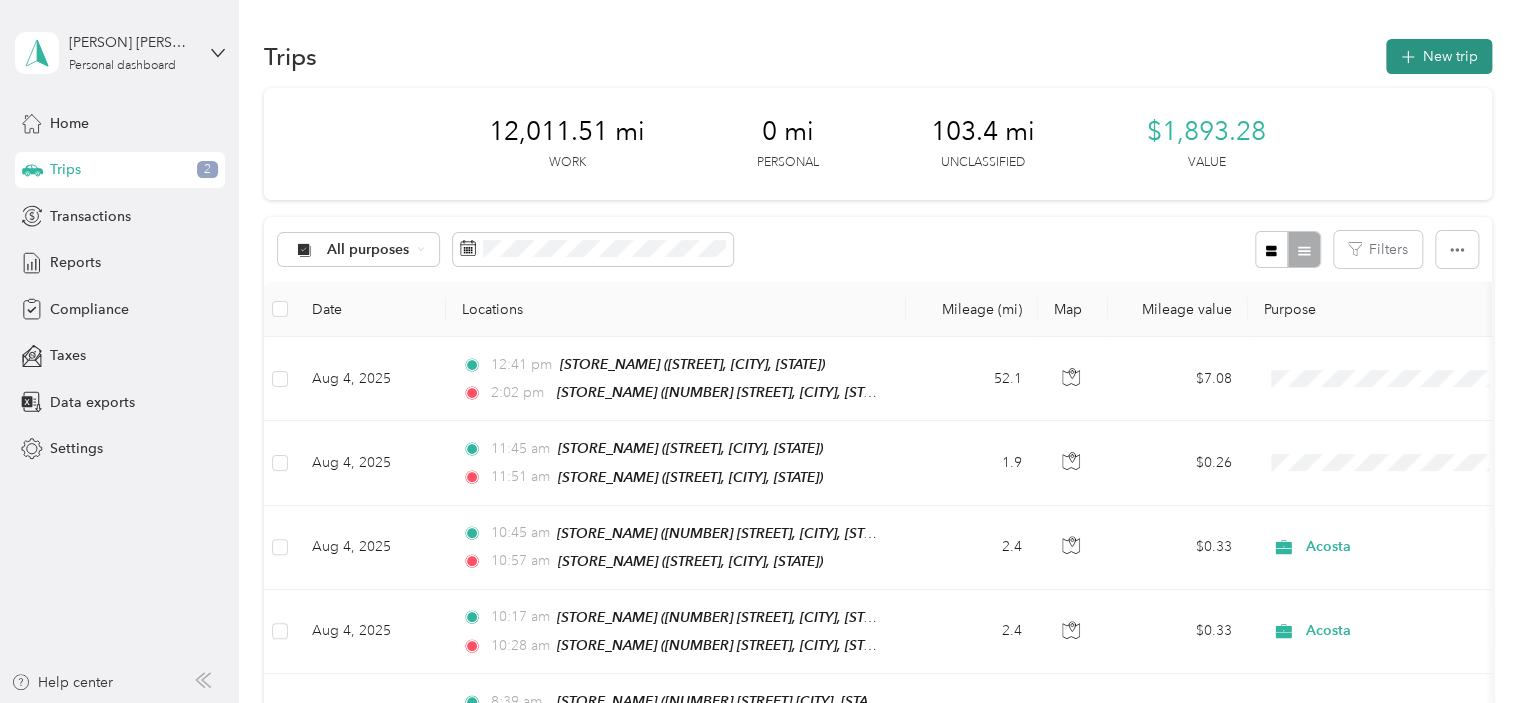 click on "New trip" at bounding box center [1439, 56] 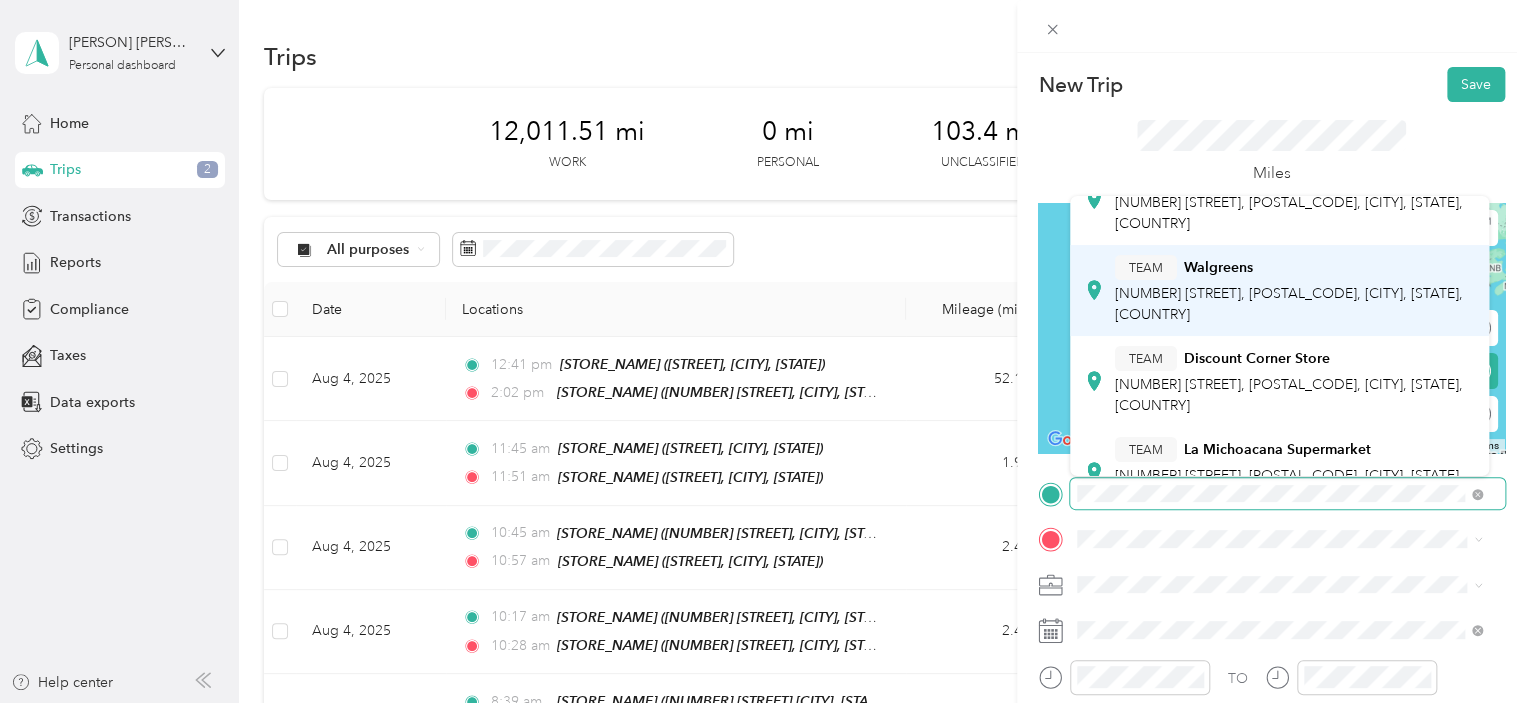 scroll, scrollTop: 200, scrollLeft: 0, axis: vertical 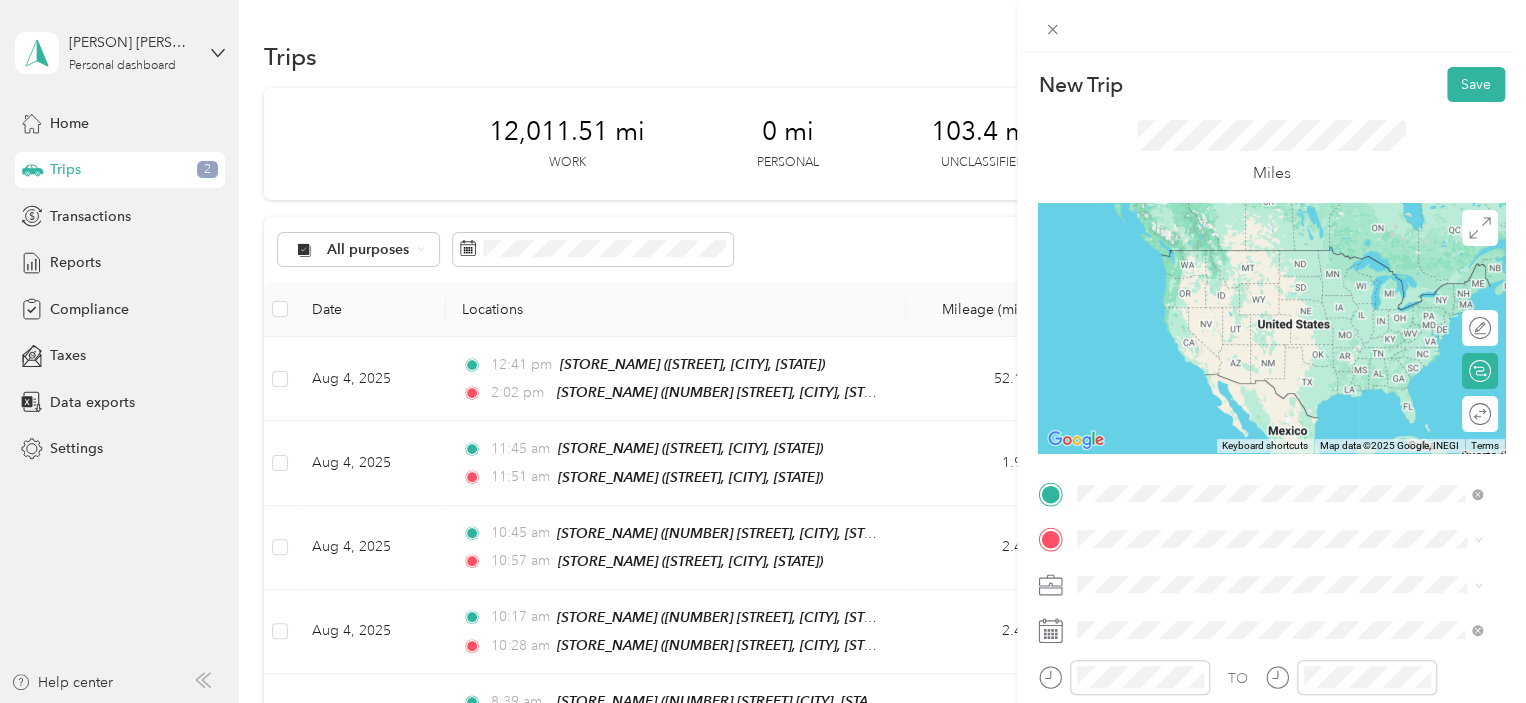 click on "TEAM [STORE_NAME] [NUMBER] [STREET], [POSTAL_CODE], [CITY], [STATE], [COUNTRY]" at bounding box center [1279, 356] 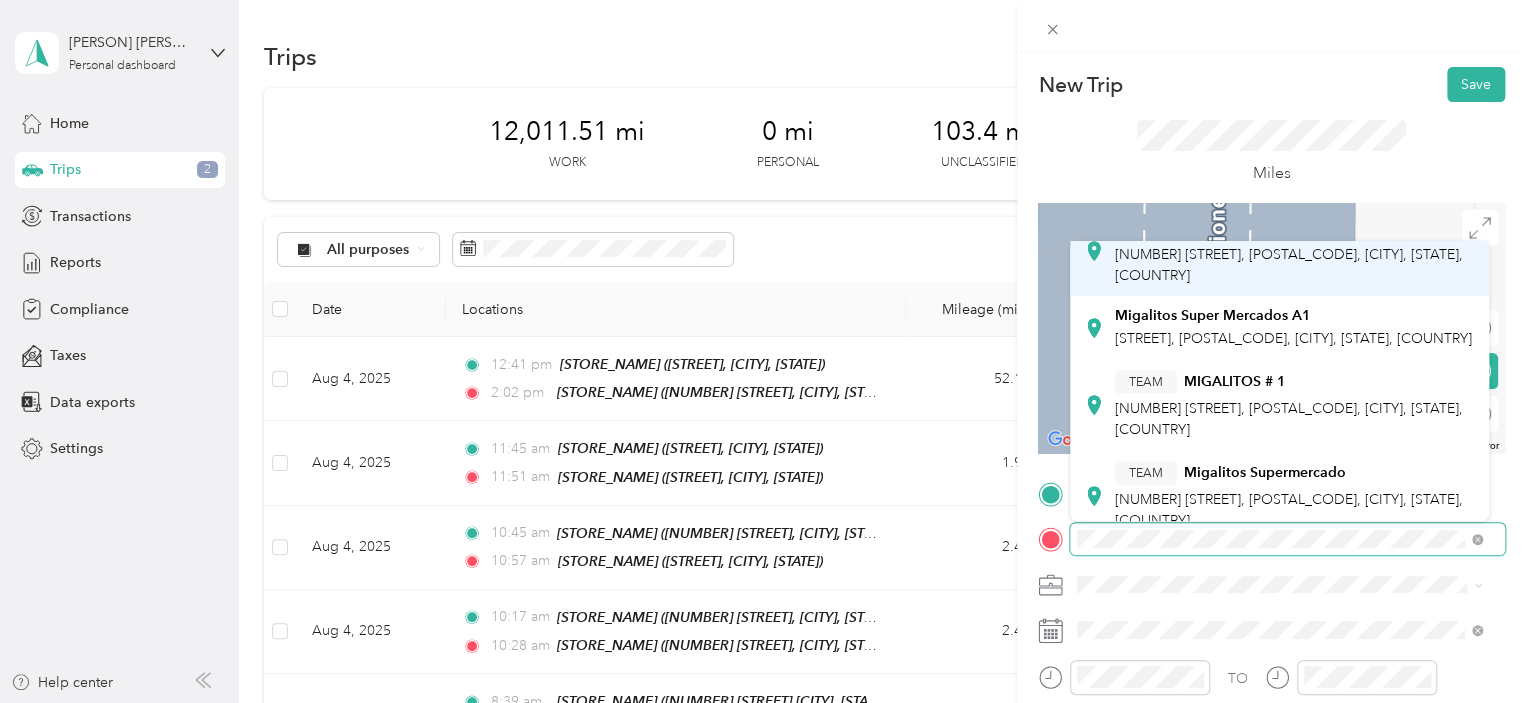 scroll, scrollTop: 200, scrollLeft: 0, axis: vertical 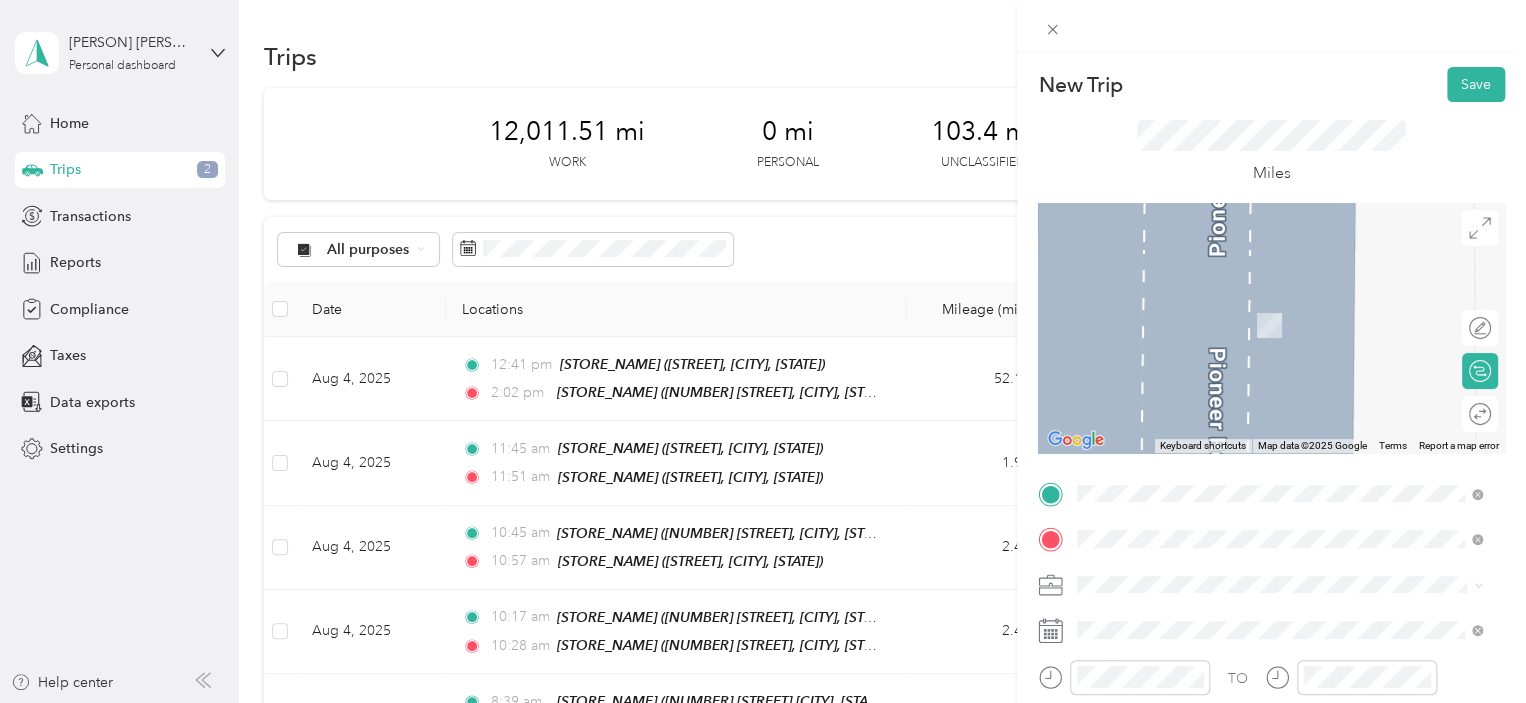 click on "[NUMBER] [STREET], [POSTAL_CODE], [CITY], [STATE], [COUNTRY]" at bounding box center [1289, 479] 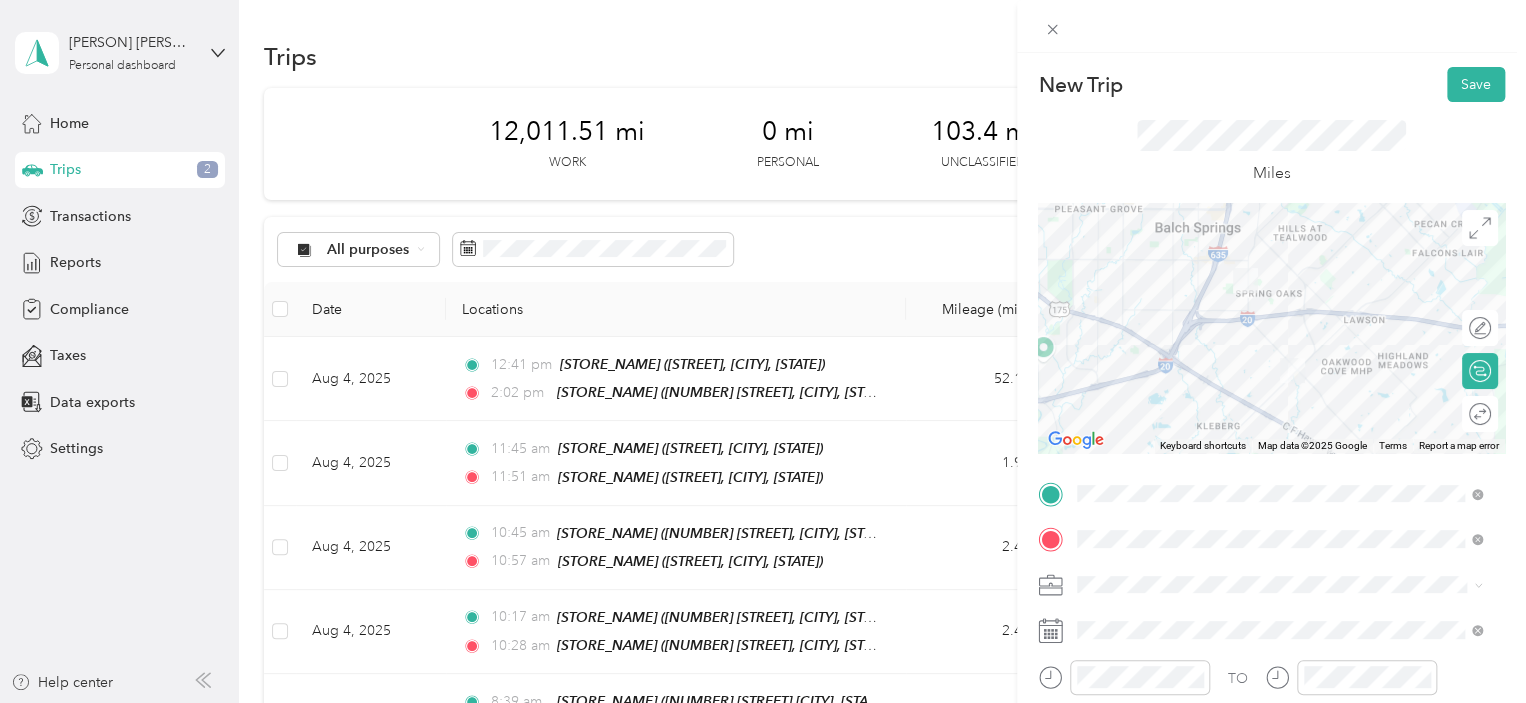 scroll, scrollTop: 100, scrollLeft: 0, axis: vertical 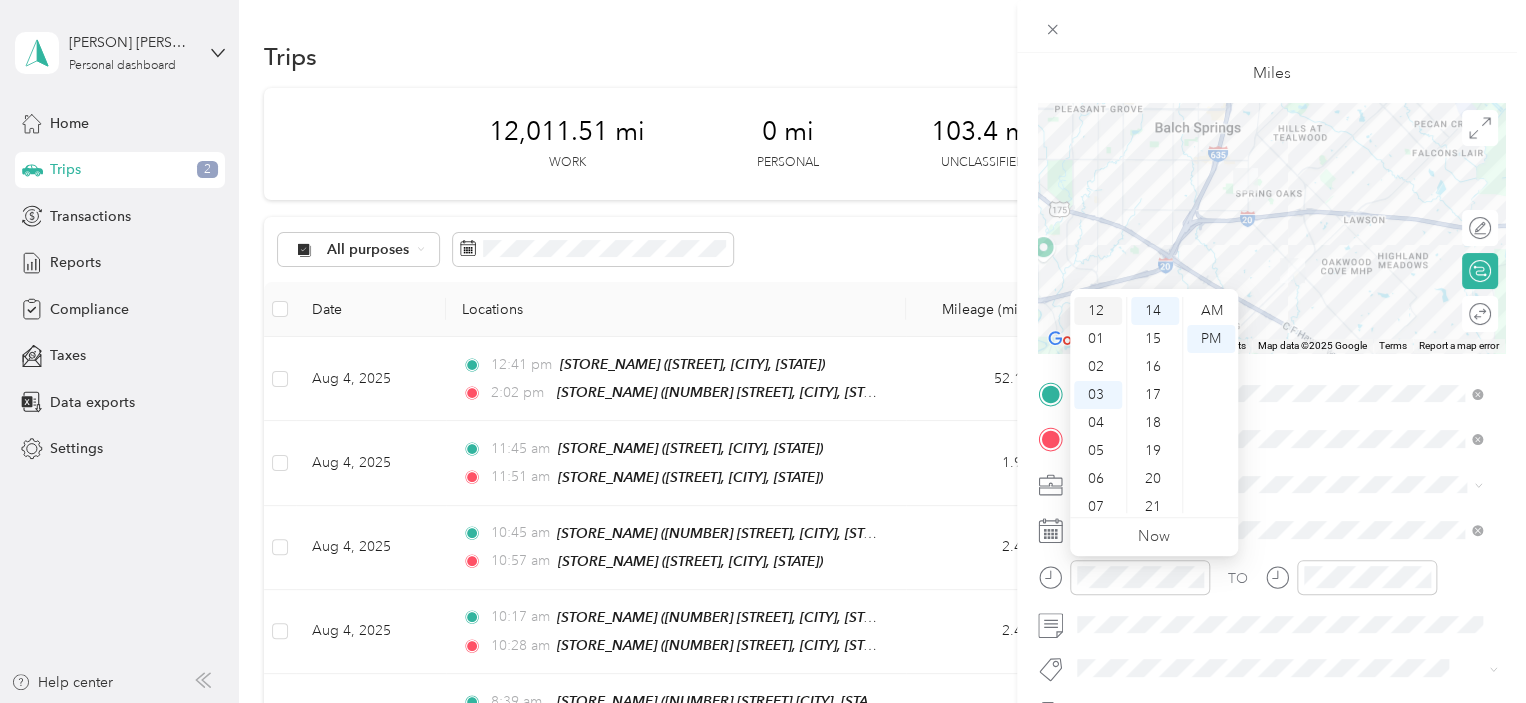 click on "12" at bounding box center (1098, 311) 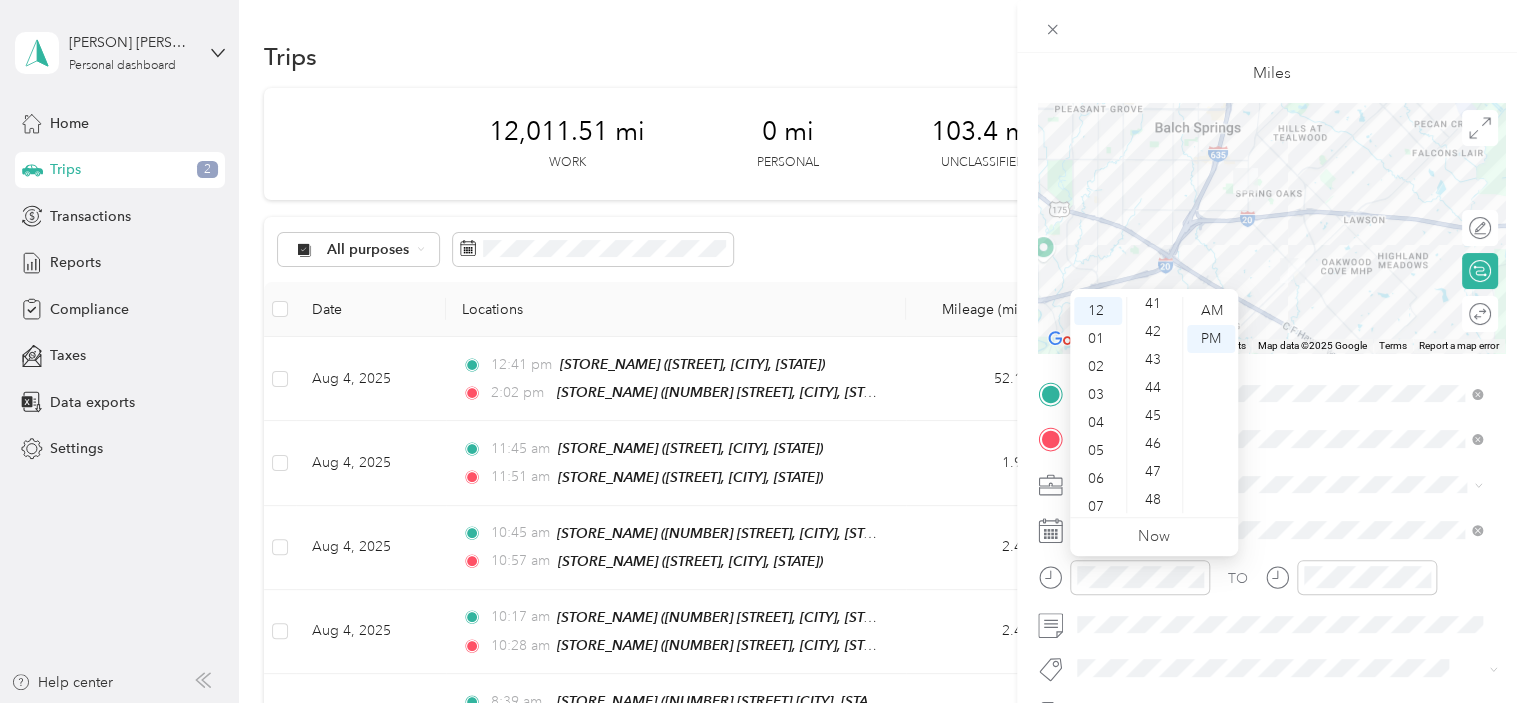 scroll, scrollTop: 1192, scrollLeft: 0, axis: vertical 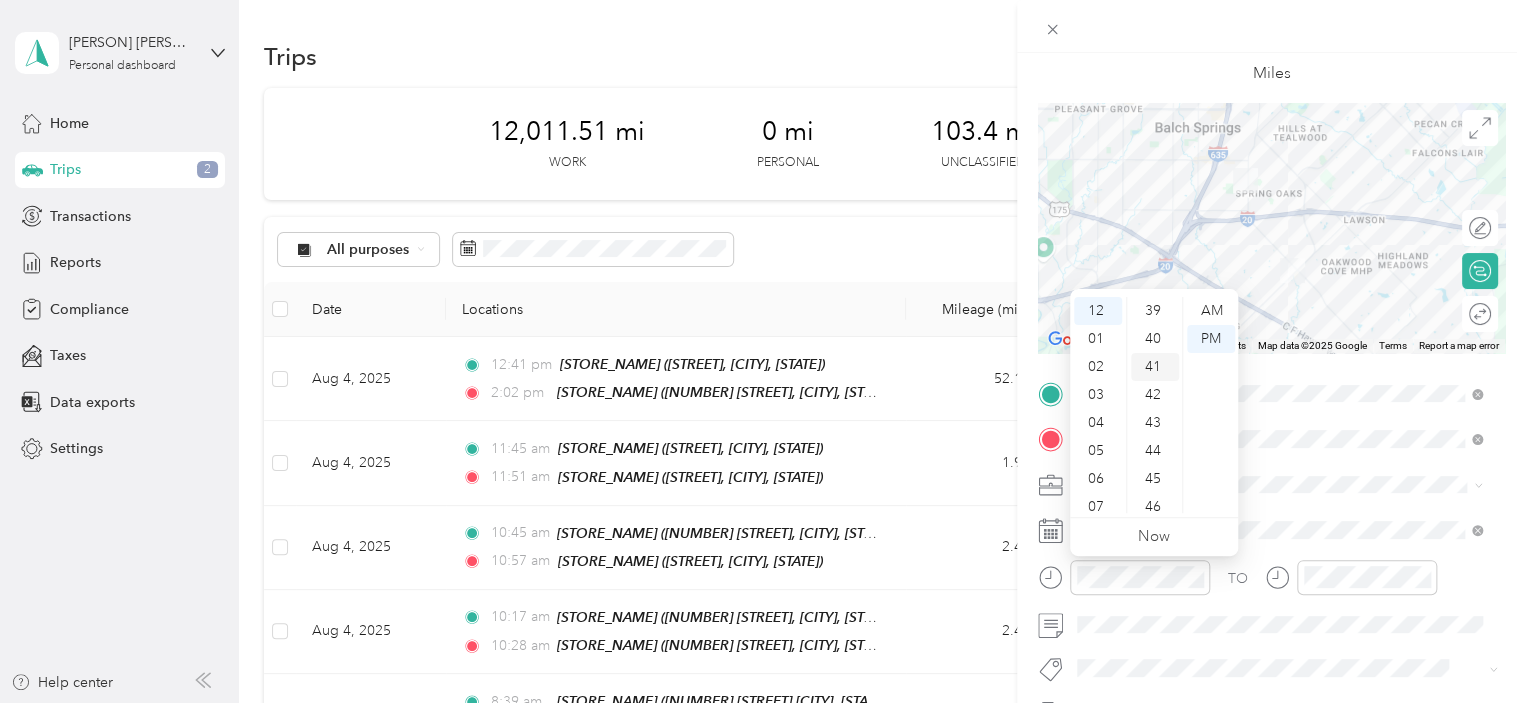 click on "41" at bounding box center (1155, 367) 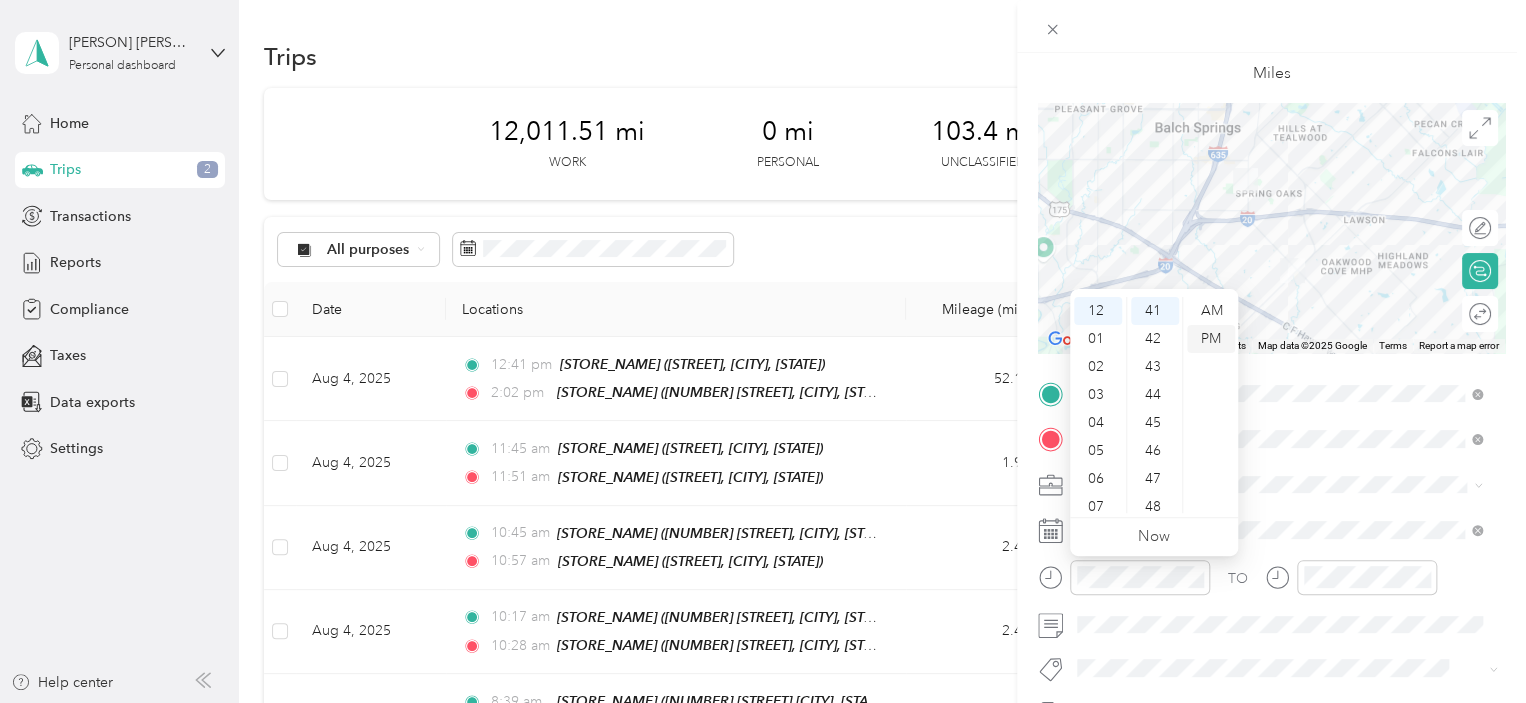 click on "PM" at bounding box center [1211, 339] 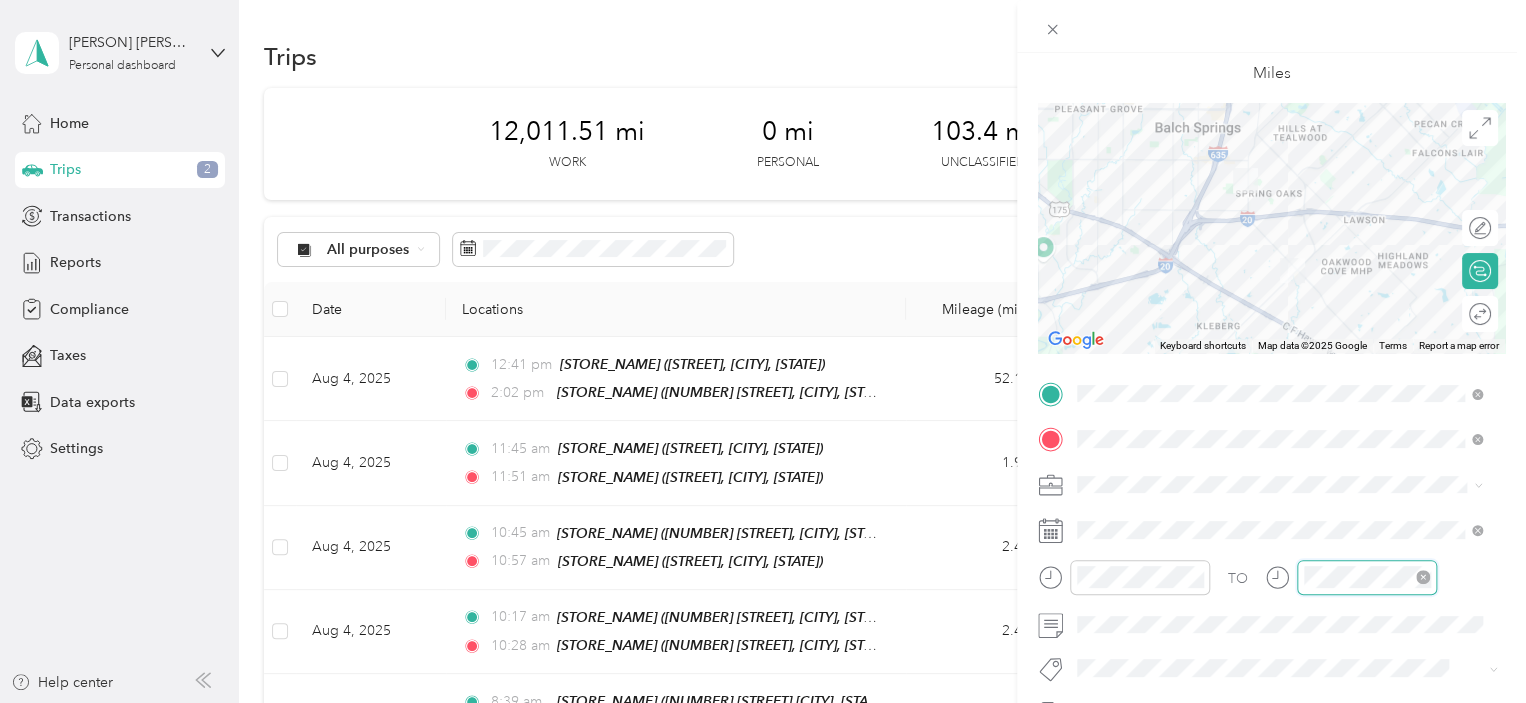 scroll, scrollTop: 82, scrollLeft: 0, axis: vertical 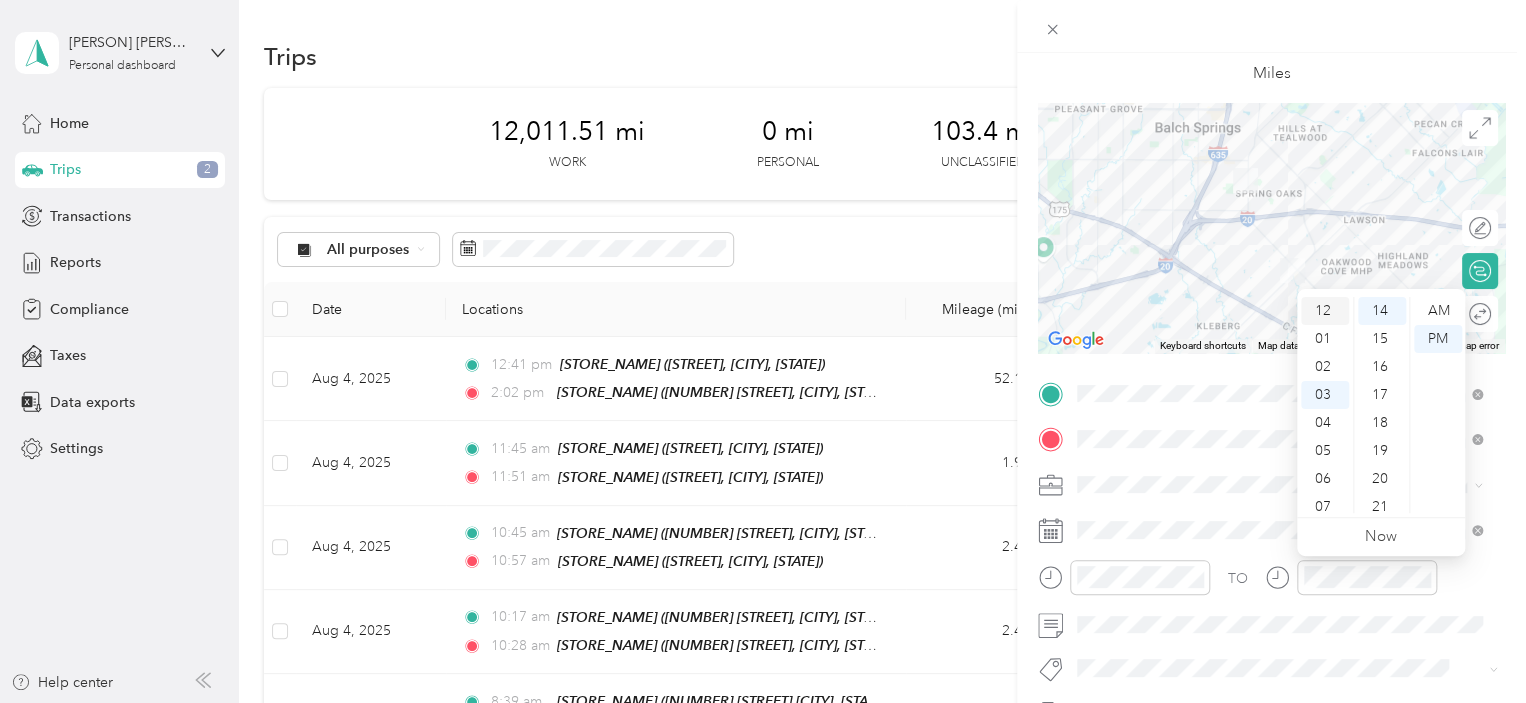 click on "12" at bounding box center (1325, 311) 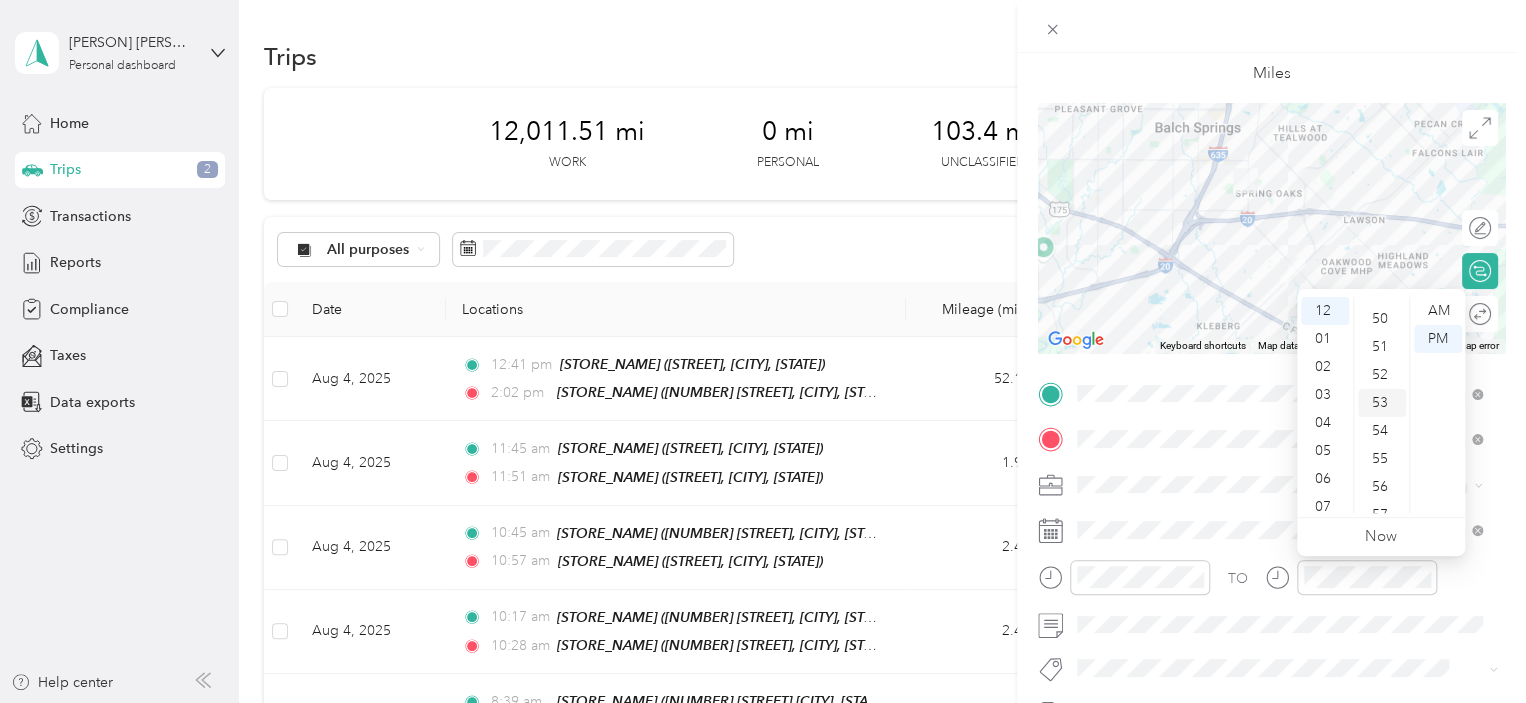 scroll, scrollTop: 1364, scrollLeft: 0, axis: vertical 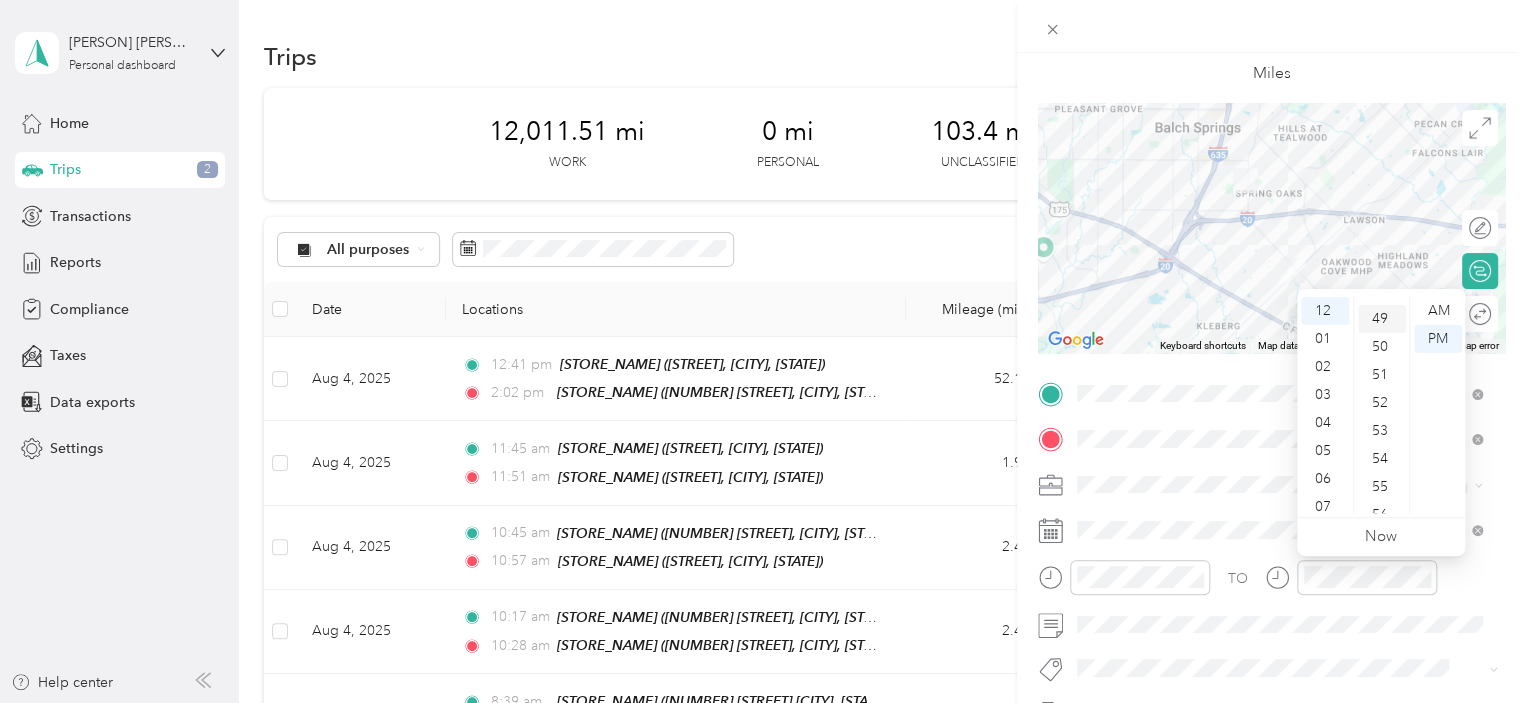 click on "49" at bounding box center [1382, 319] 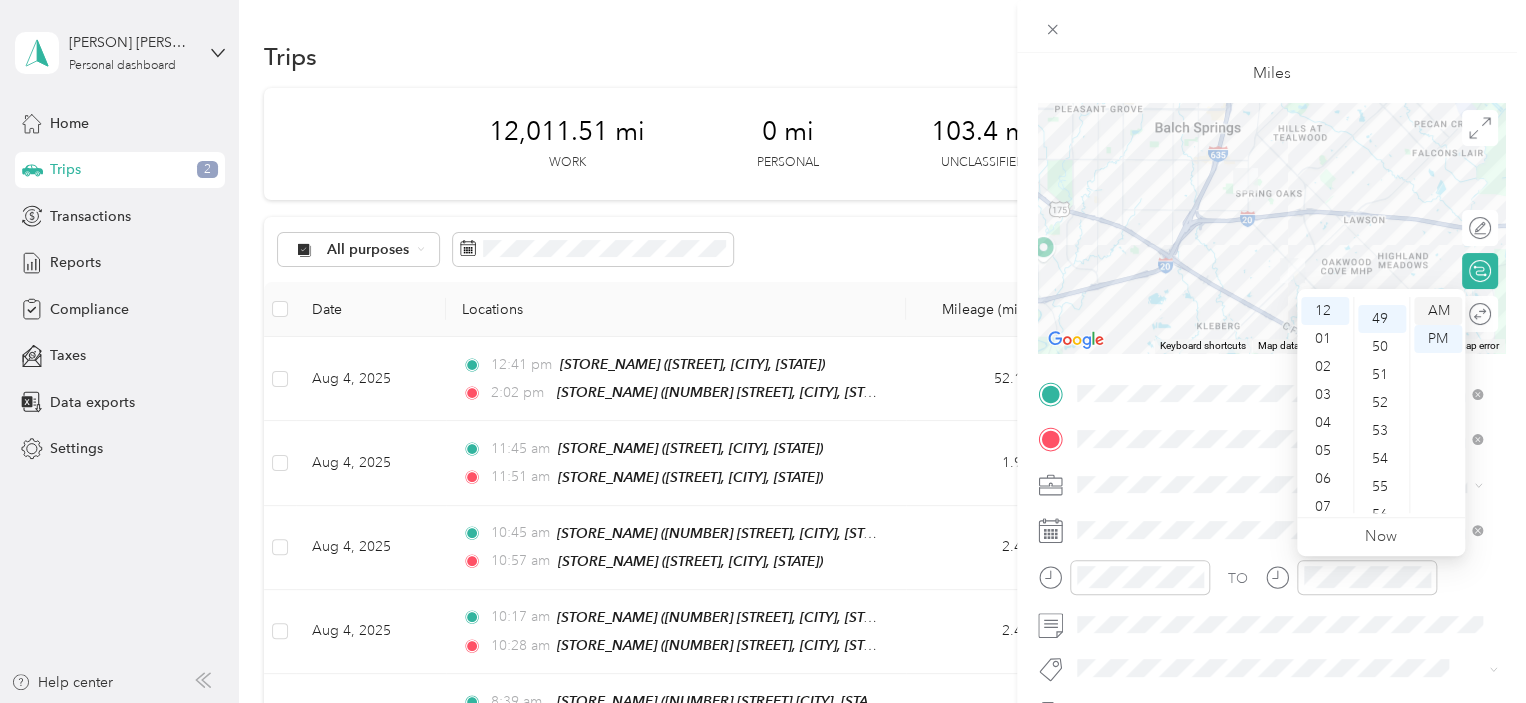 scroll, scrollTop: 1372, scrollLeft: 0, axis: vertical 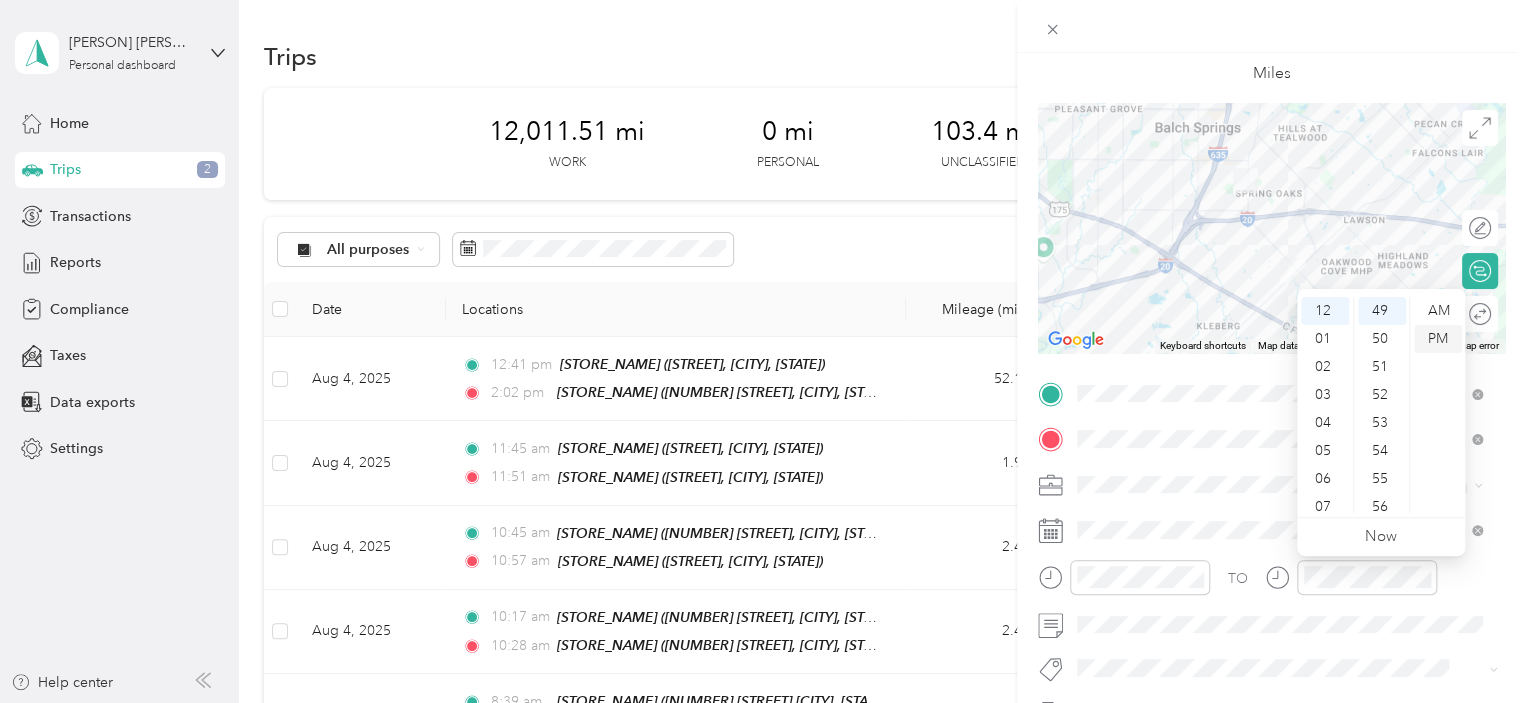 click on "PM" at bounding box center [1438, 339] 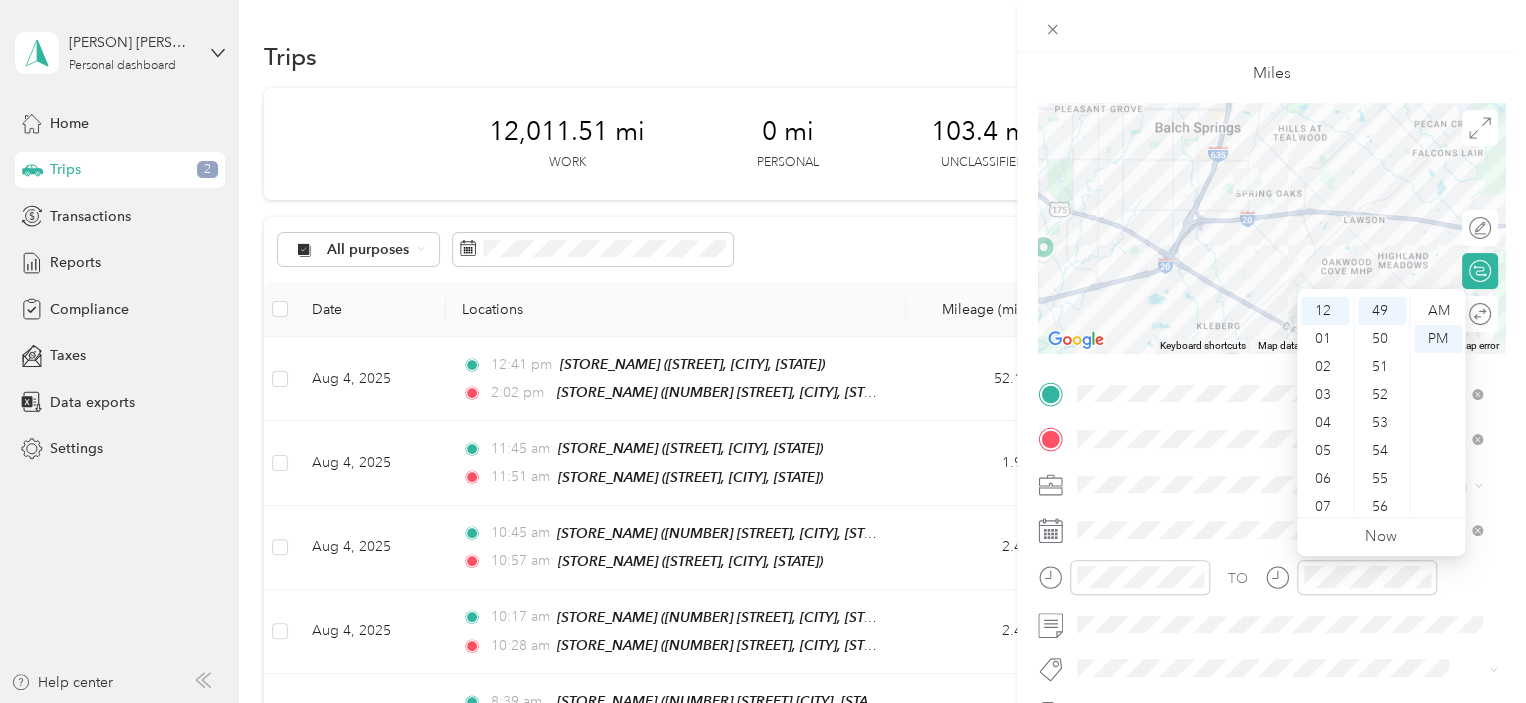 click on "TO Add photo" at bounding box center [1271, 619] 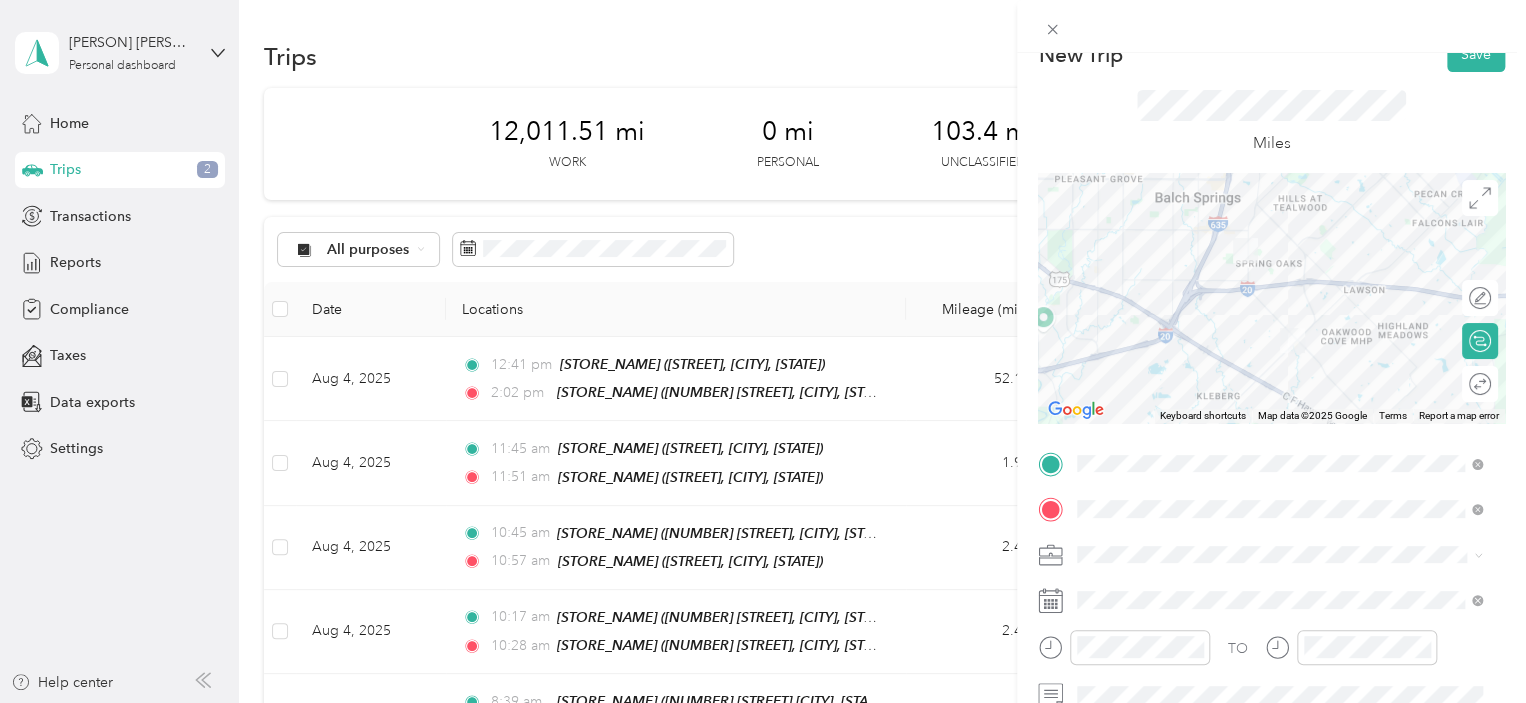 scroll, scrollTop: 0, scrollLeft: 0, axis: both 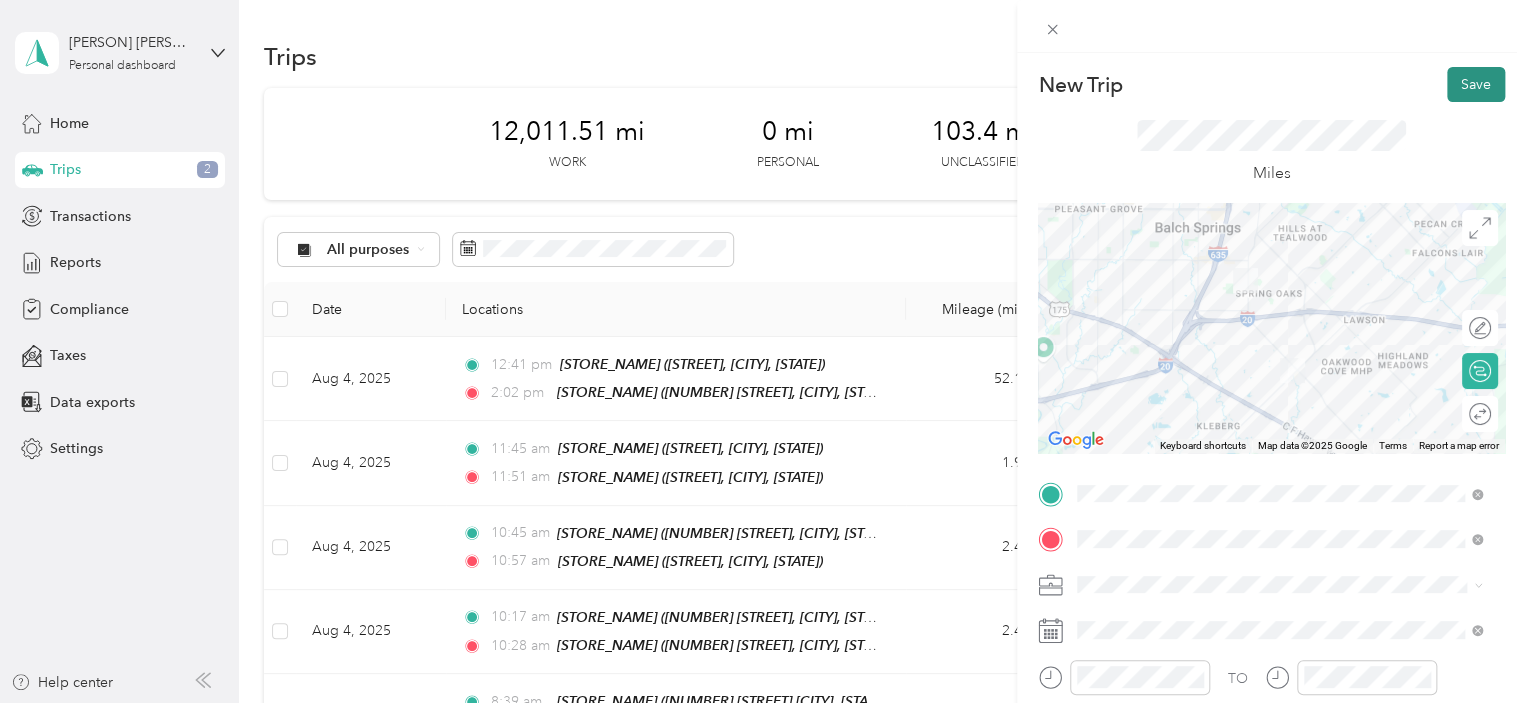 click on "Save" at bounding box center (1476, 84) 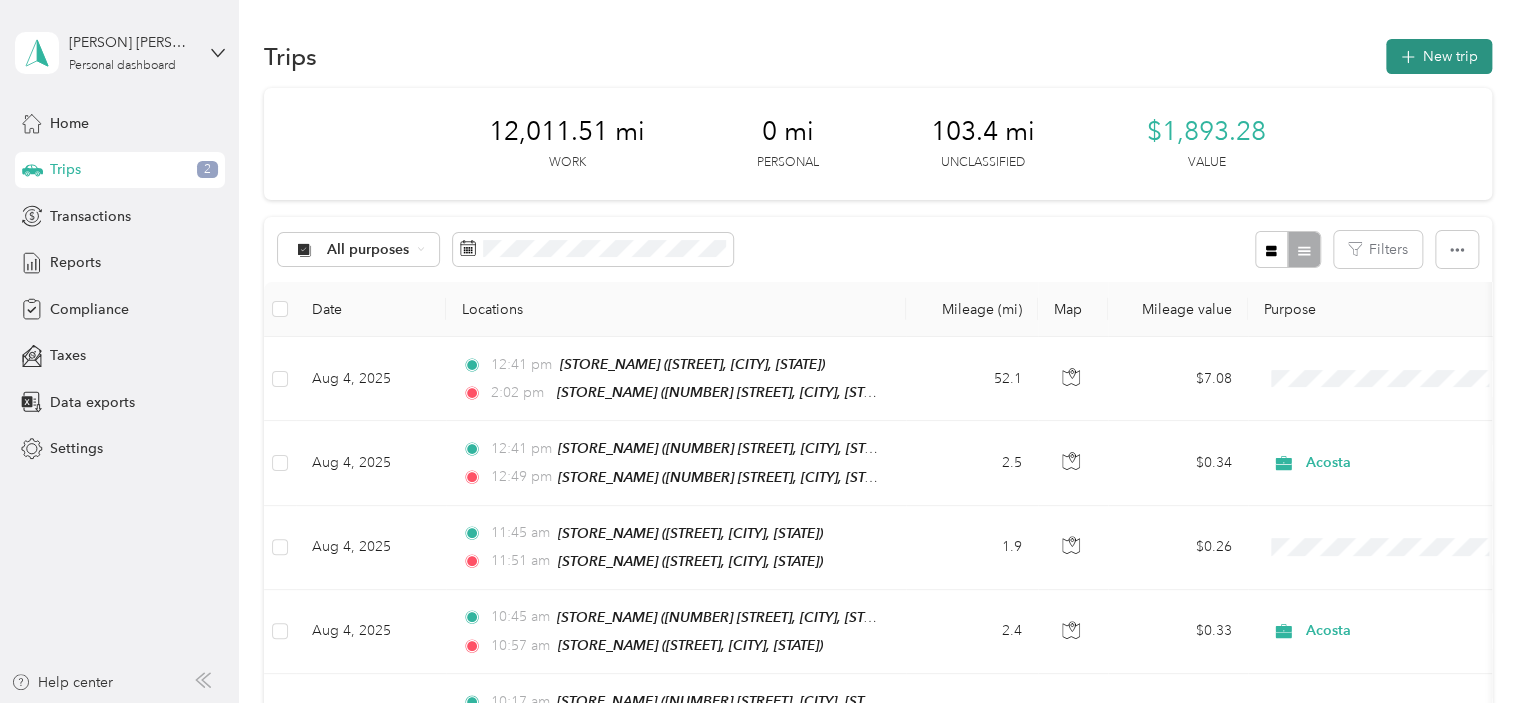 click 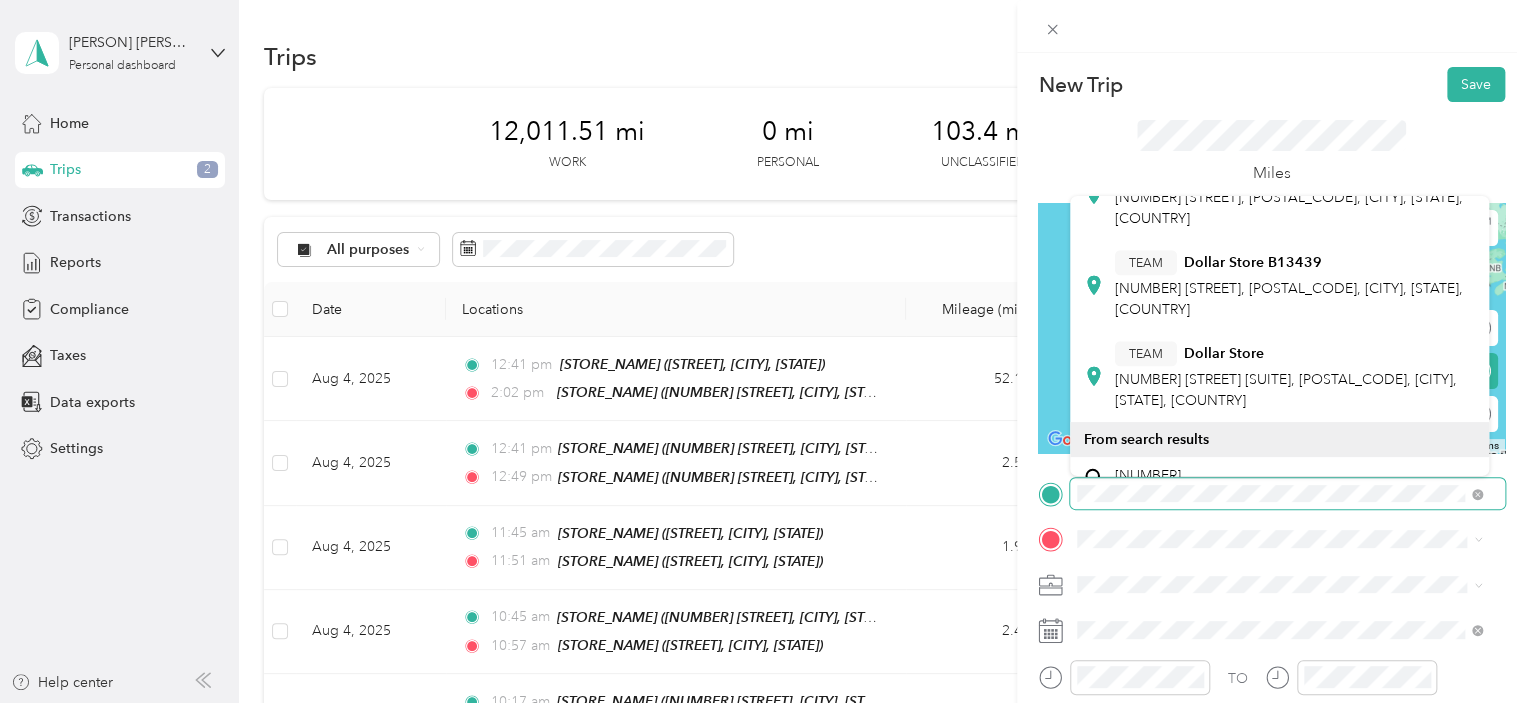 scroll, scrollTop: 728, scrollLeft: 0, axis: vertical 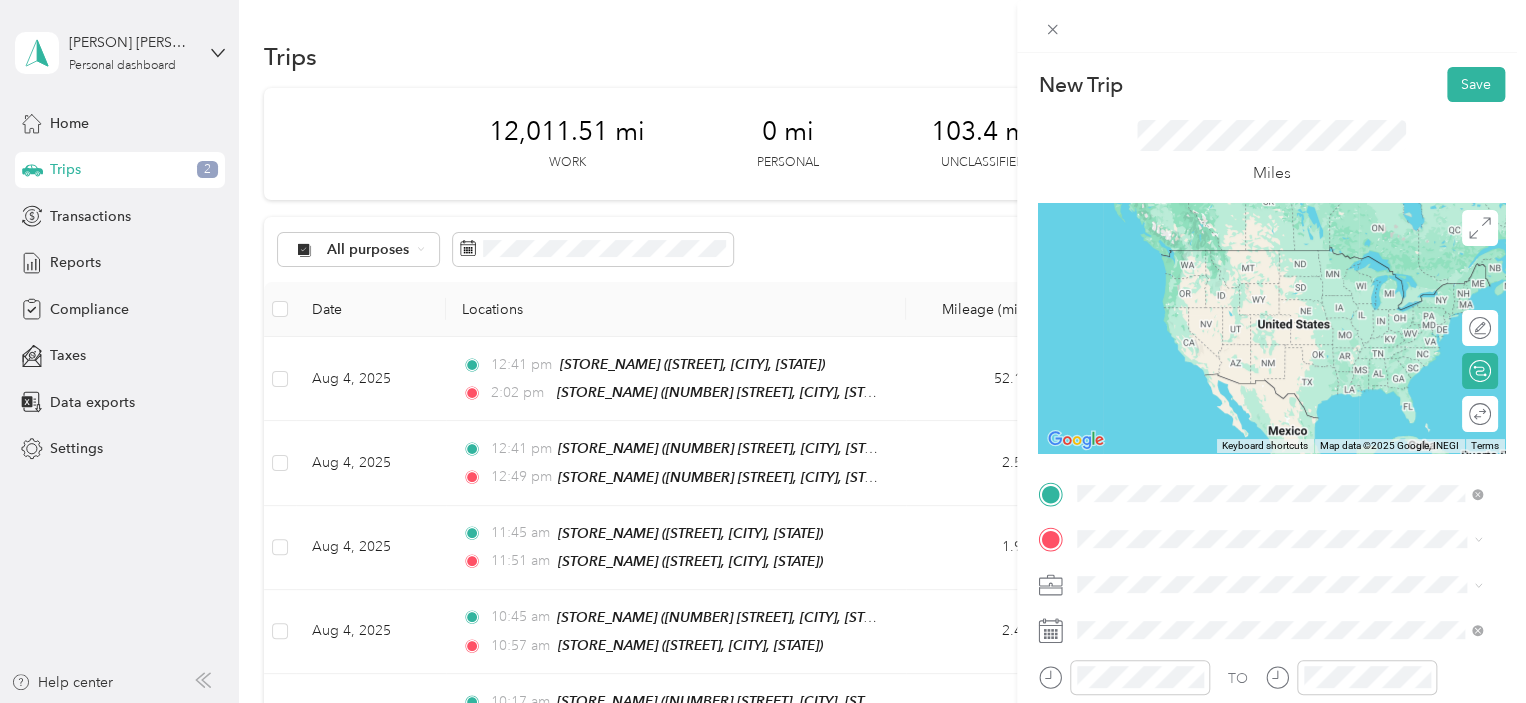click on "[NUMBER] [STREET], [POSTAL_CODE], [CITY], [STATE], [COUNTRY]" at bounding box center (1289, 479) 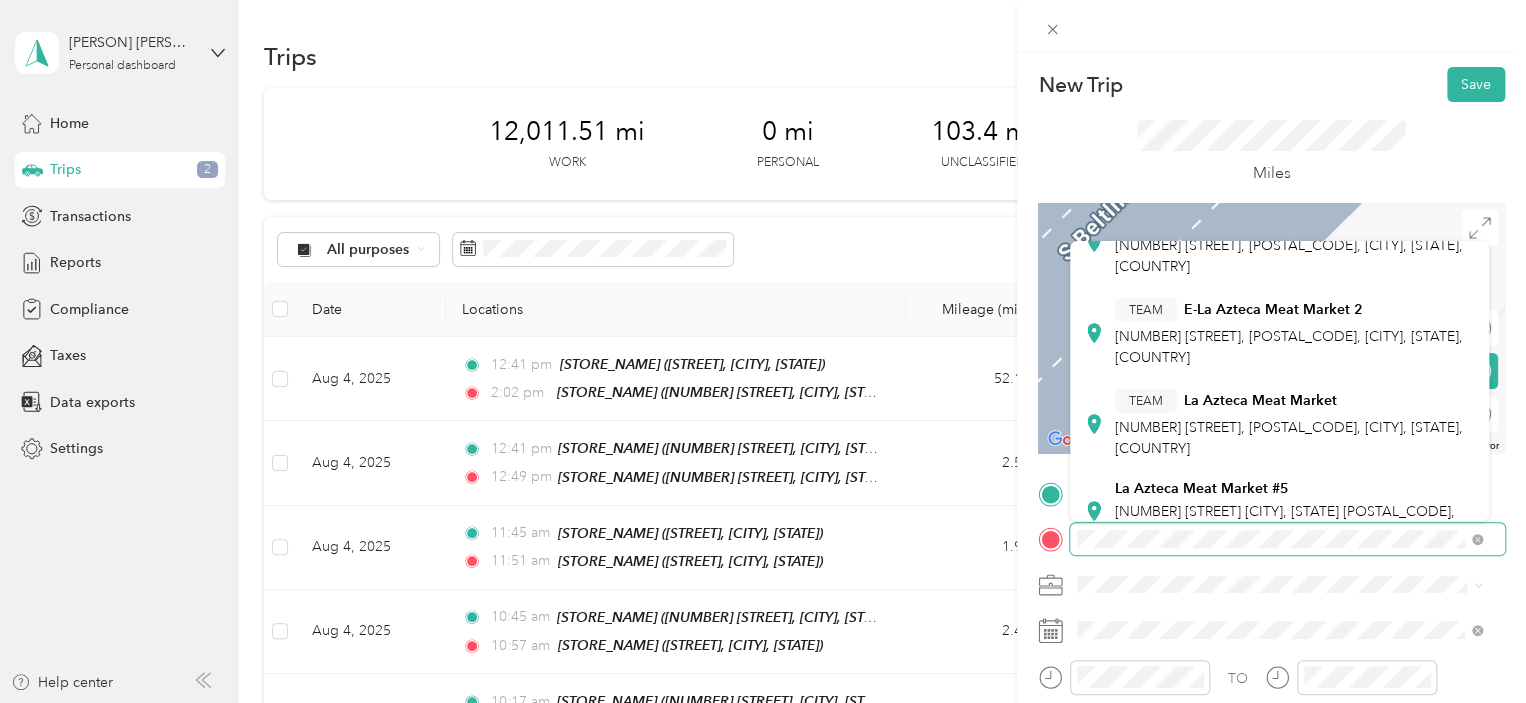 scroll, scrollTop: 300, scrollLeft: 0, axis: vertical 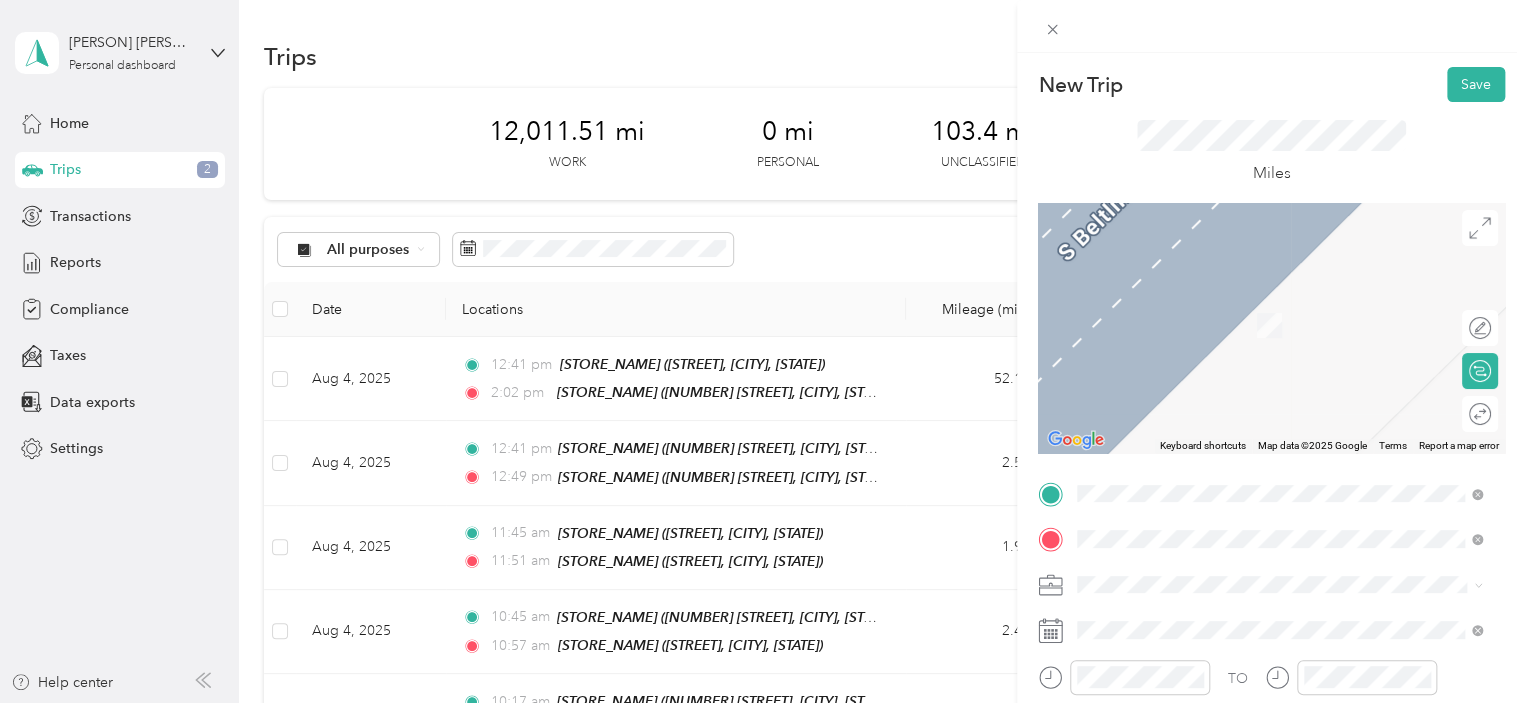 click on "[NUMBER] [STREET] [CITY], [STATE] [POSTAL_CODE], [COUNTRY], [POSTAL_CODE], [COUNTY], [STATE]" at bounding box center [1285, 582] 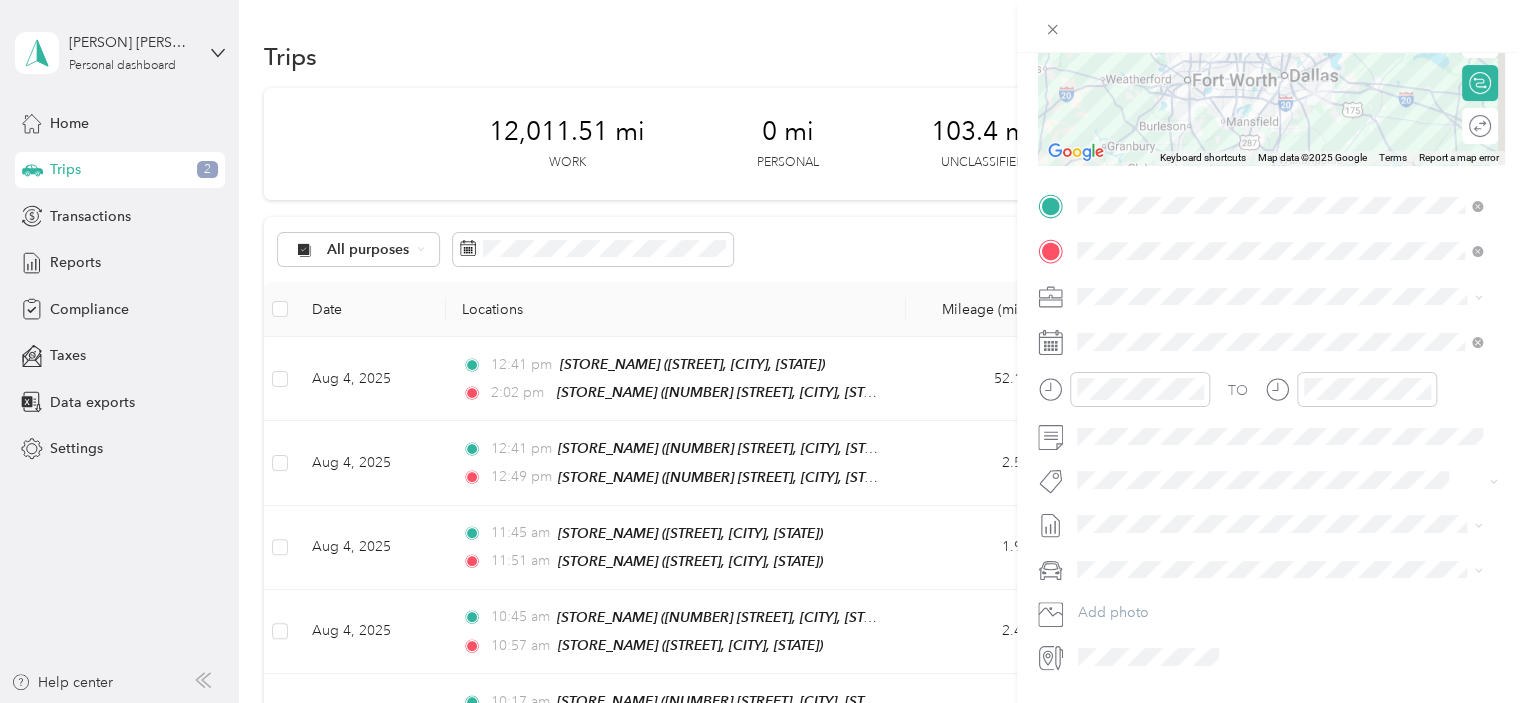 scroll, scrollTop: 300, scrollLeft: 0, axis: vertical 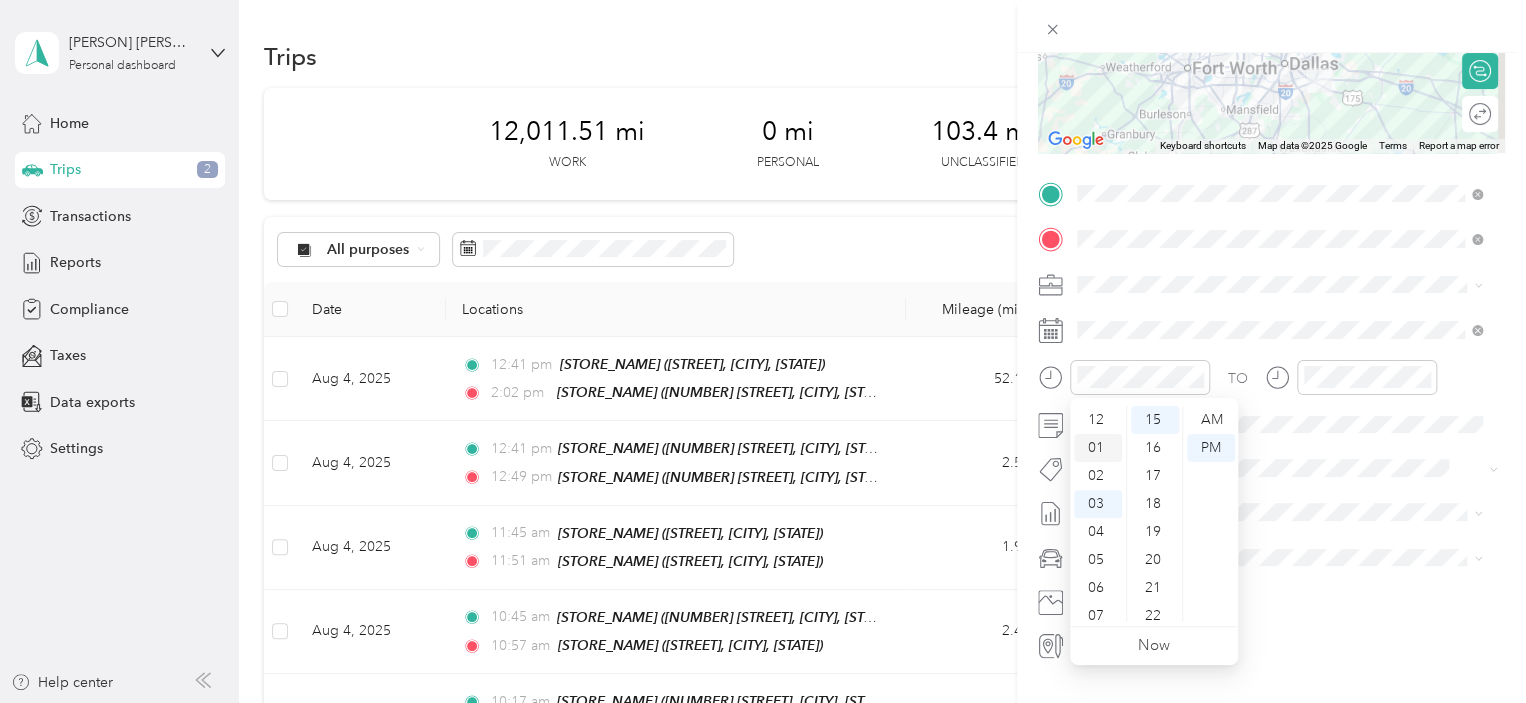 click on "01" at bounding box center [1098, 448] 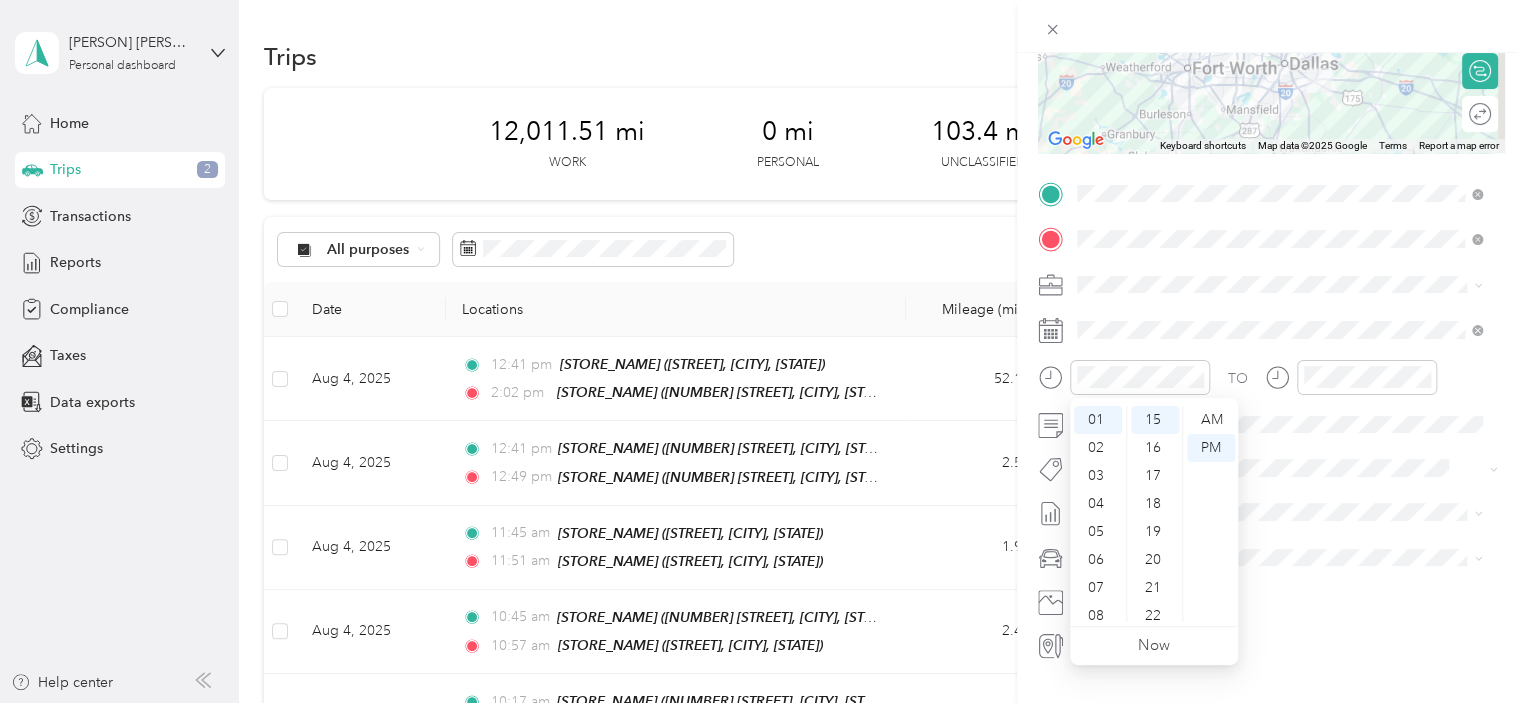 scroll, scrollTop: 28, scrollLeft: 0, axis: vertical 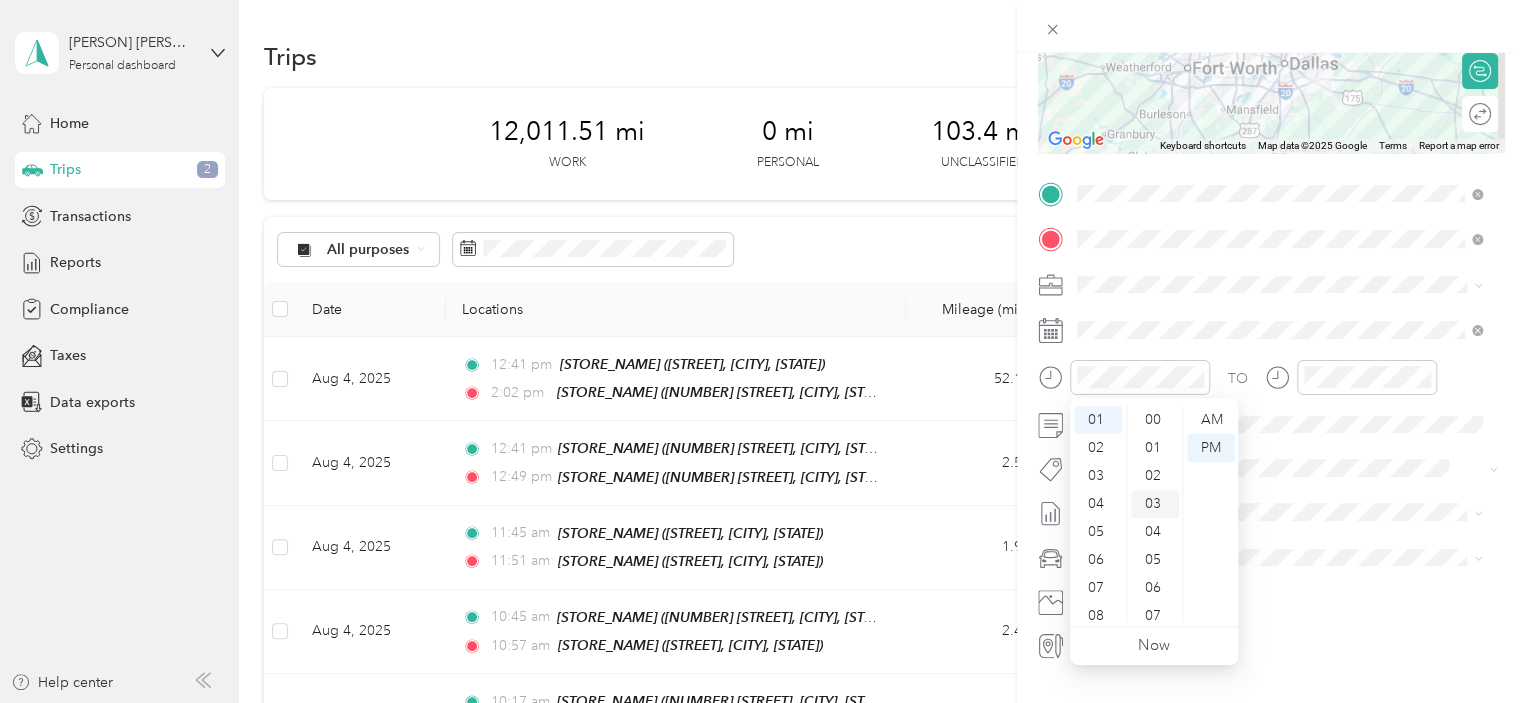 click on "03" at bounding box center (1155, 504) 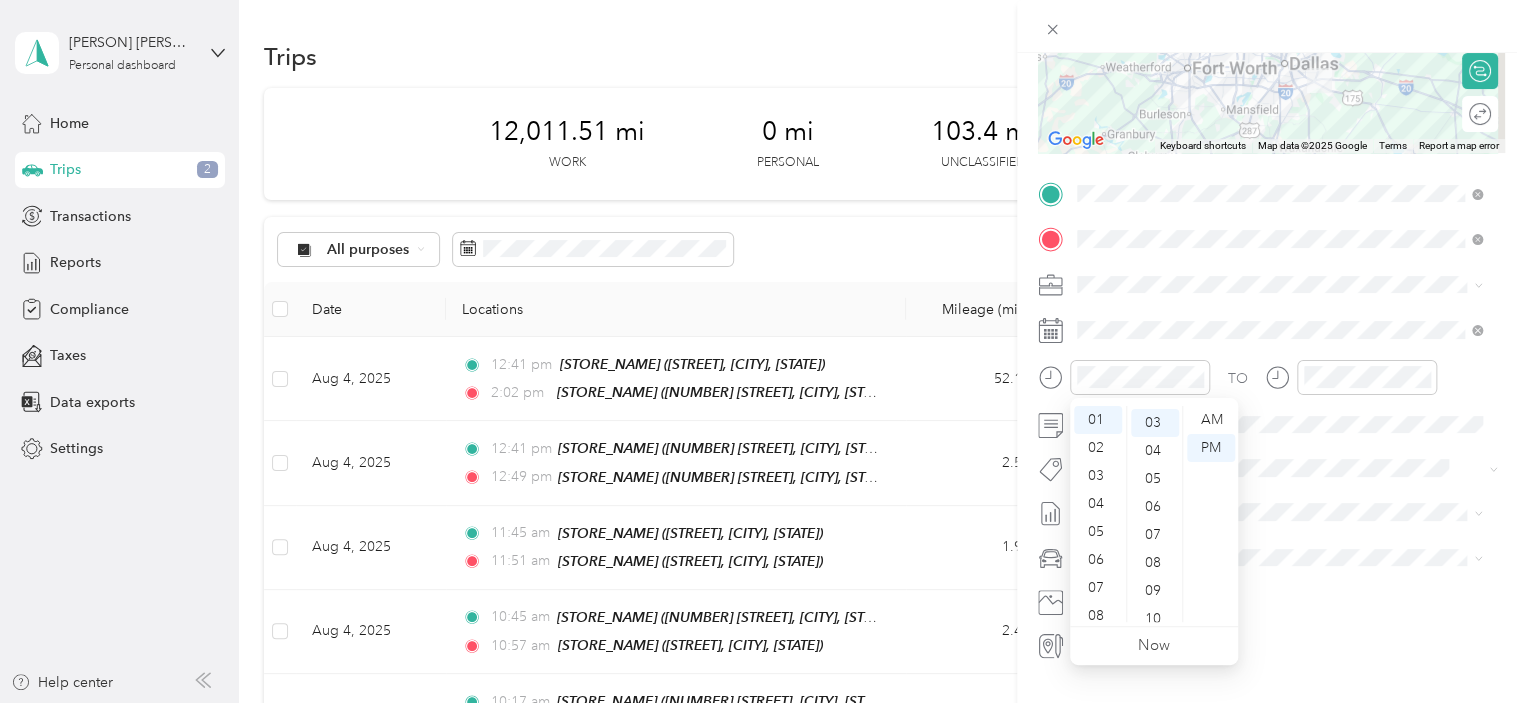 scroll, scrollTop: 84, scrollLeft: 0, axis: vertical 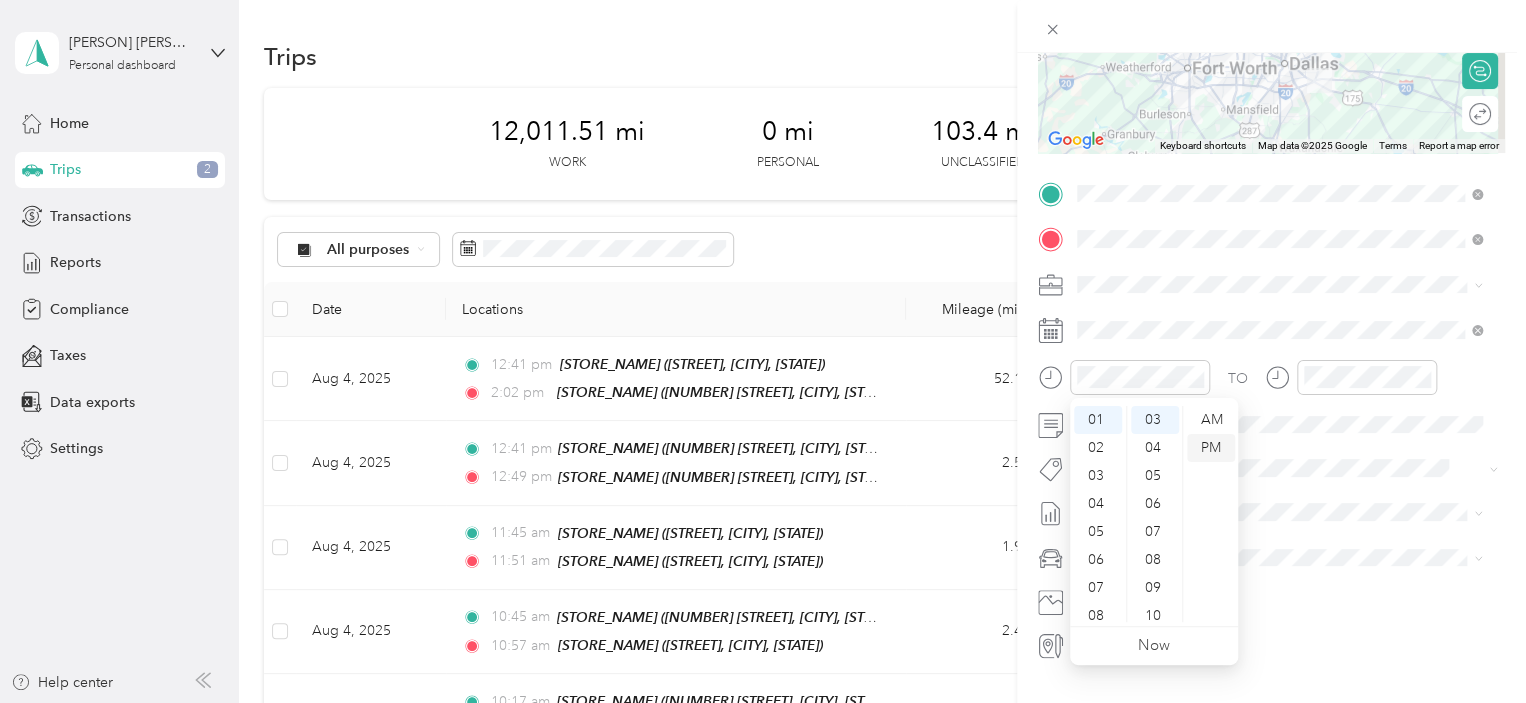 click on "PM" at bounding box center [1211, 448] 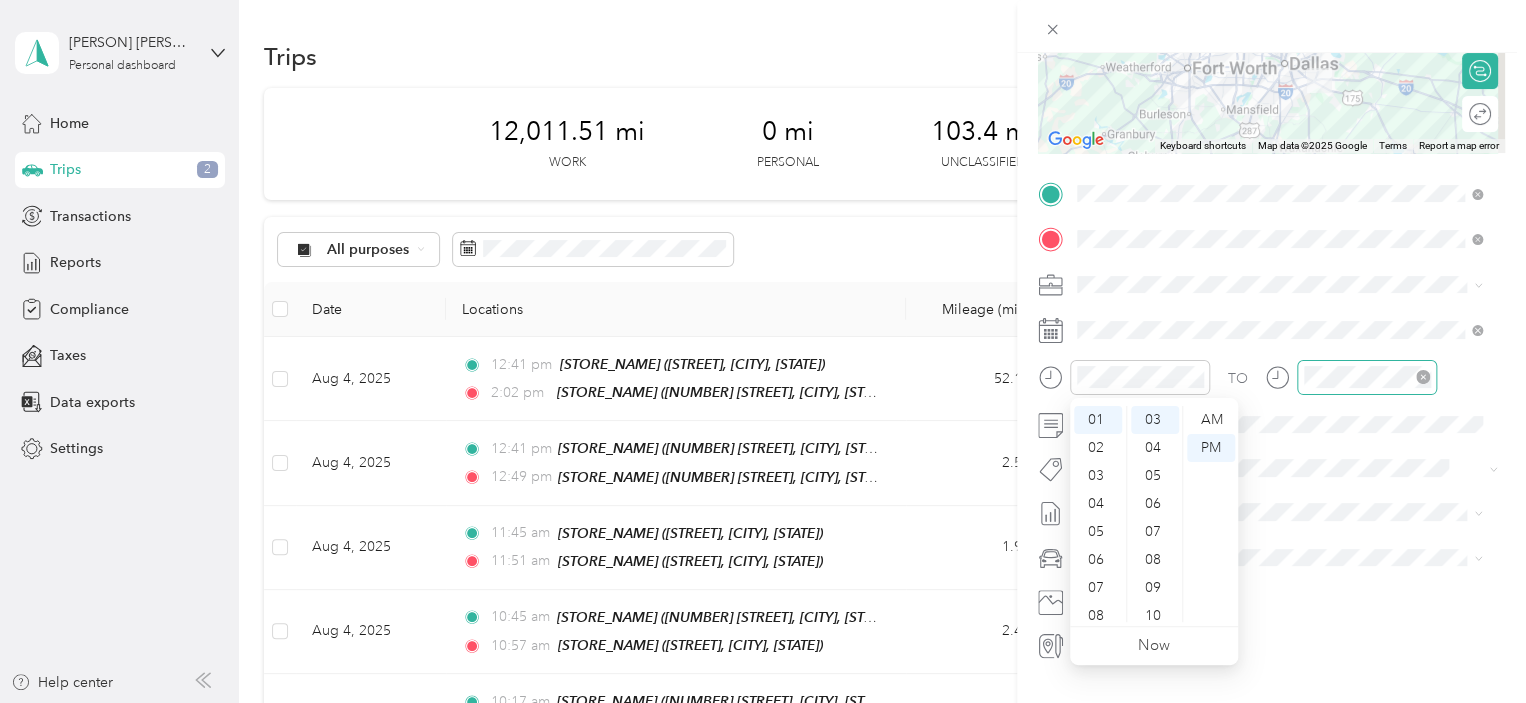 click at bounding box center (1367, 377) 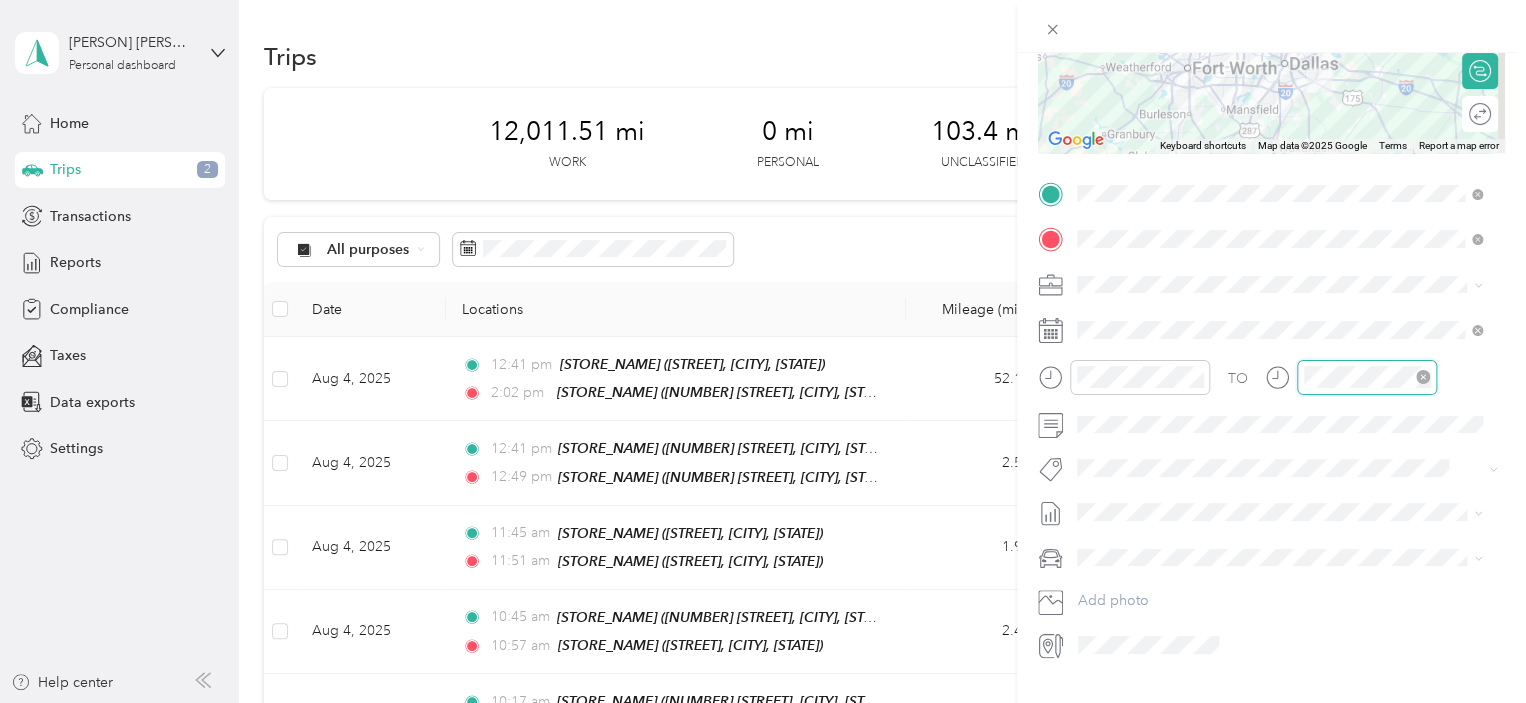scroll, scrollTop: 81, scrollLeft: 0, axis: vertical 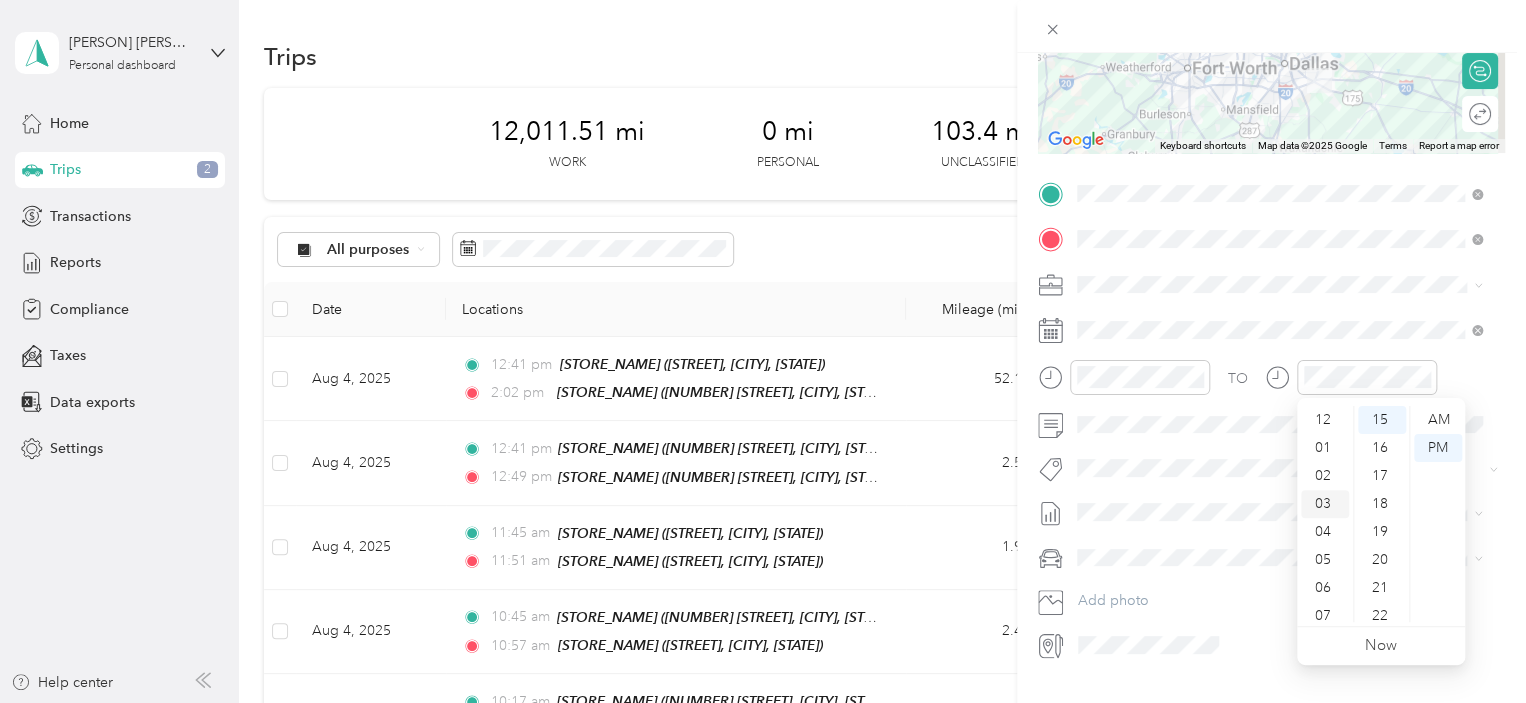click on "02" at bounding box center [1325, 476] 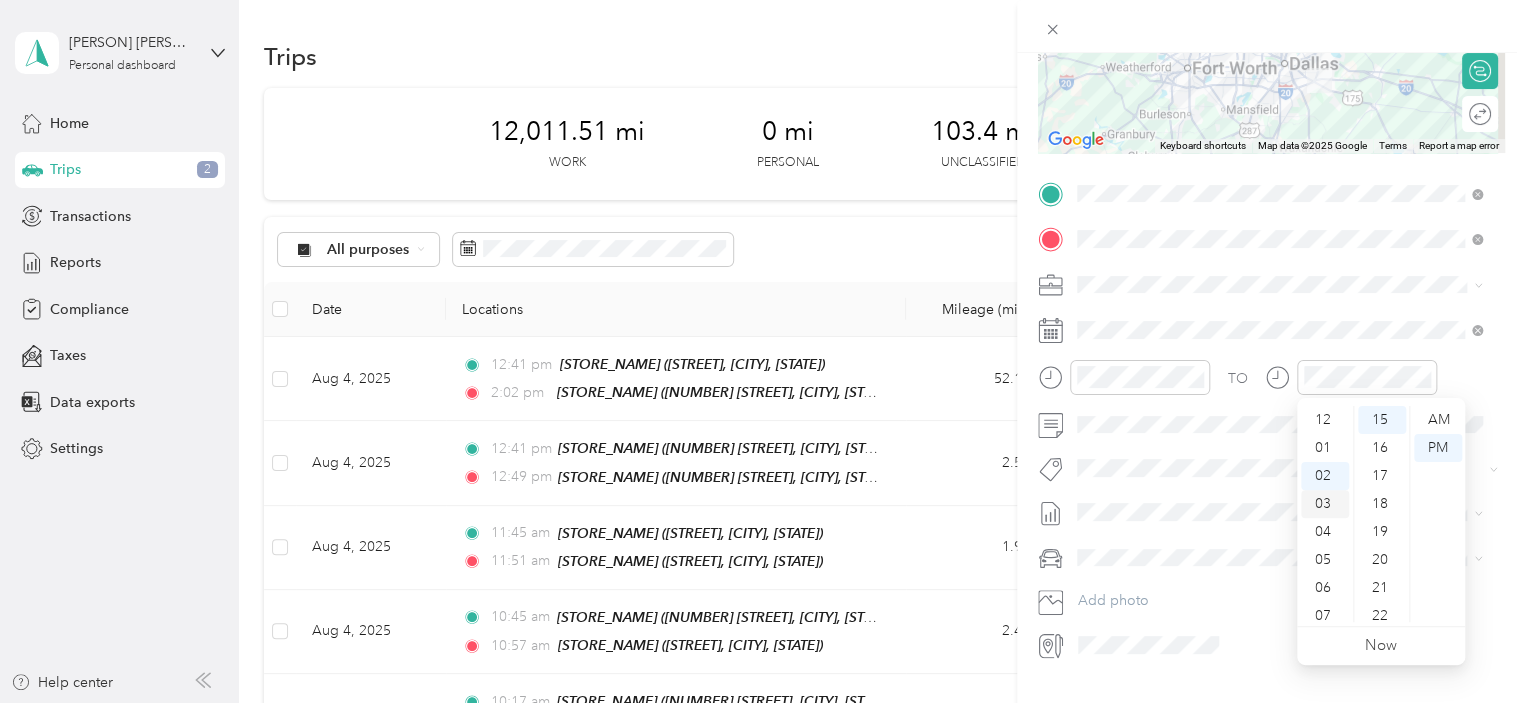 scroll, scrollTop: 56, scrollLeft: 0, axis: vertical 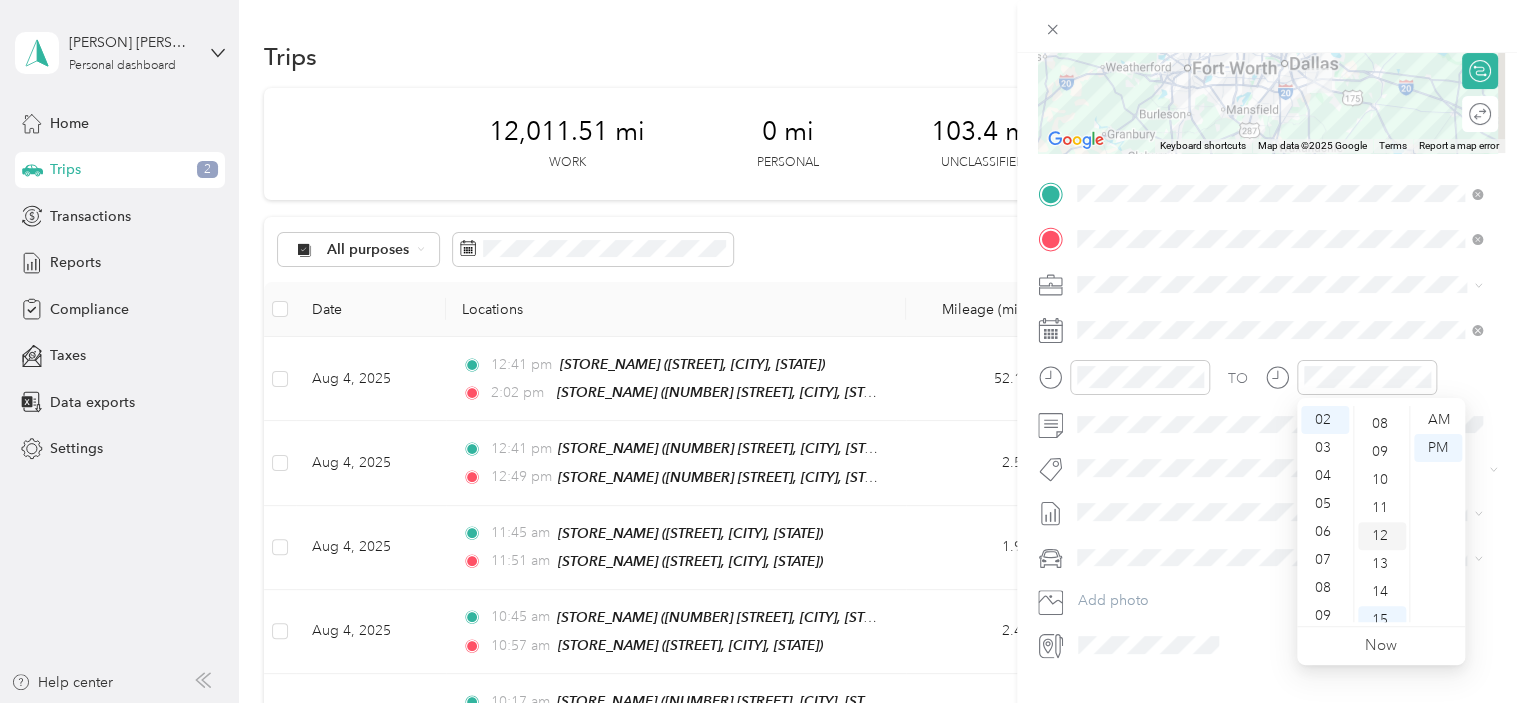 click on "12" at bounding box center [1382, 536] 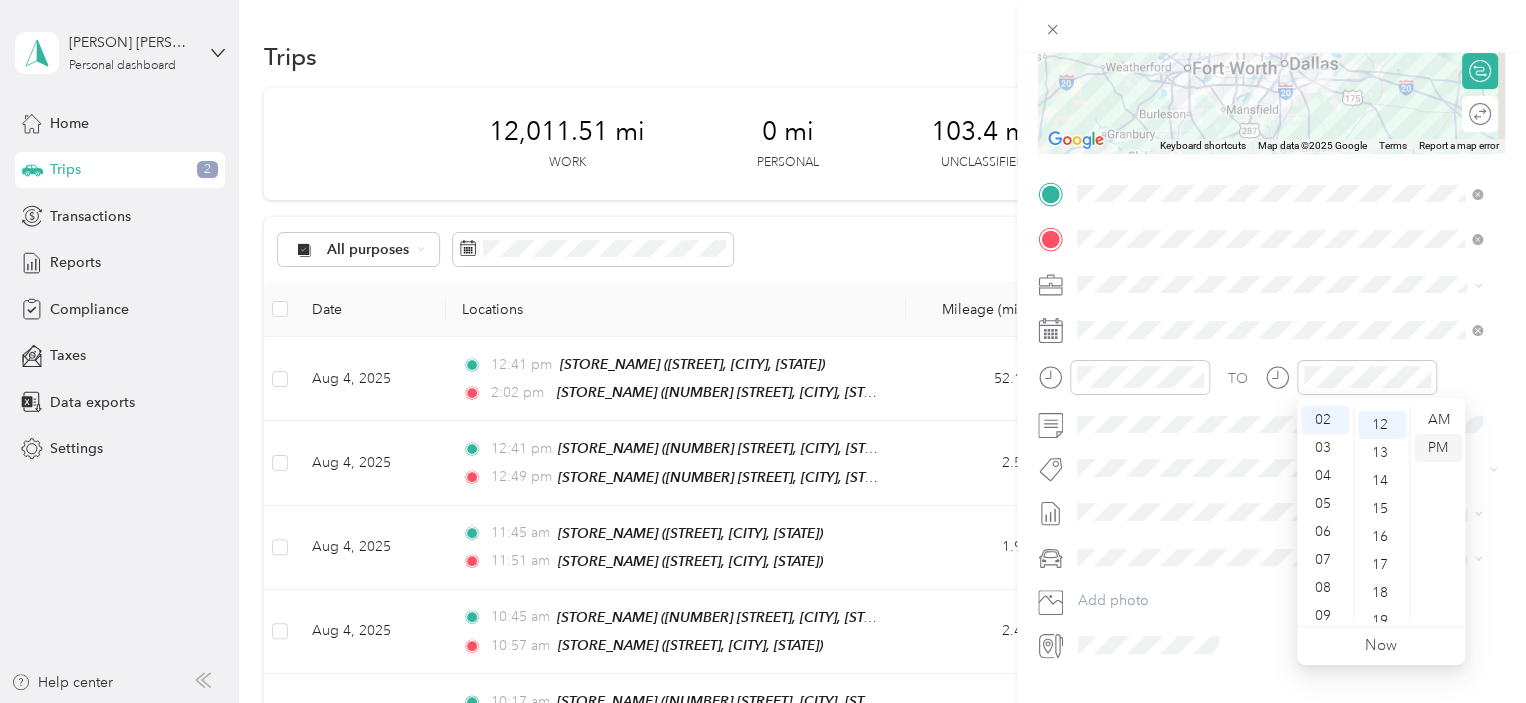 scroll, scrollTop: 336, scrollLeft: 0, axis: vertical 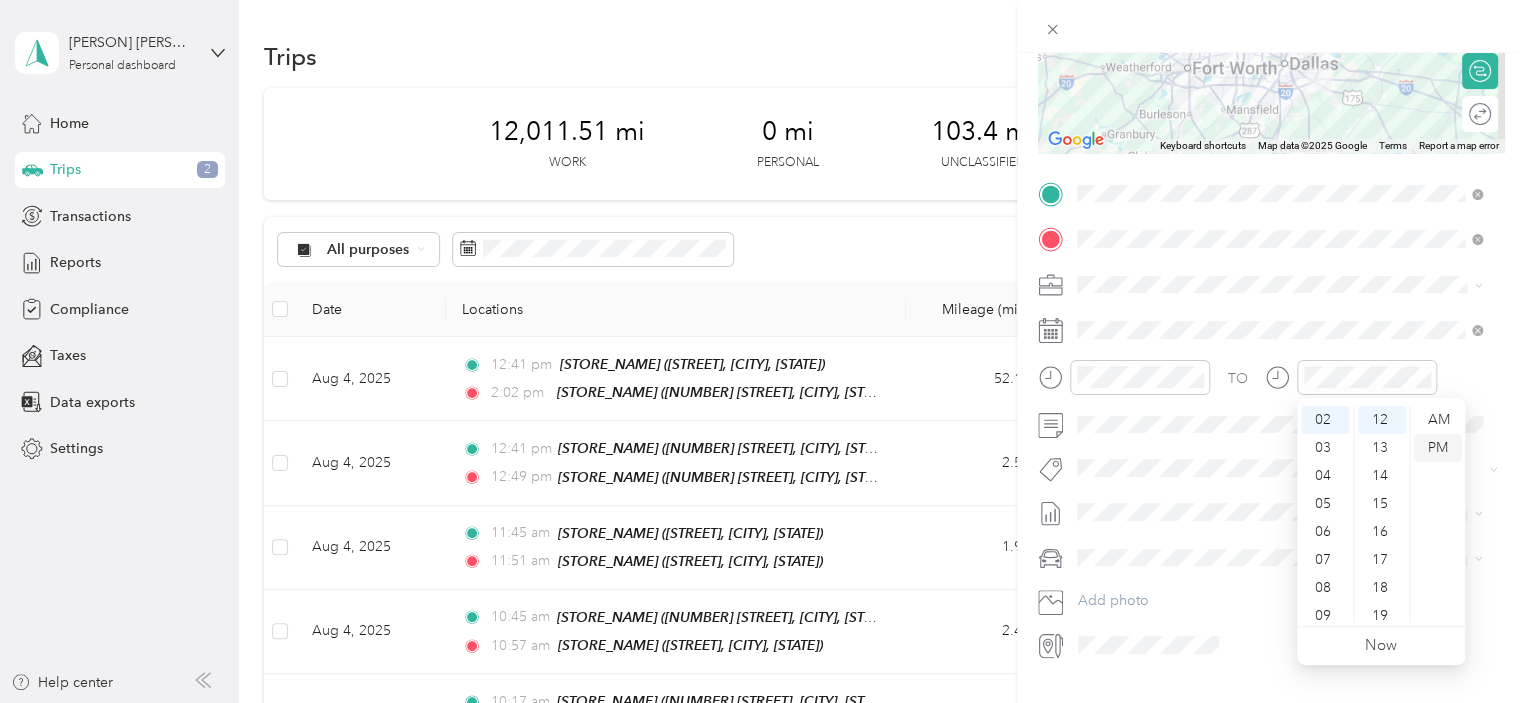 click on "PM" at bounding box center (1438, 448) 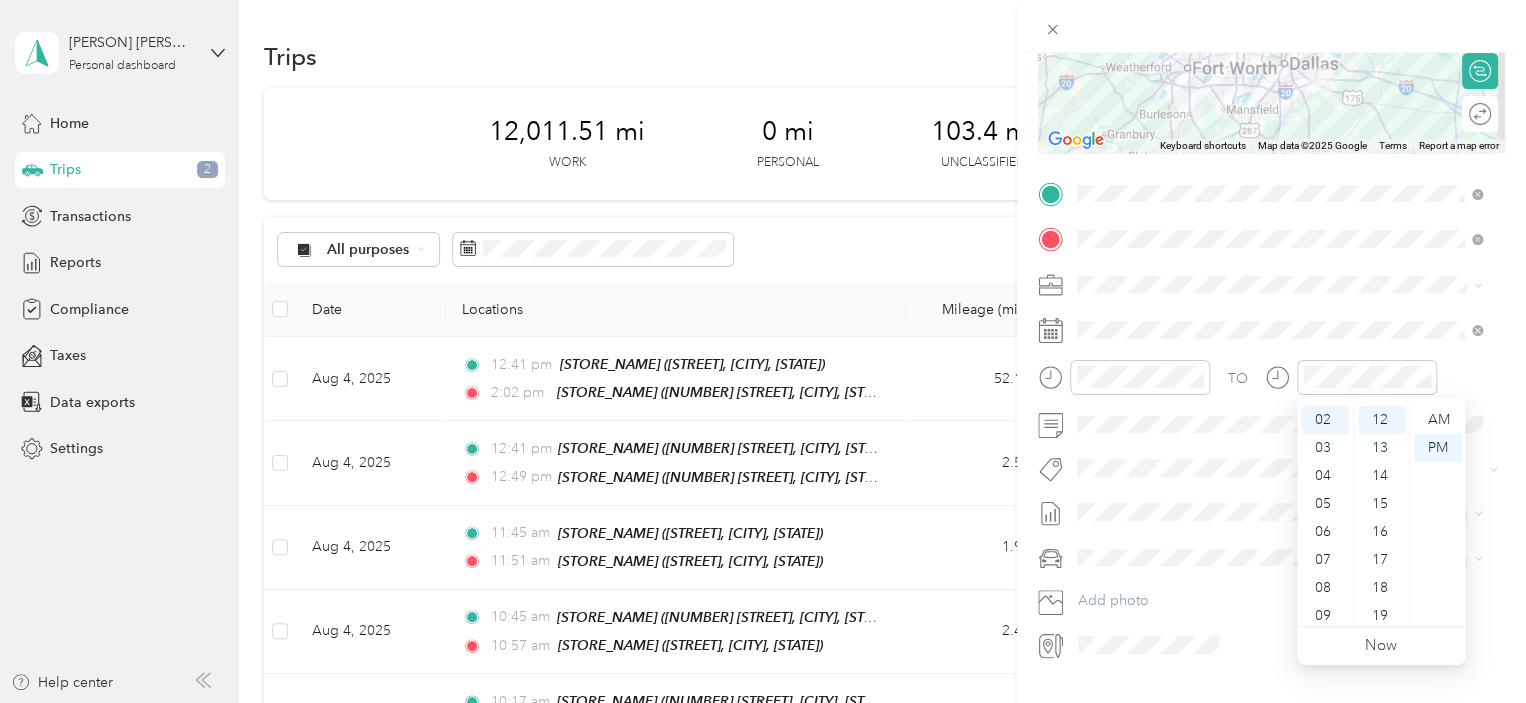 click on "TO Add photo" at bounding box center (1271, 419) 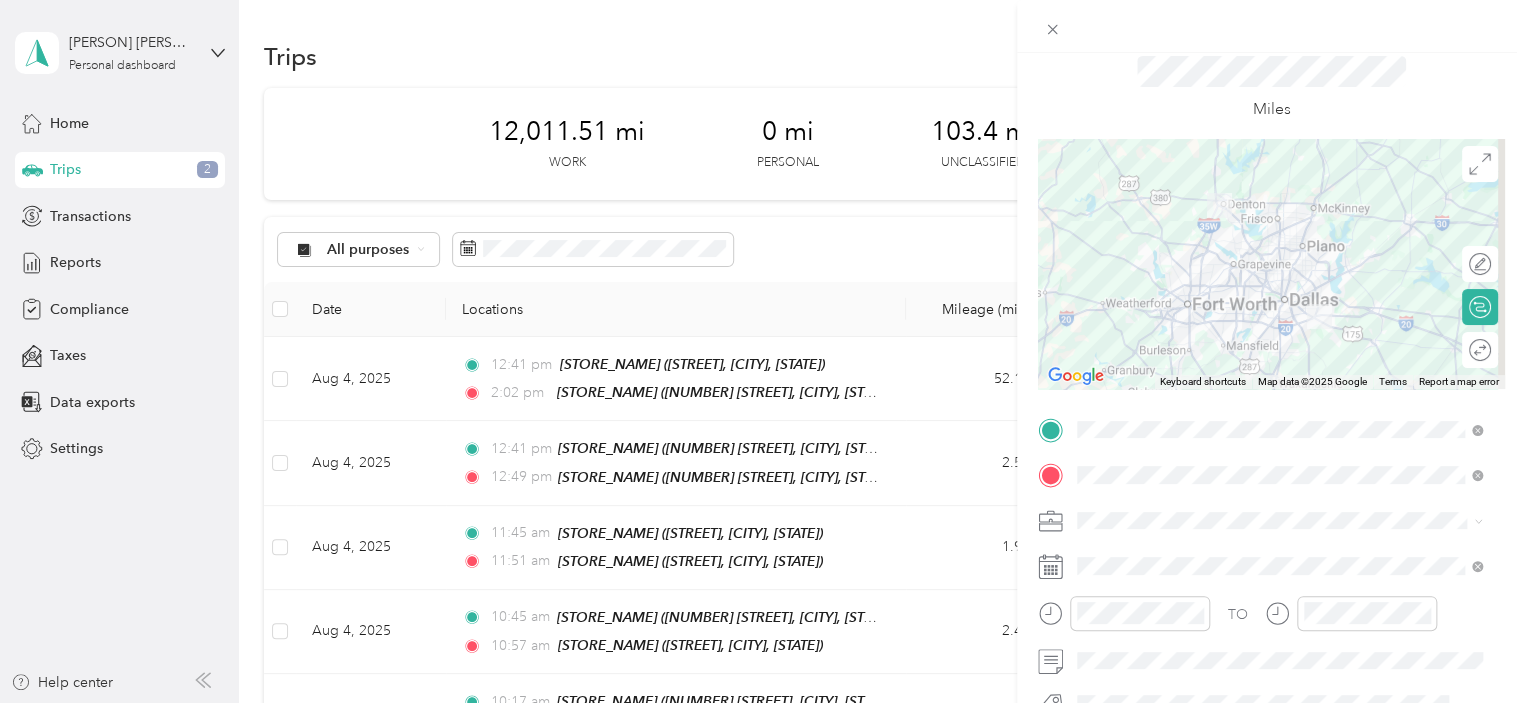 scroll, scrollTop: 0, scrollLeft: 0, axis: both 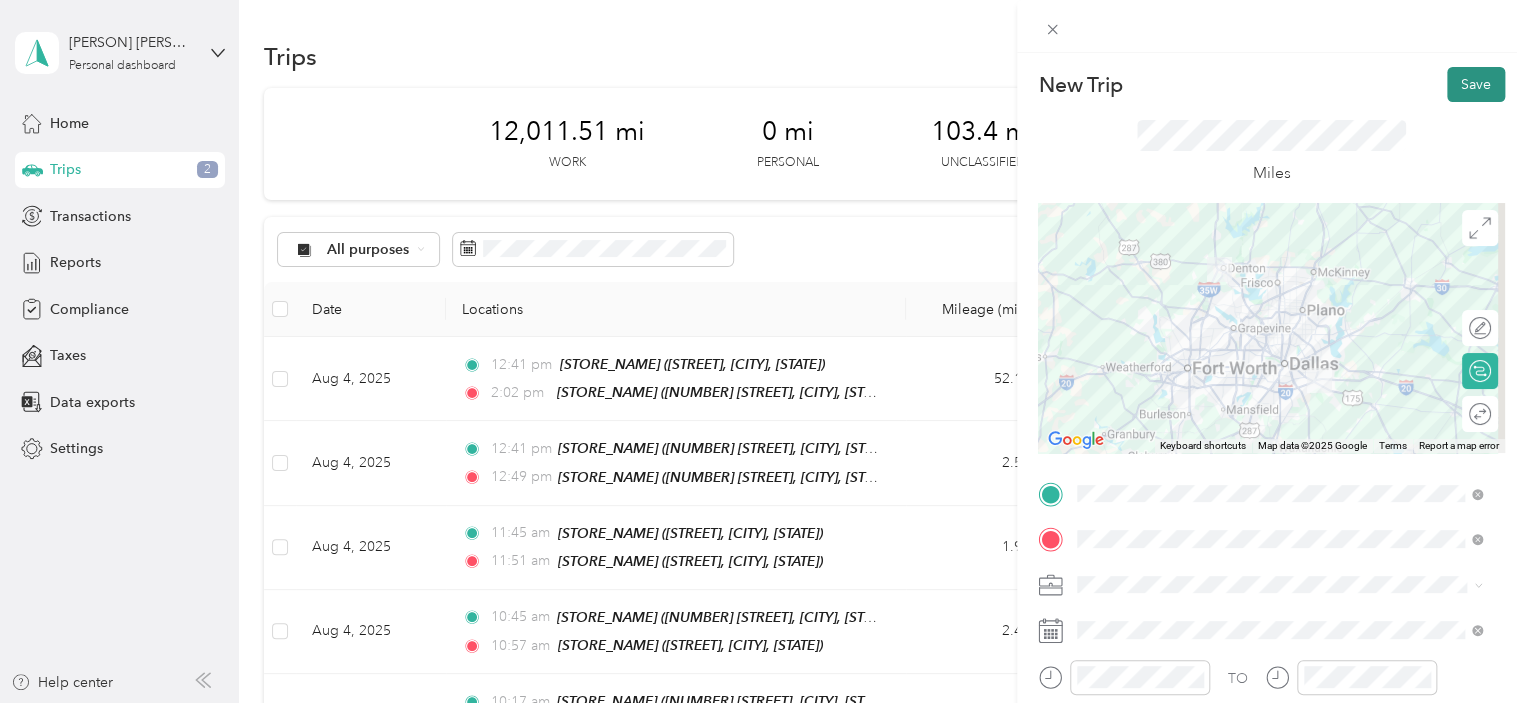 click on "Save" at bounding box center [1476, 84] 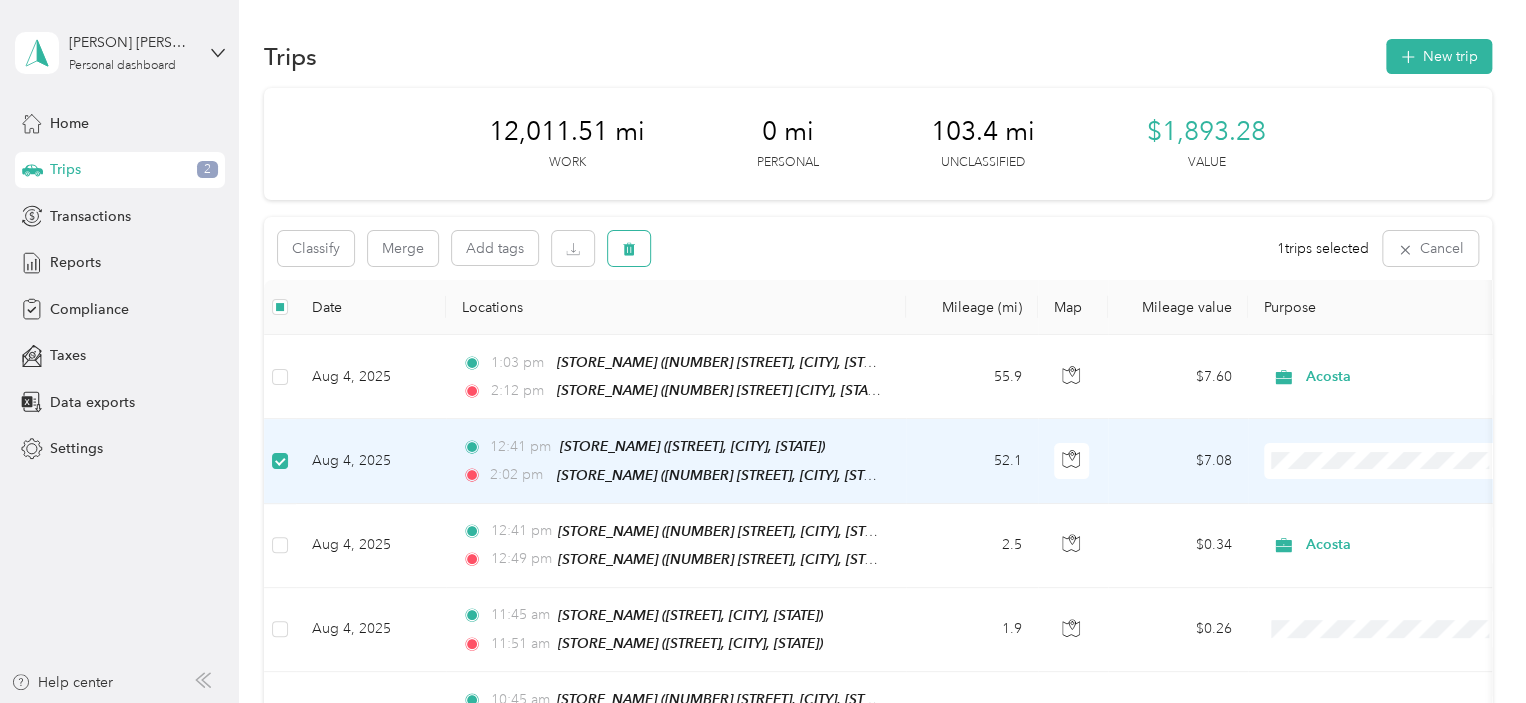click at bounding box center [629, 248] 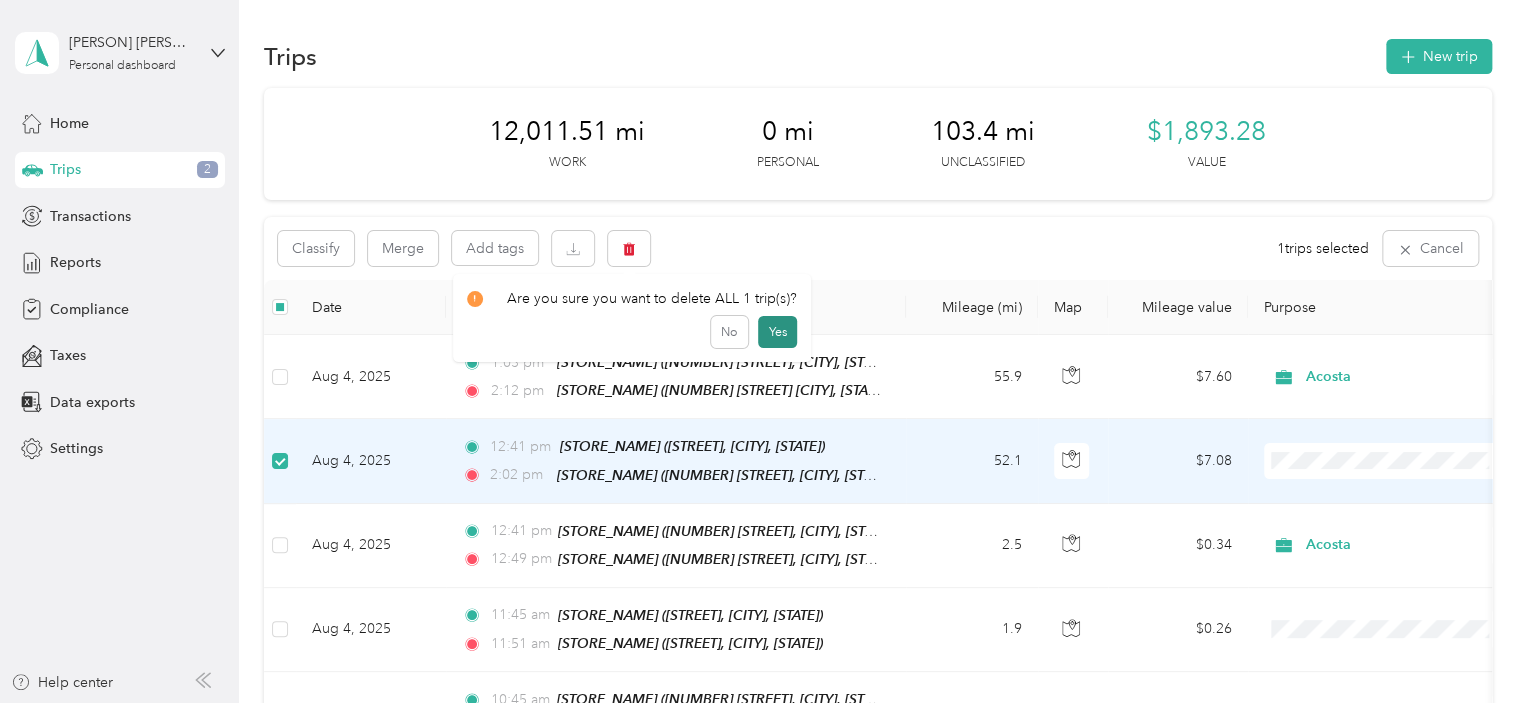 click on "Yes" at bounding box center (777, 332) 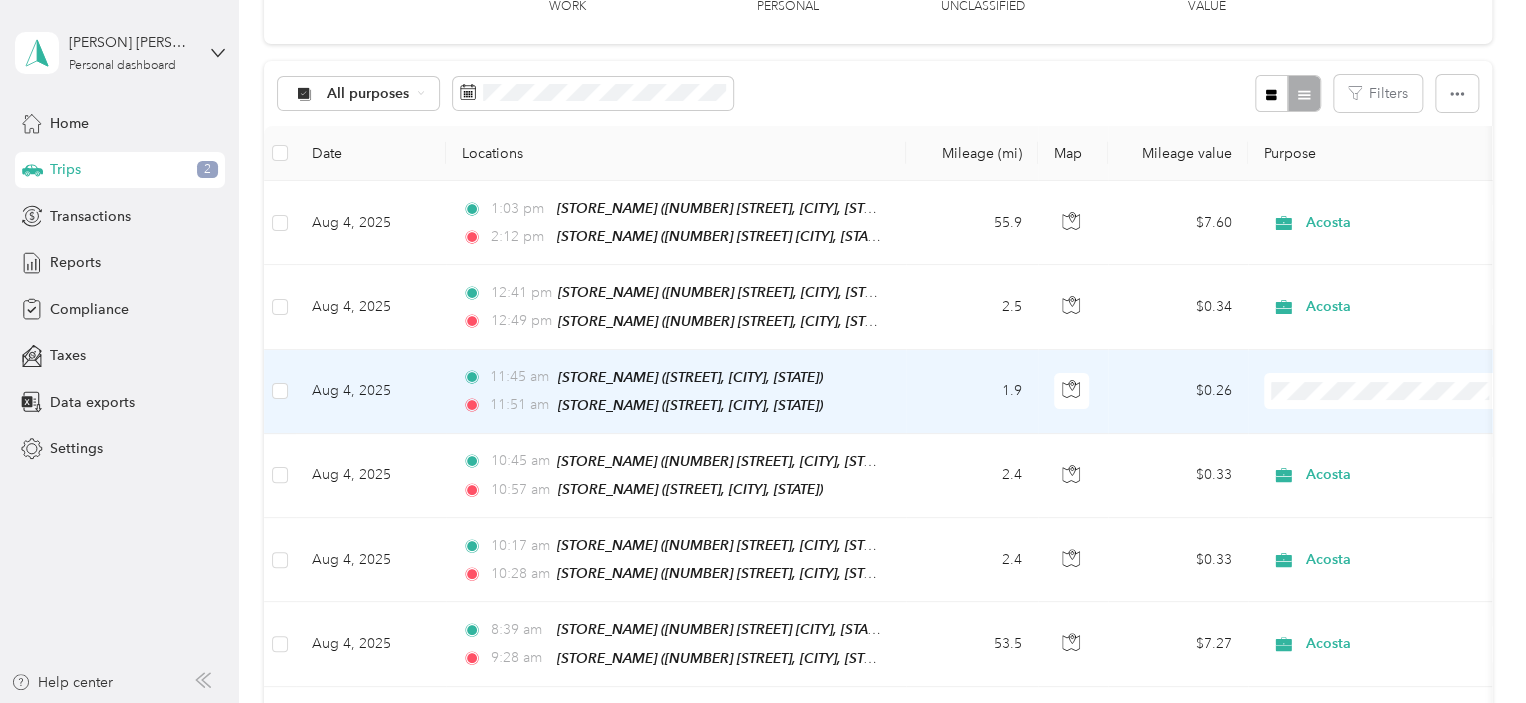scroll, scrollTop: 200, scrollLeft: 0, axis: vertical 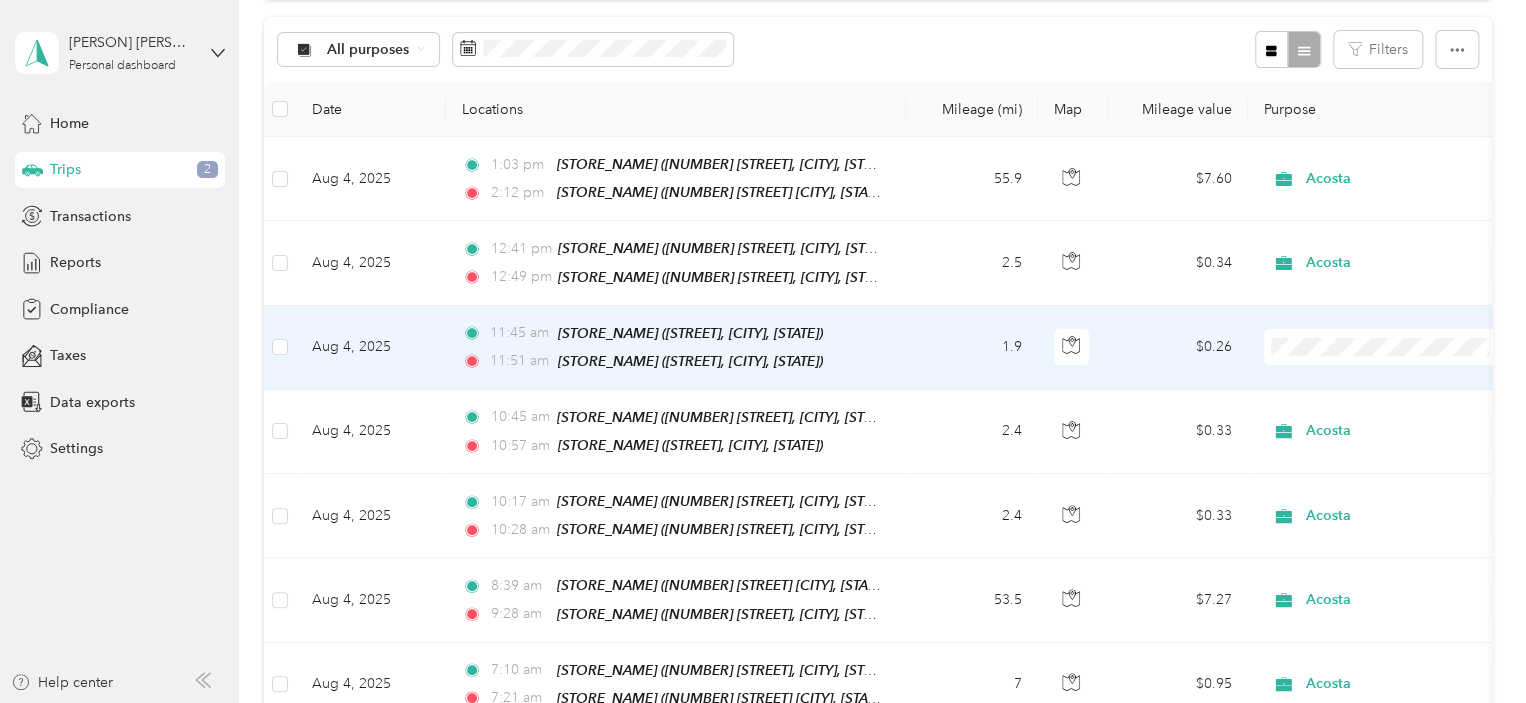 click on "Acosta" at bounding box center [1388, 378] 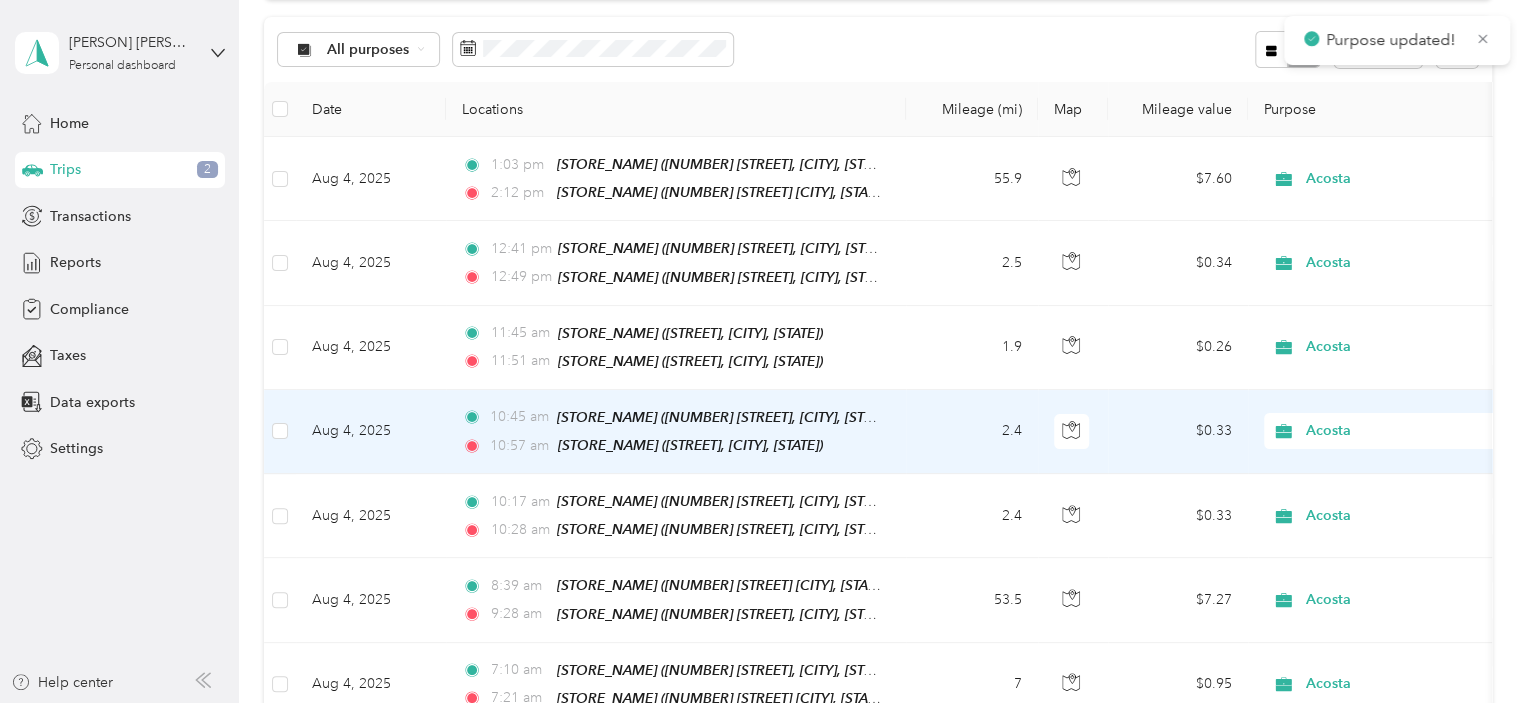 scroll, scrollTop: 0, scrollLeft: 0, axis: both 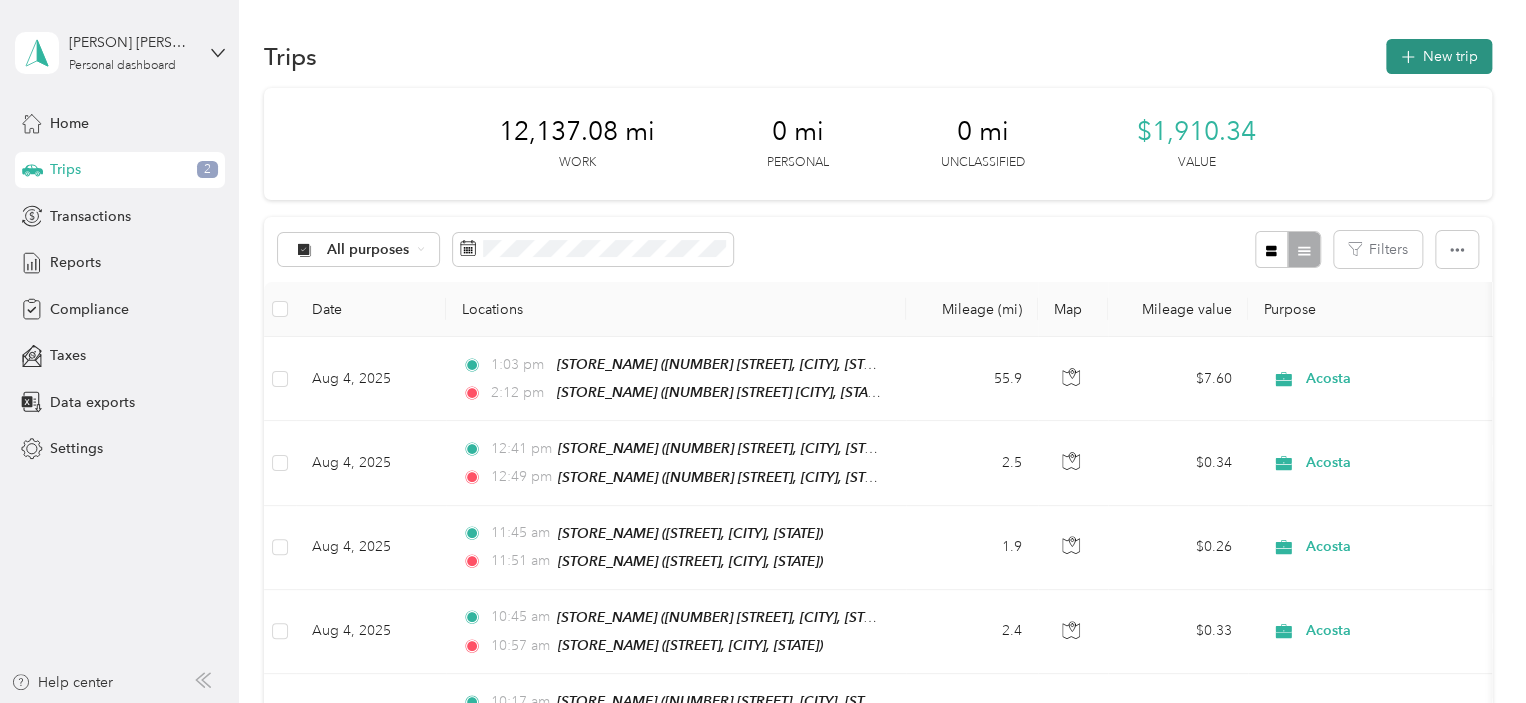 click on "New trip" at bounding box center (1439, 56) 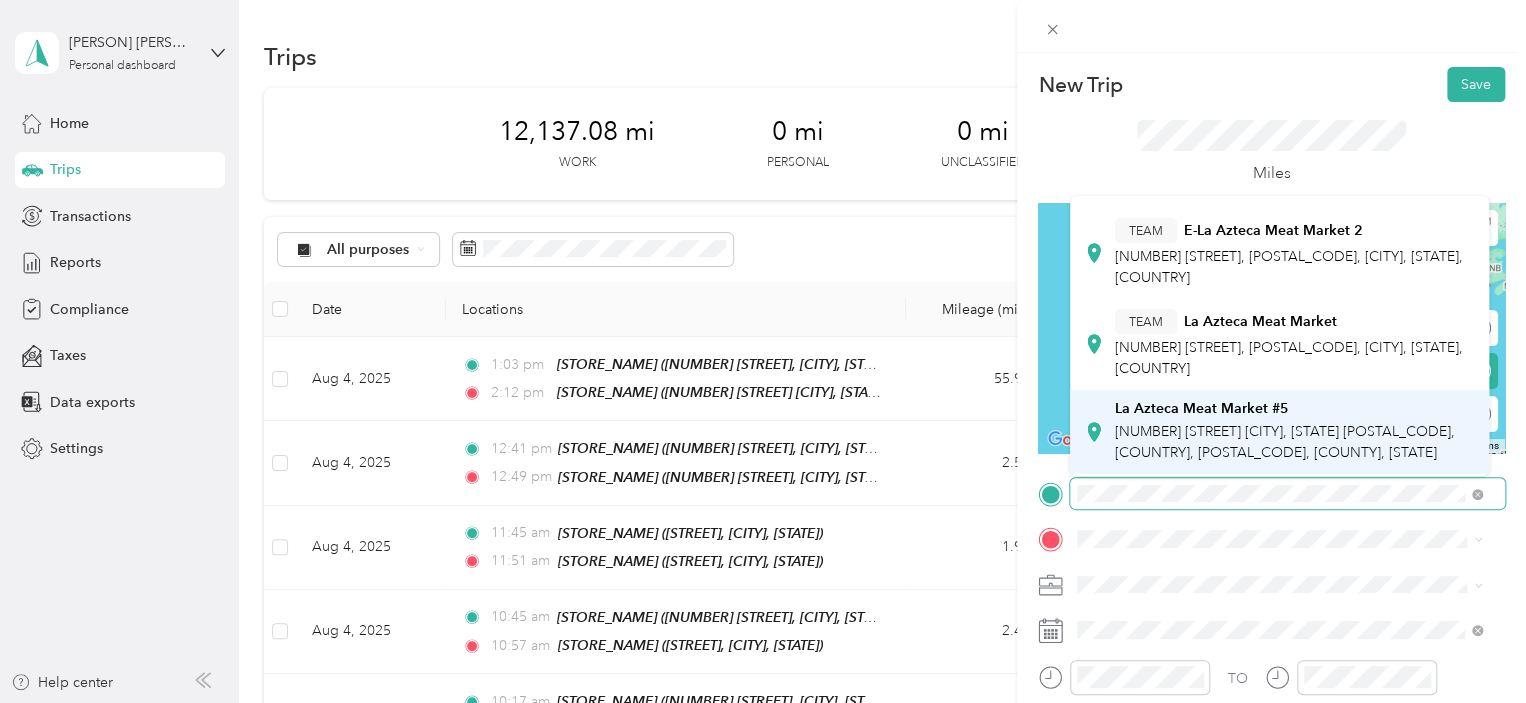 scroll, scrollTop: 400, scrollLeft: 0, axis: vertical 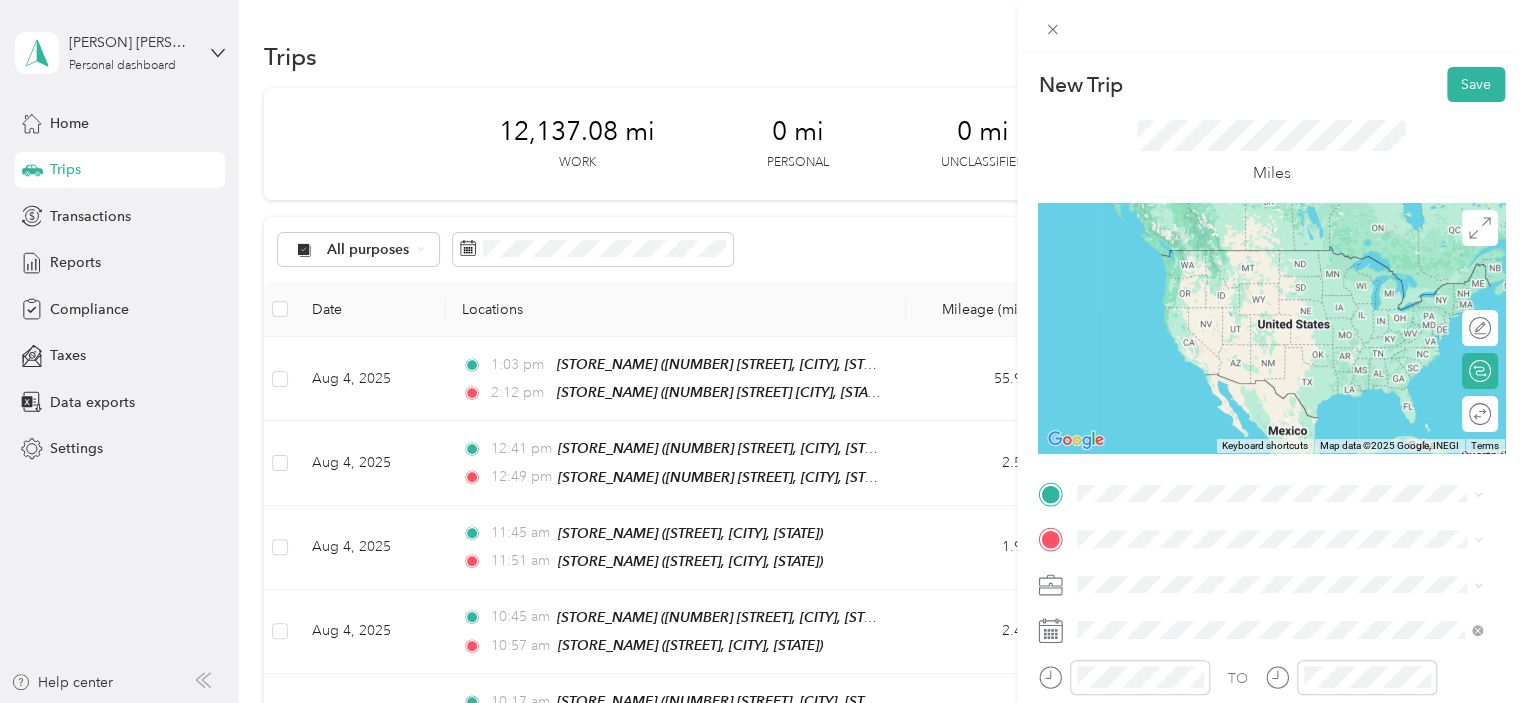 click on "[STORE_NAME] [NUMBER] [STREET] [CITY], [STATE] [POSTAL_CODE], [COUNTRY], [POSTAL_CODE], [COUNTY], [STATE]" at bounding box center (1295, 525) 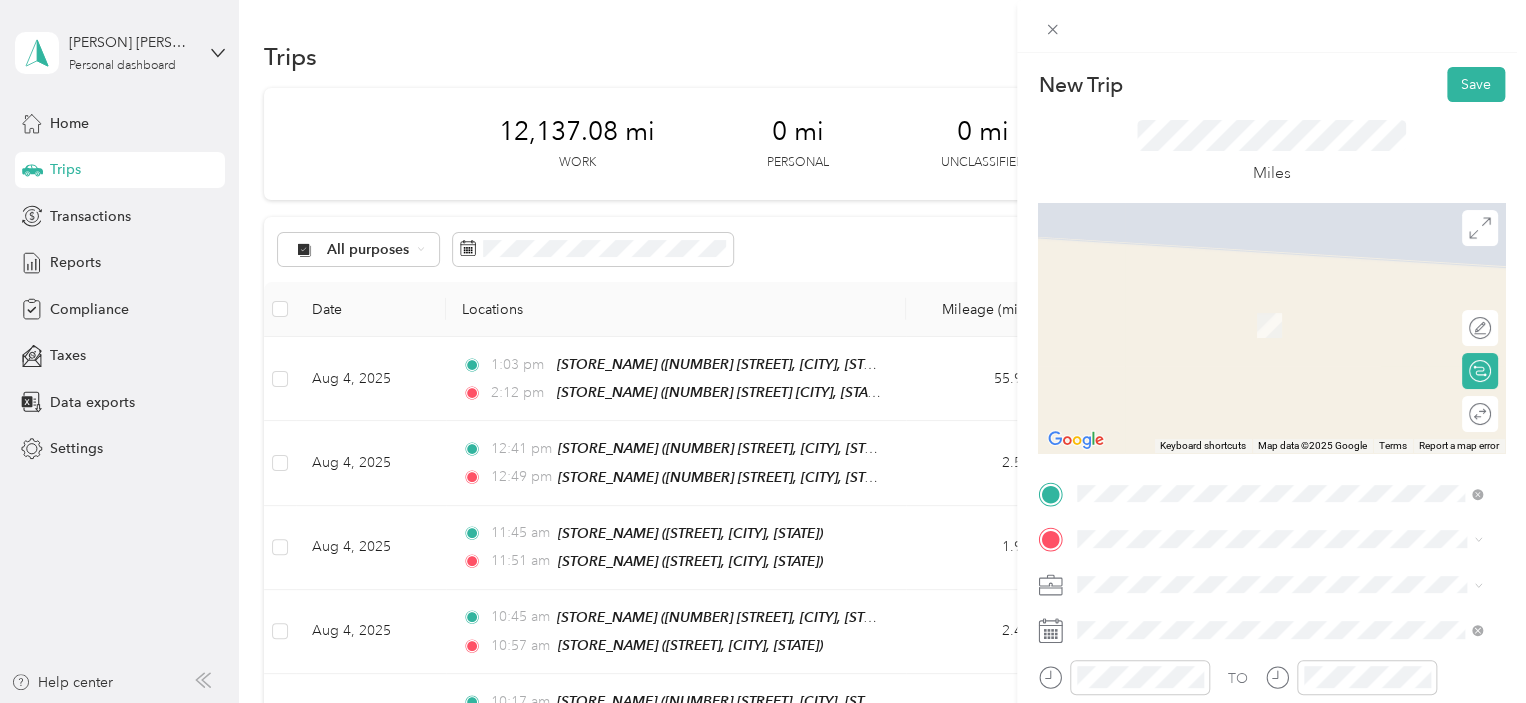 click on "[STORE_NAME] [NUMBER] [STREET], [CITY], [STATE], [COUNTRY], [POSTAL_CODE], [COUNTY], [STATE], [COUNTRY]" at bounding box center [1295, 324] 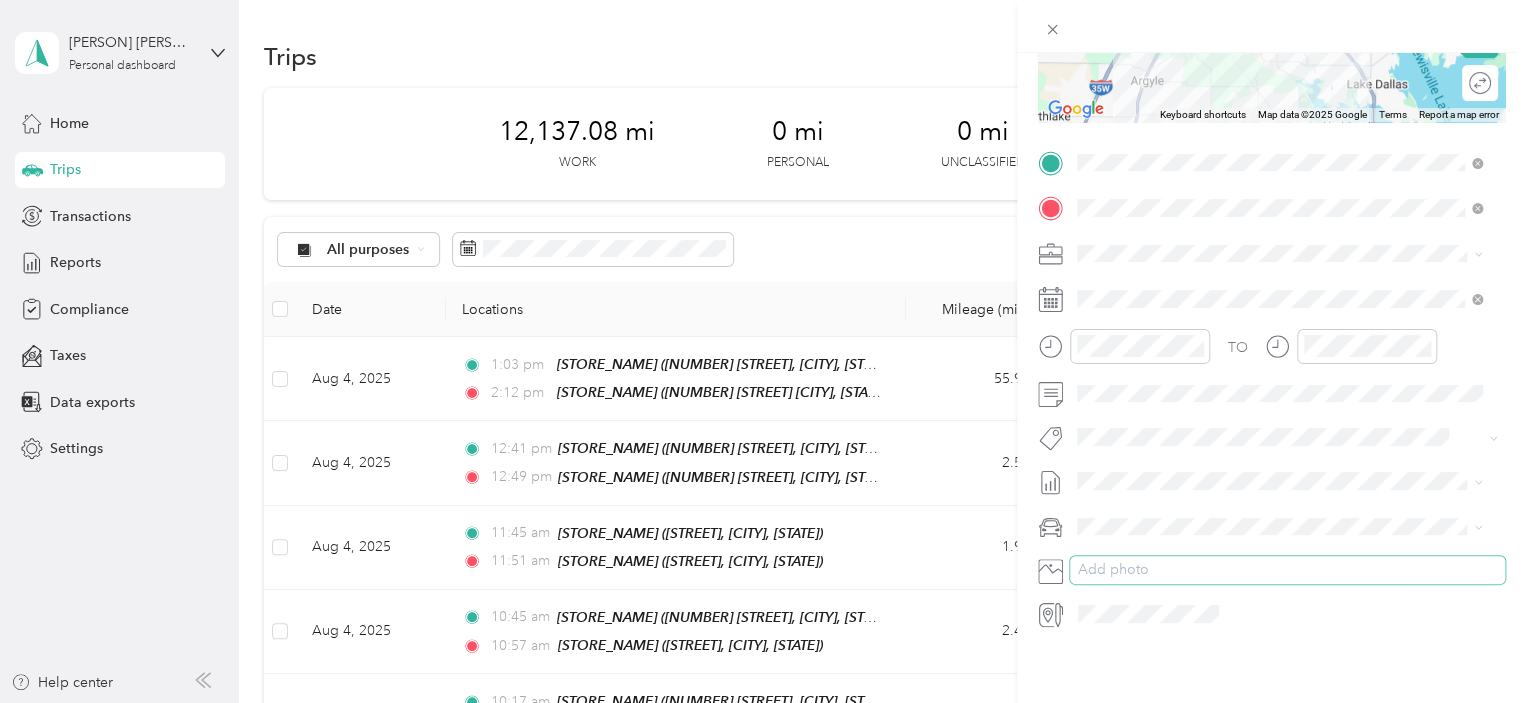 scroll, scrollTop: 345, scrollLeft: 0, axis: vertical 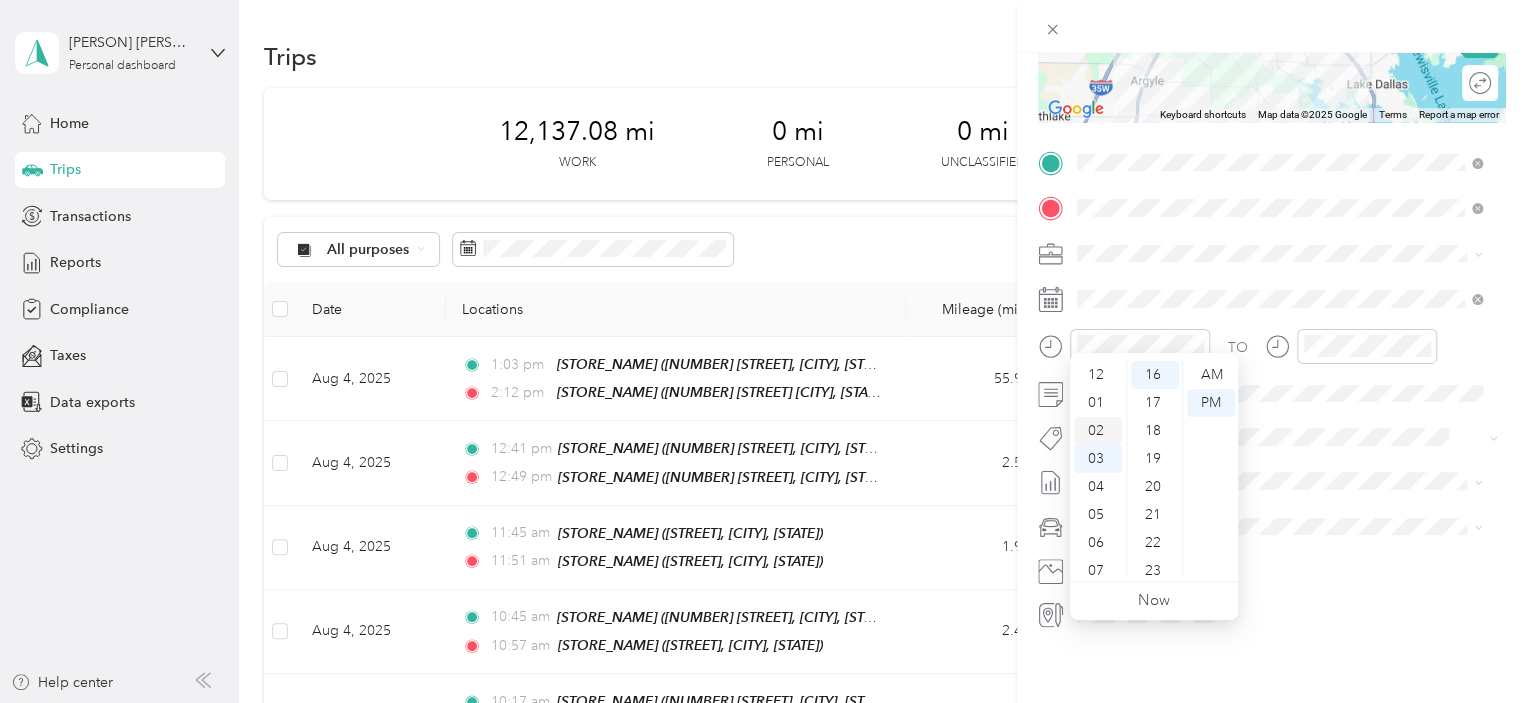 click on "02" at bounding box center (1098, 431) 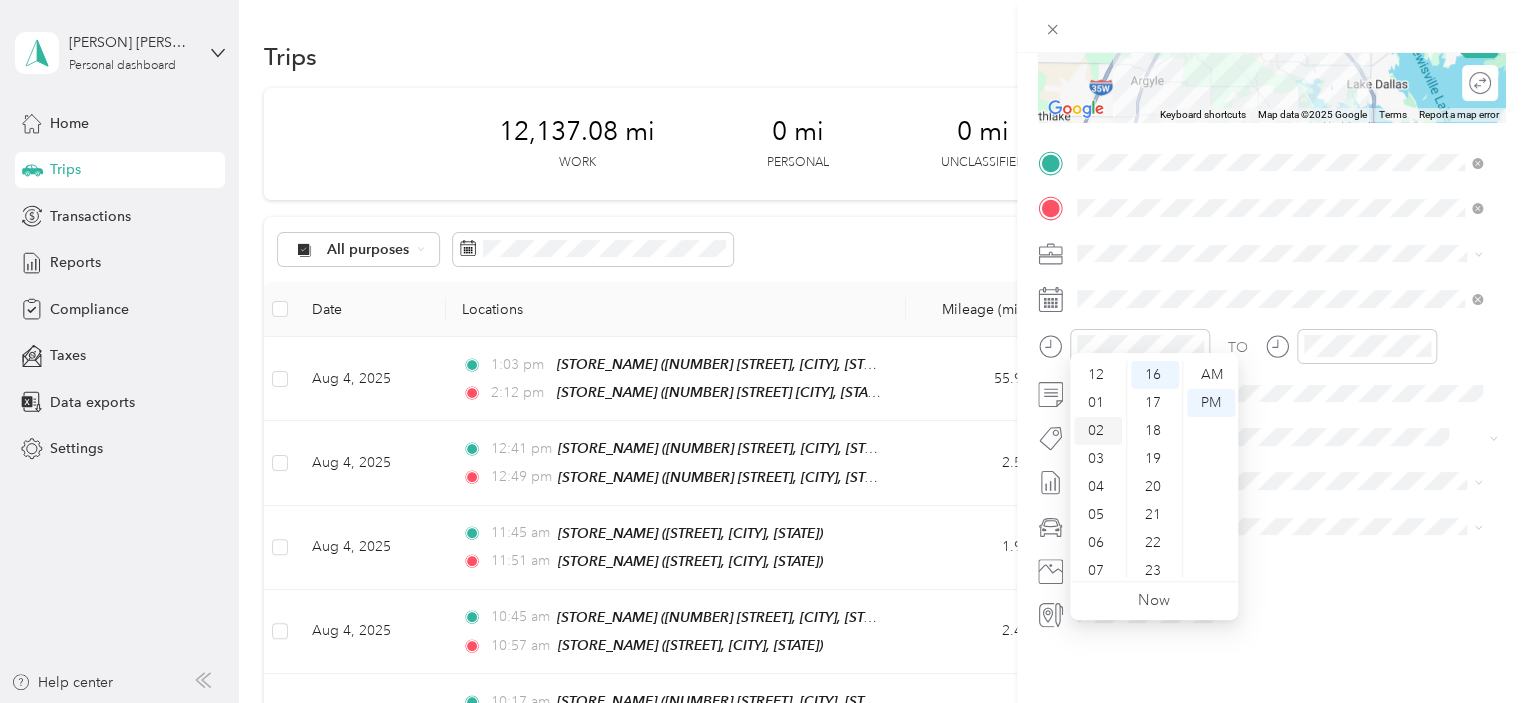 scroll, scrollTop: 56, scrollLeft: 0, axis: vertical 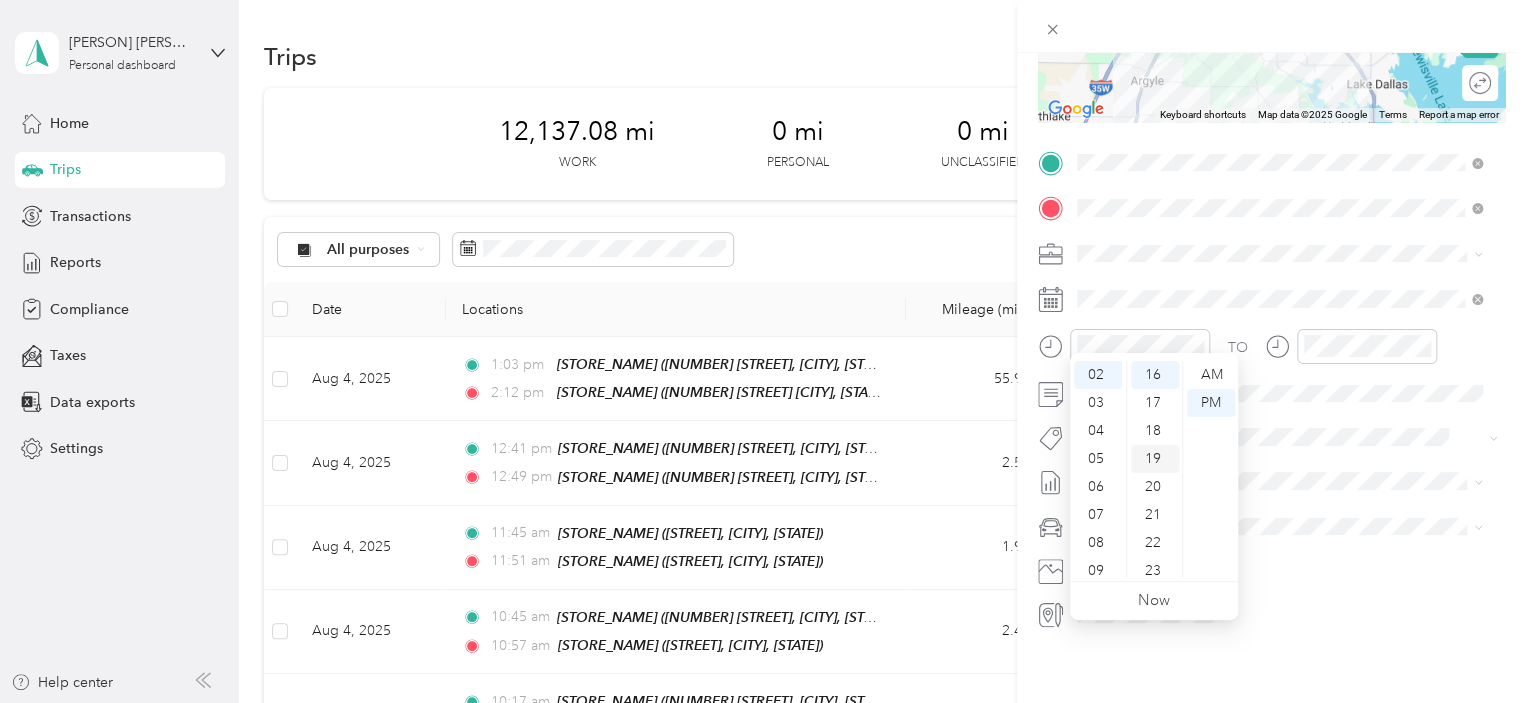 click on "19" at bounding box center [1155, 459] 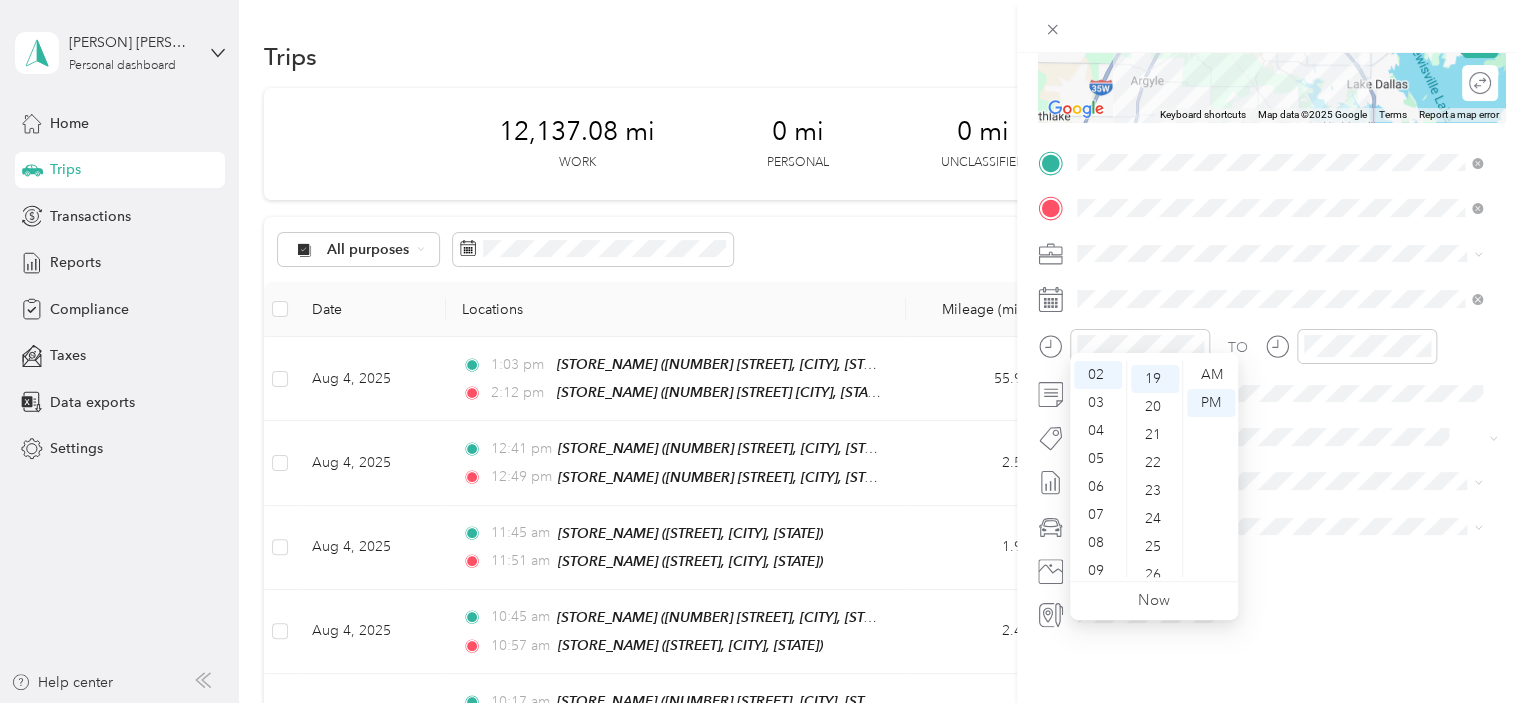 scroll, scrollTop: 532, scrollLeft: 0, axis: vertical 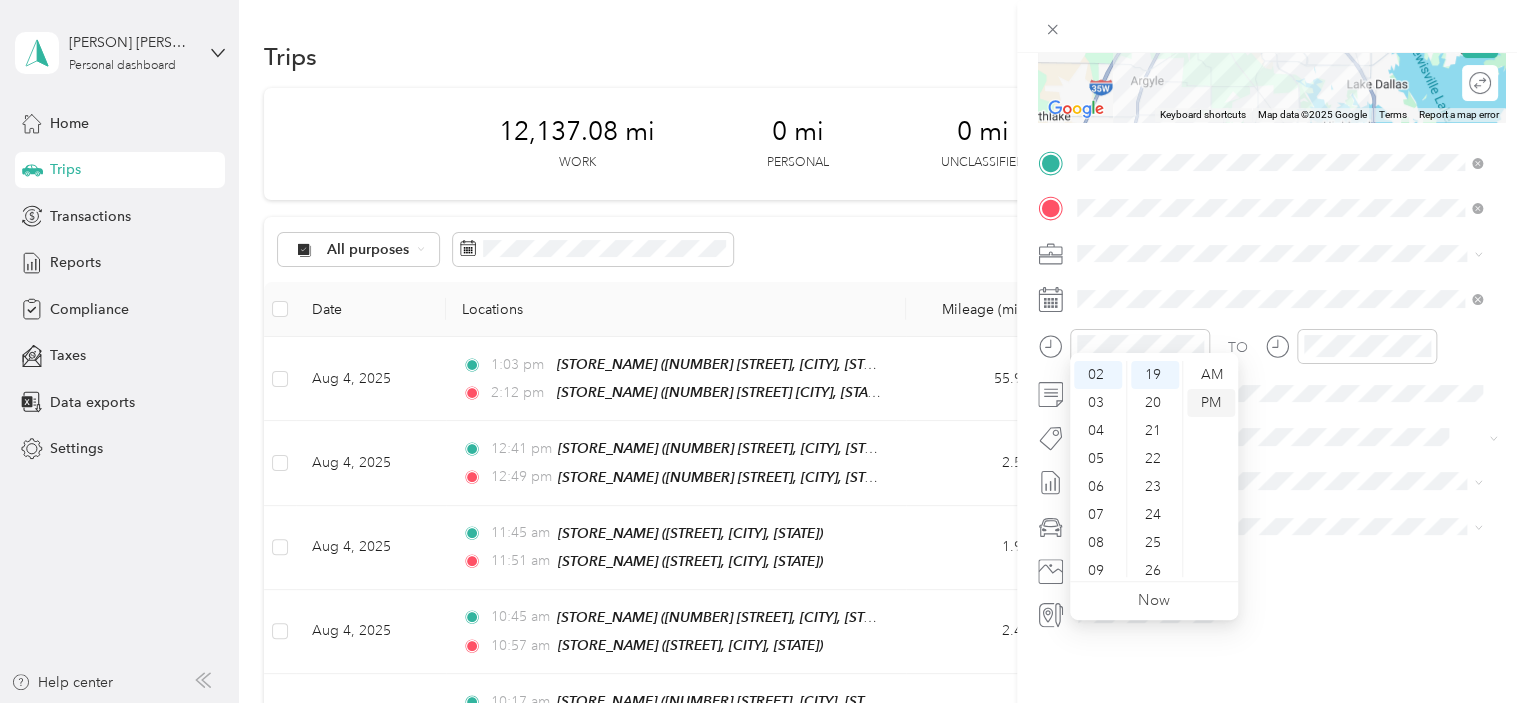 click on "PM" at bounding box center [1211, 403] 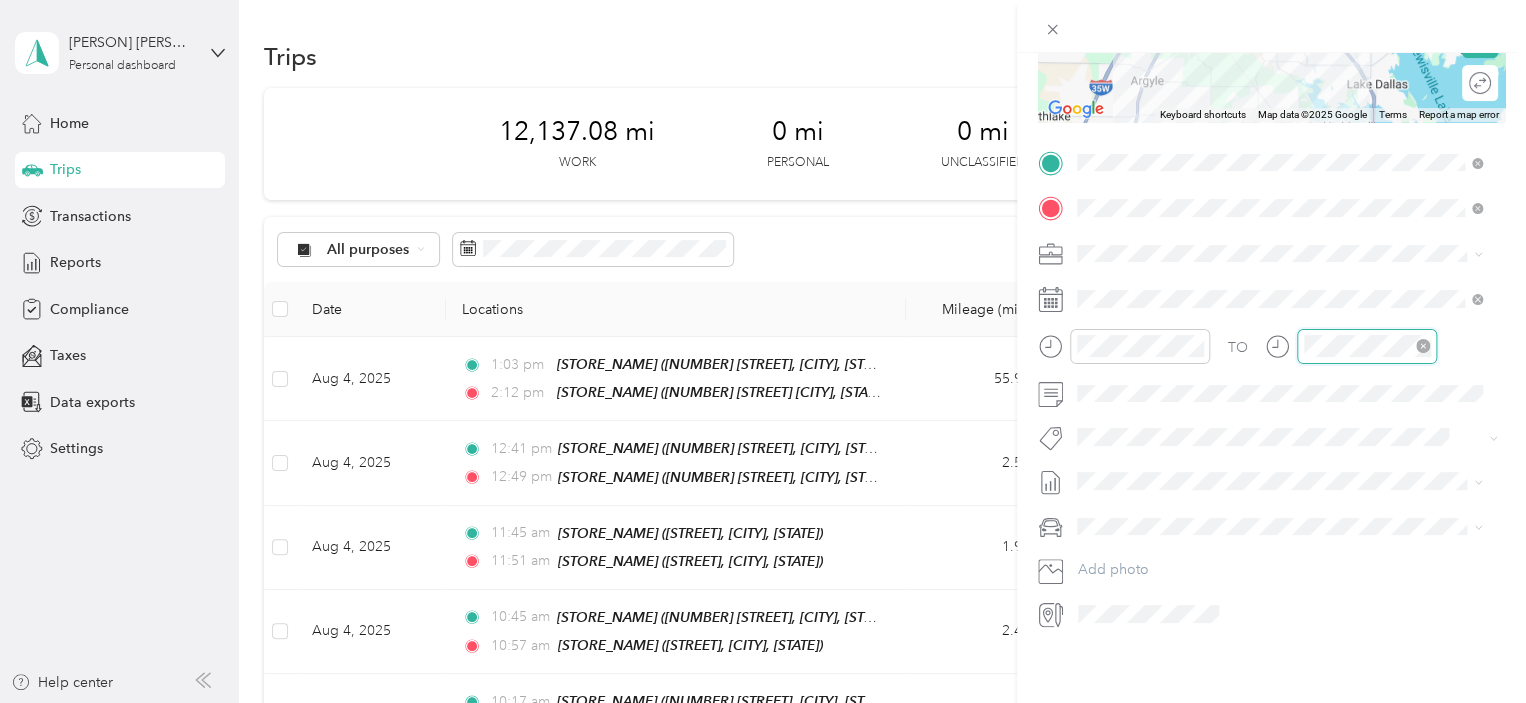 scroll, scrollTop: 82, scrollLeft: 0, axis: vertical 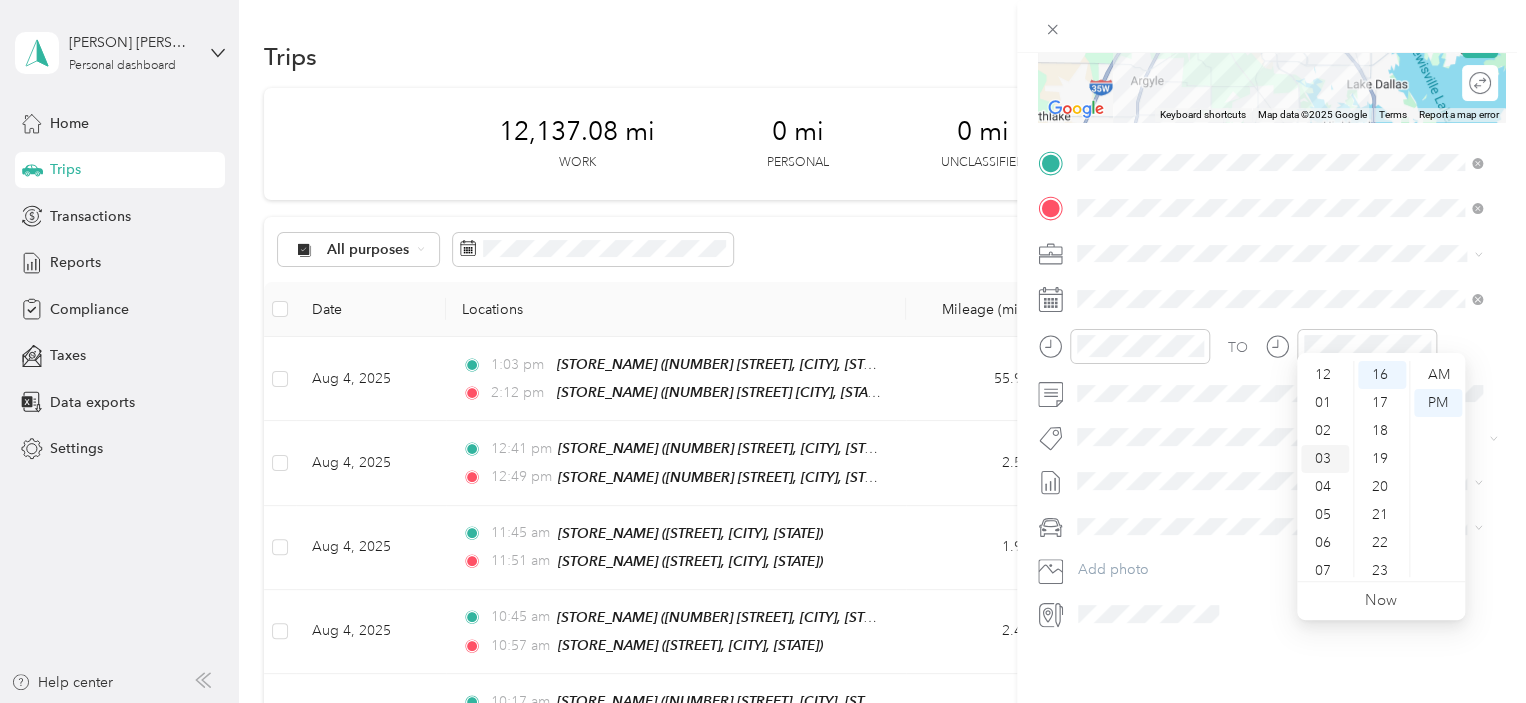 click on "02" at bounding box center (1325, 431) 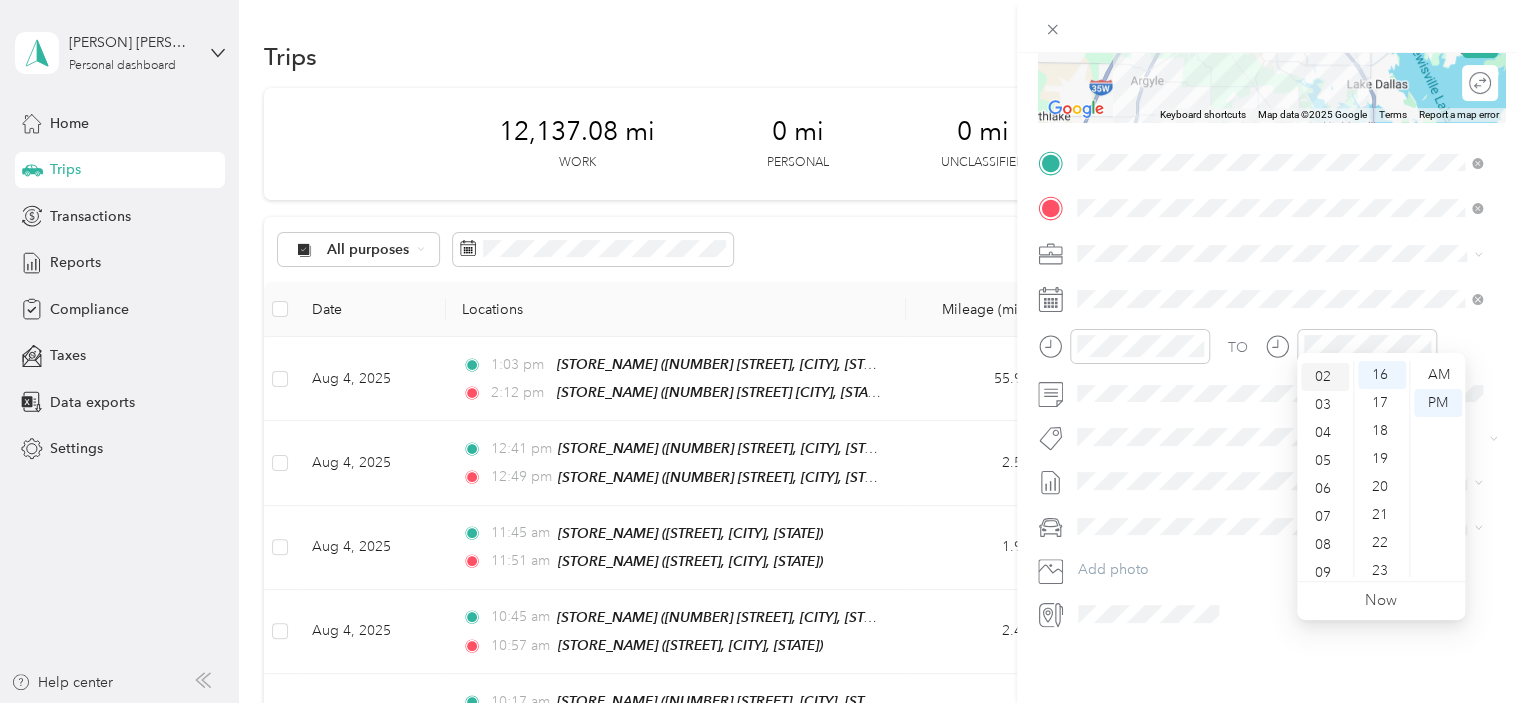 scroll, scrollTop: 56, scrollLeft: 0, axis: vertical 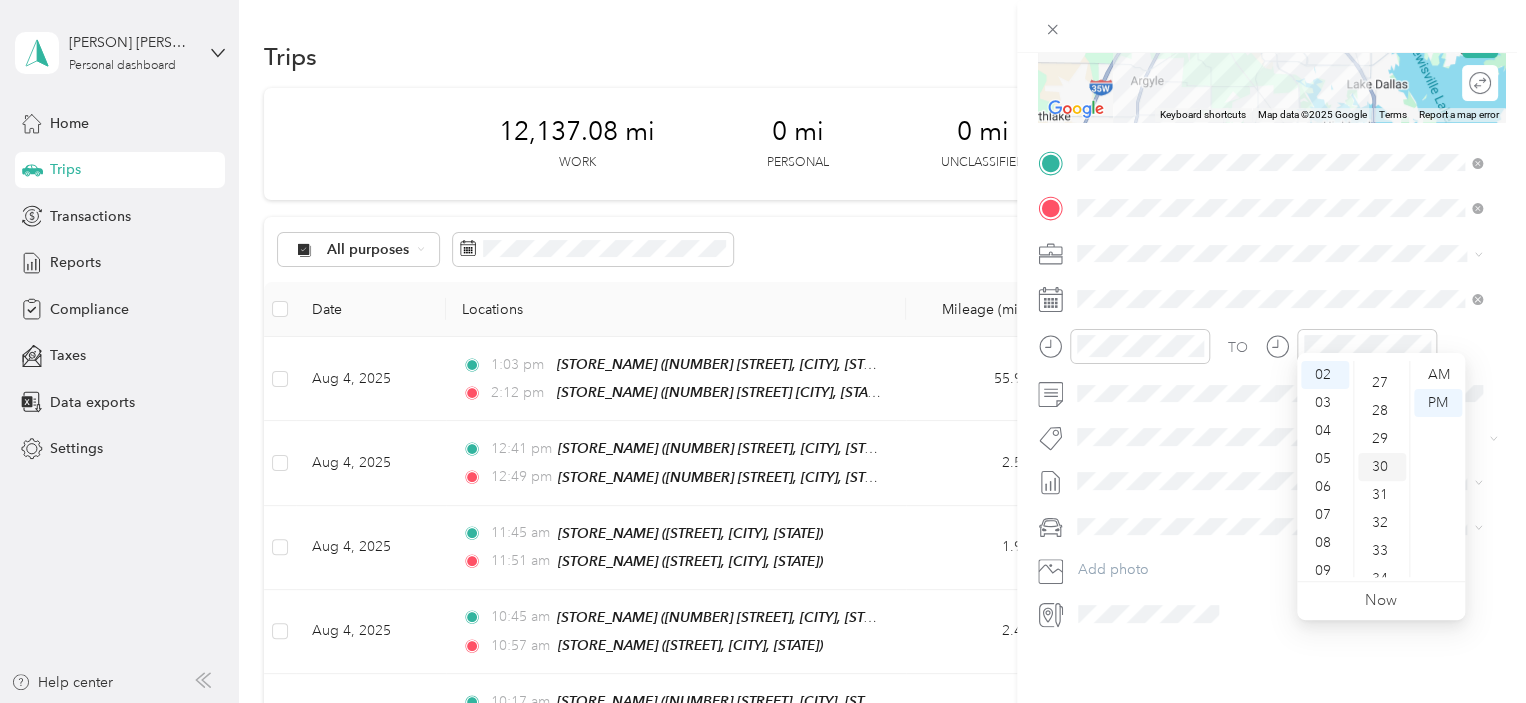 click on "30" at bounding box center [1382, 467] 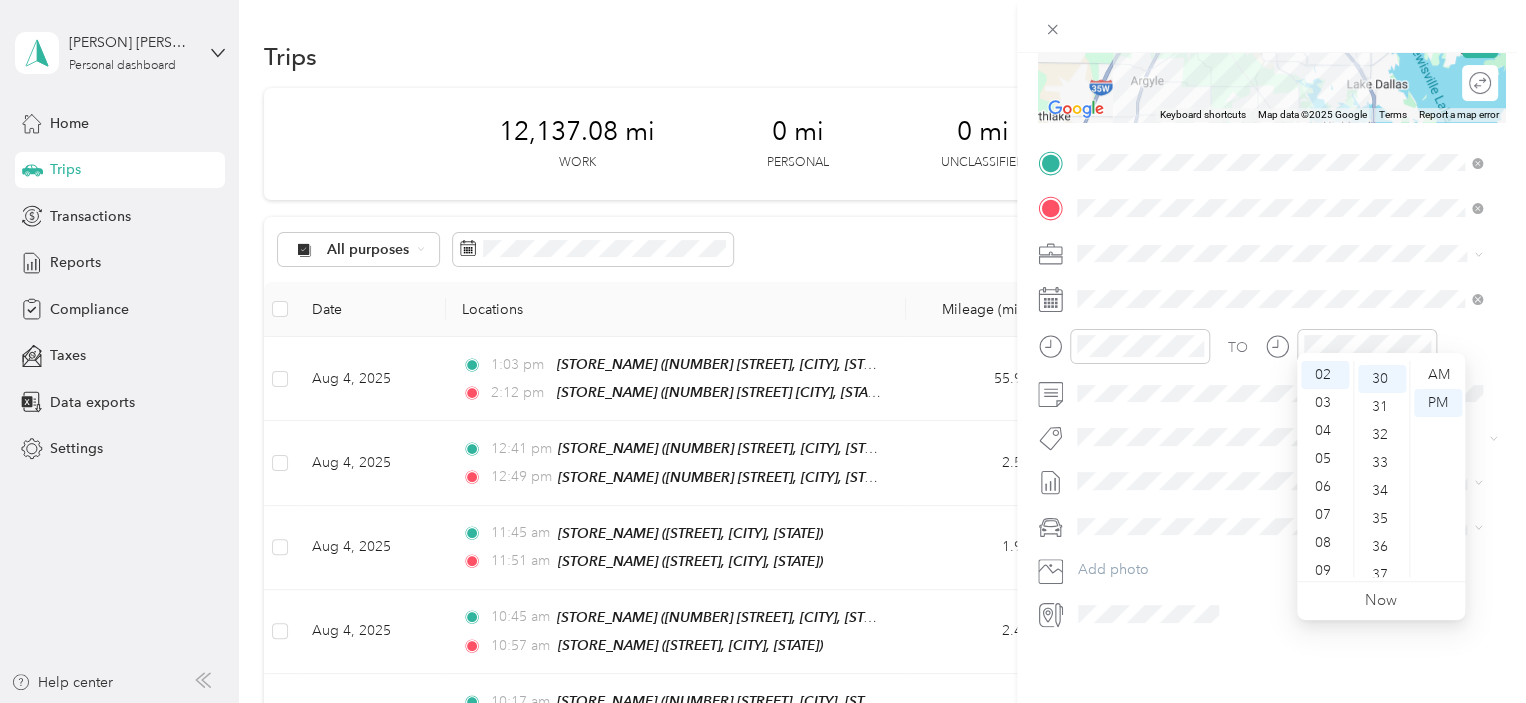 scroll, scrollTop: 840, scrollLeft: 0, axis: vertical 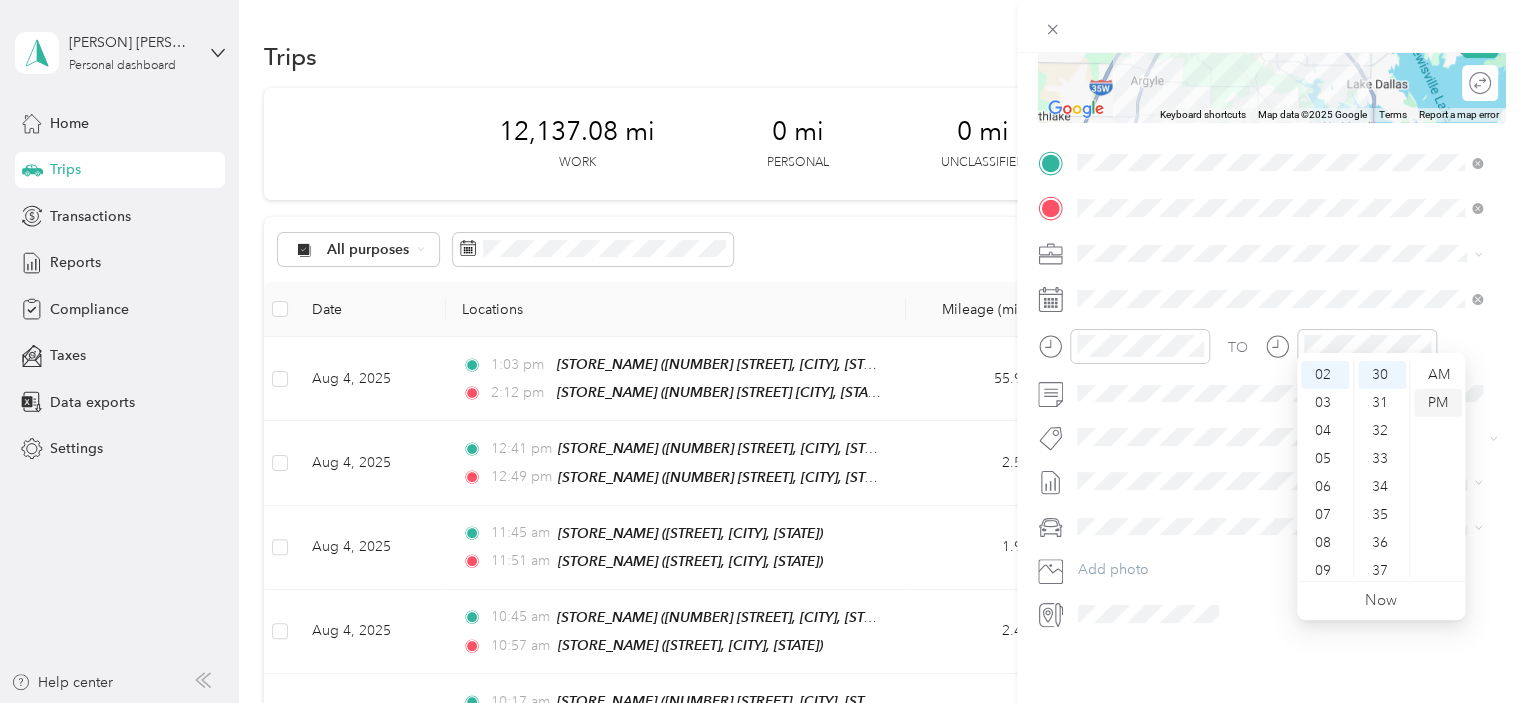 click on "PM" at bounding box center [1438, 403] 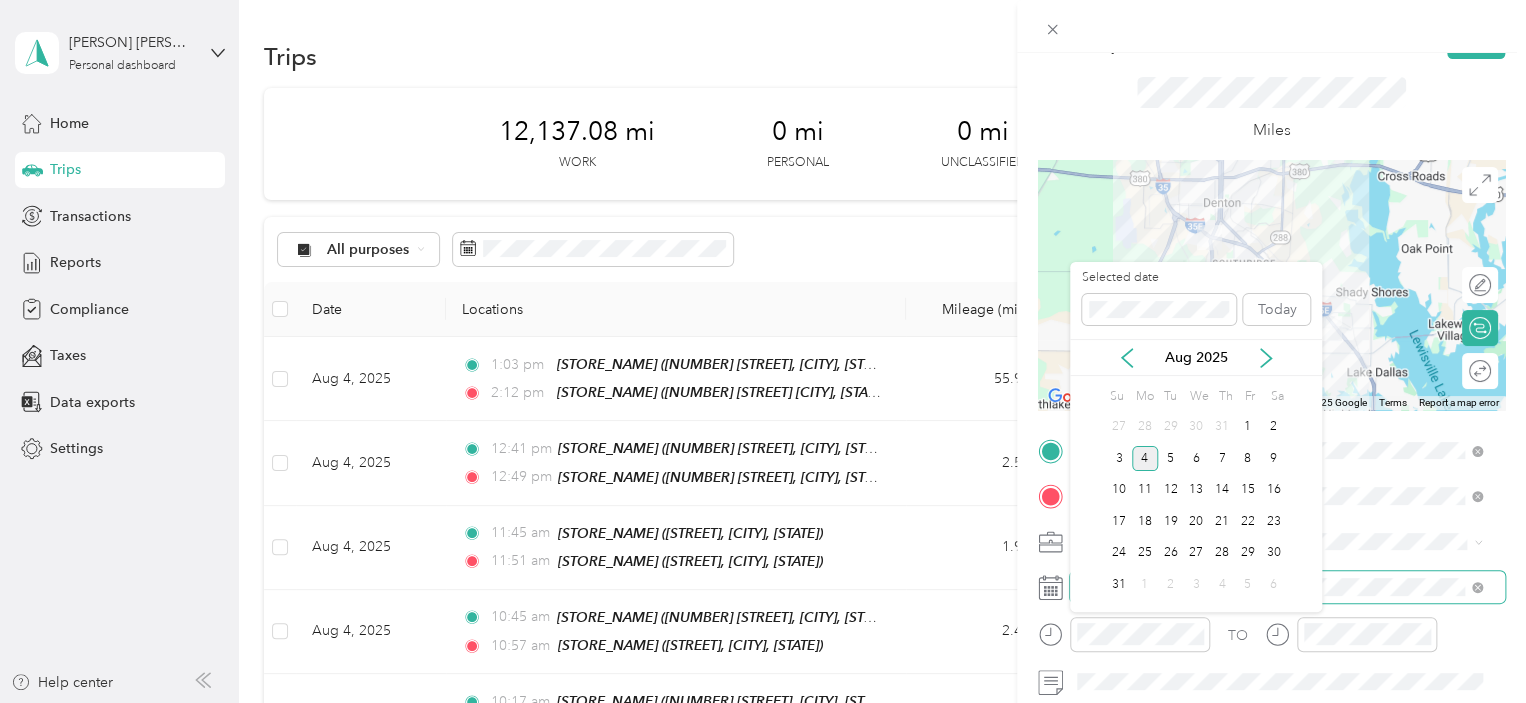scroll, scrollTop: 0, scrollLeft: 0, axis: both 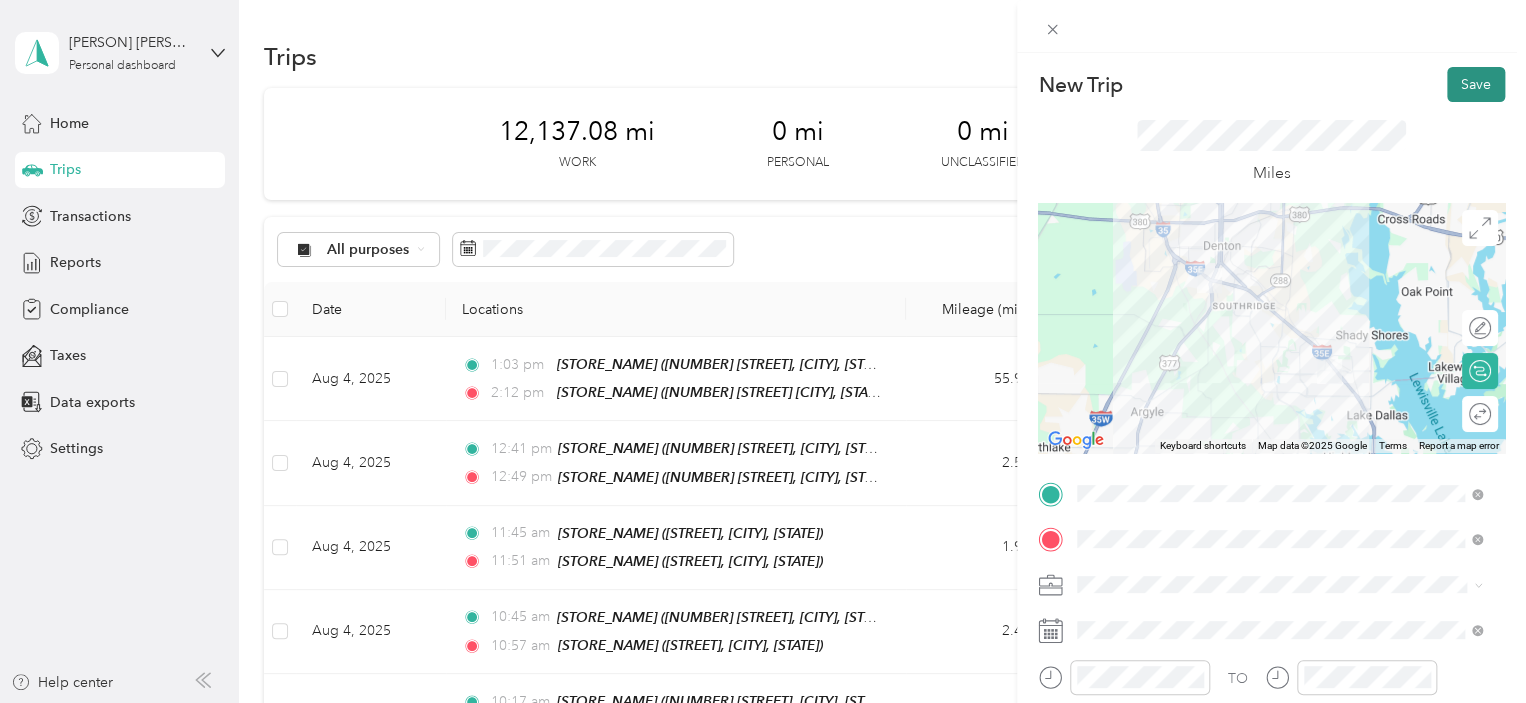 click on "Save" at bounding box center [1476, 84] 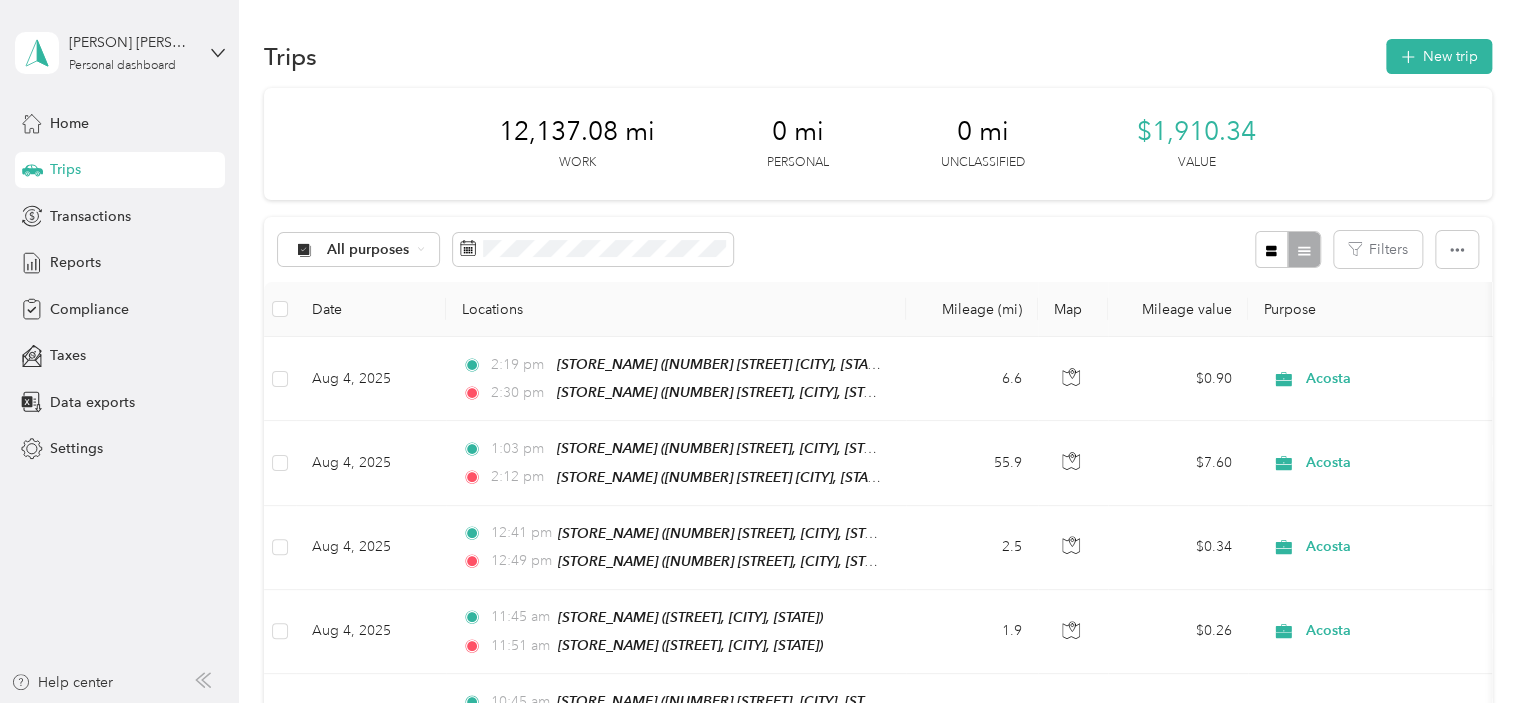 scroll, scrollTop: 800, scrollLeft: 0, axis: vertical 